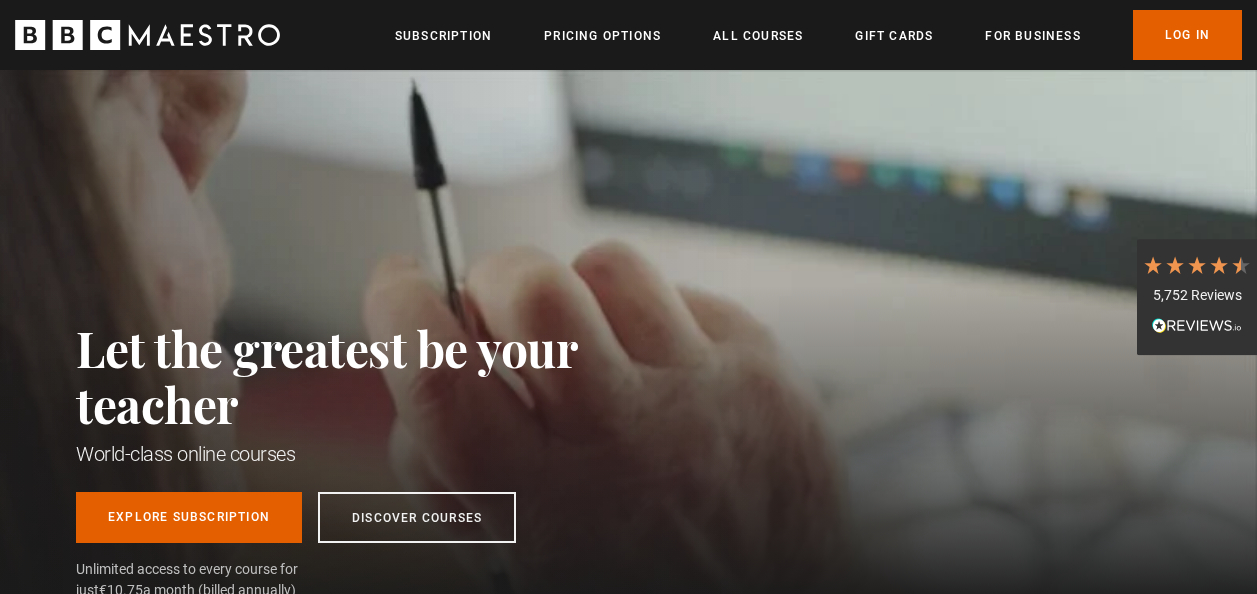 scroll, scrollTop: 0, scrollLeft: 0, axis: both 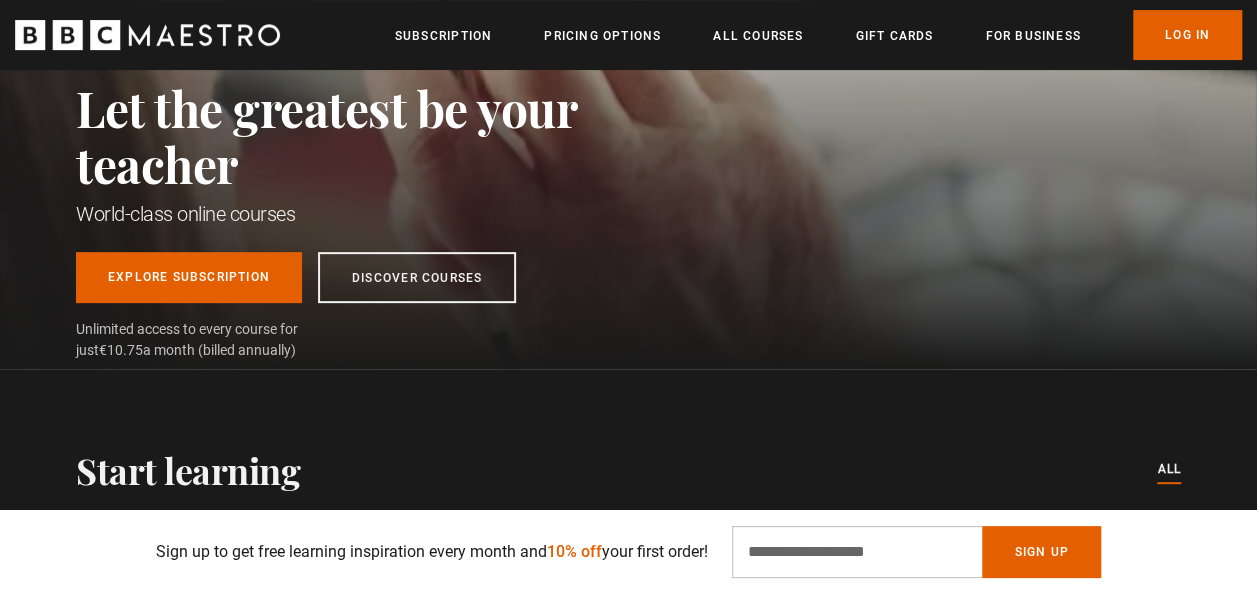 click on "Let the greatest be your teacher
World-class online courses
Explore Subscription
Discover Courses
Explore Subscription
Discover Courses
Unlimited access to every course for just  €10.75  a month (billed annually)" at bounding box center (628, 99) 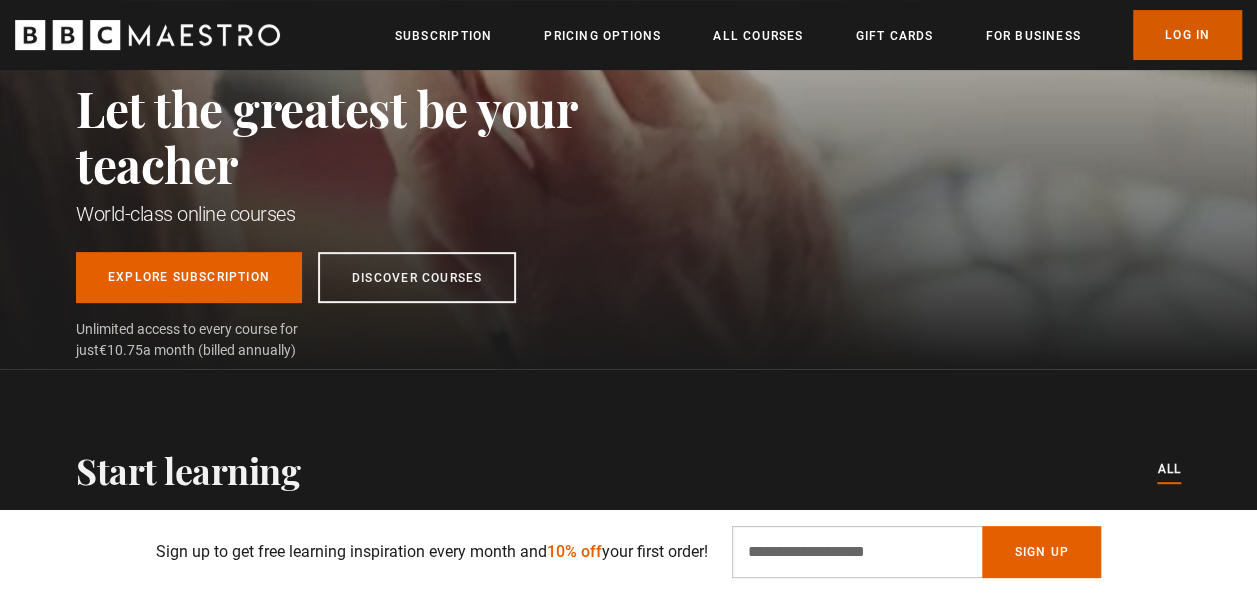 click on "Log In" at bounding box center [1187, 35] 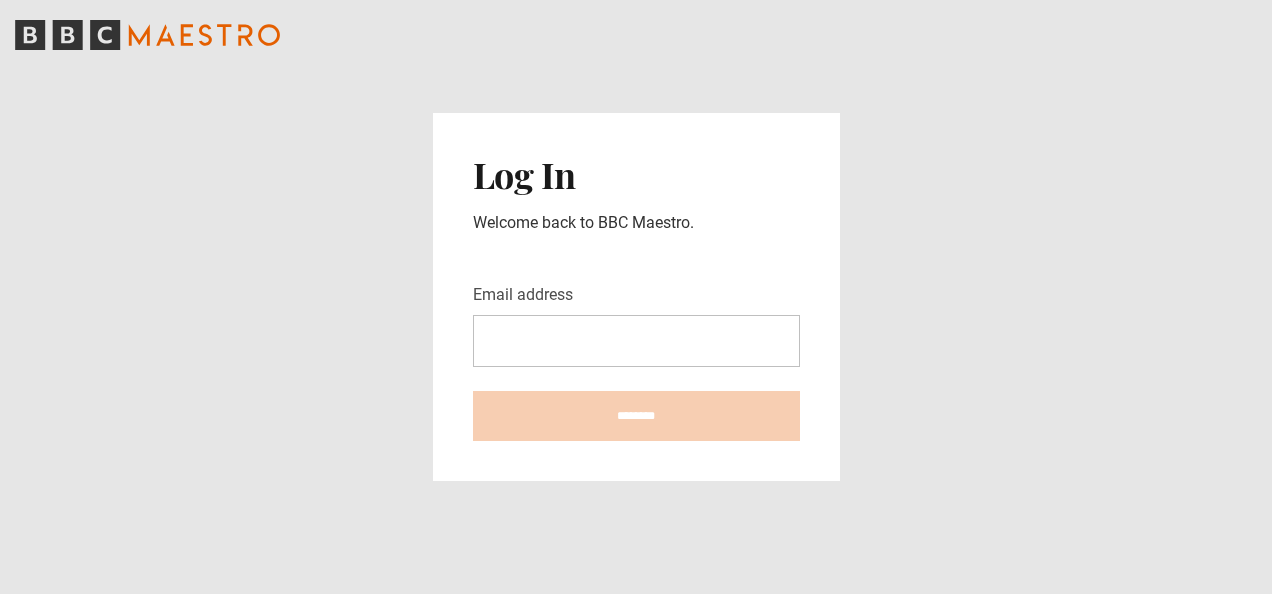 scroll, scrollTop: 0, scrollLeft: 0, axis: both 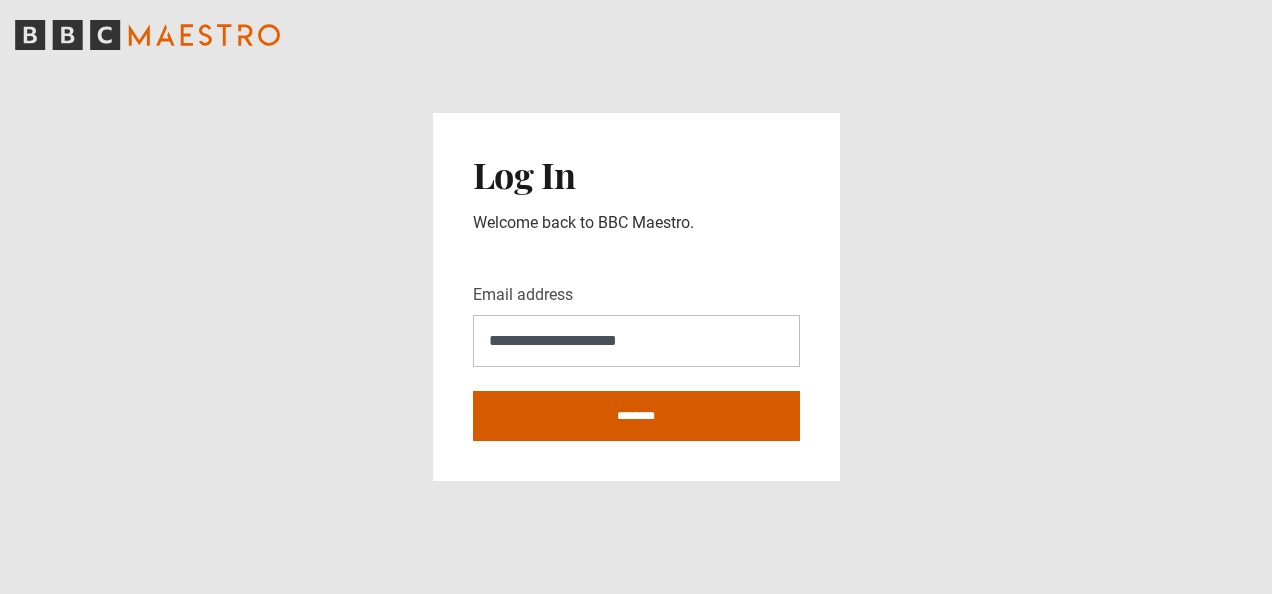click on "********" at bounding box center (636, 416) 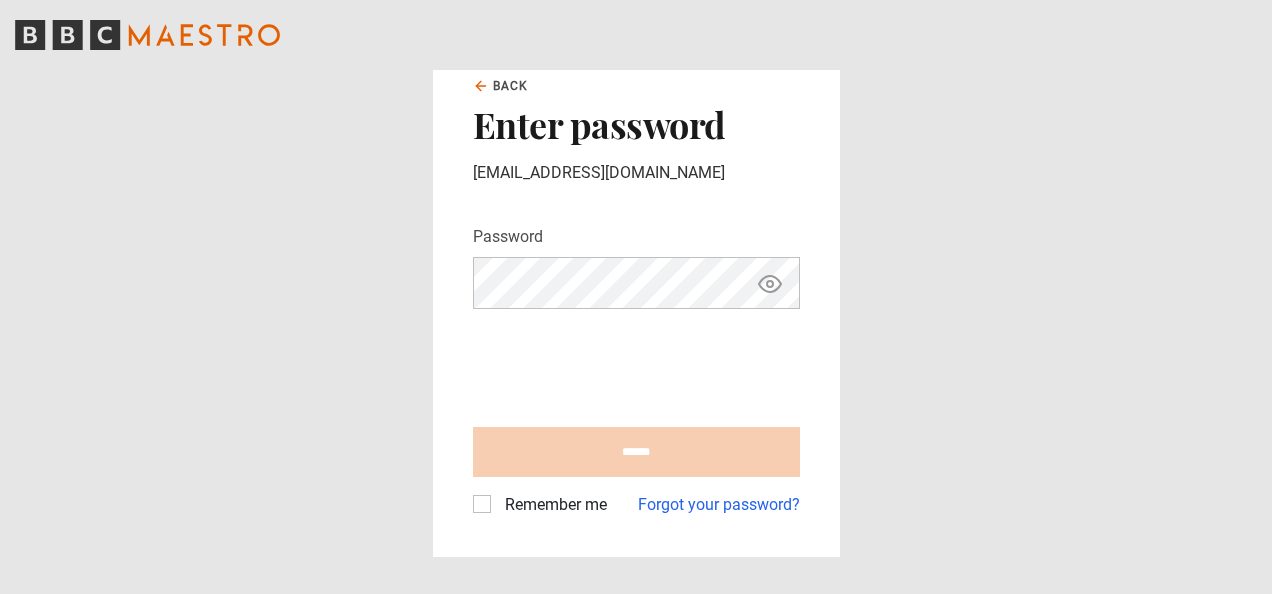 scroll, scrollTop: 0, scrollLeft: 0, axis: both 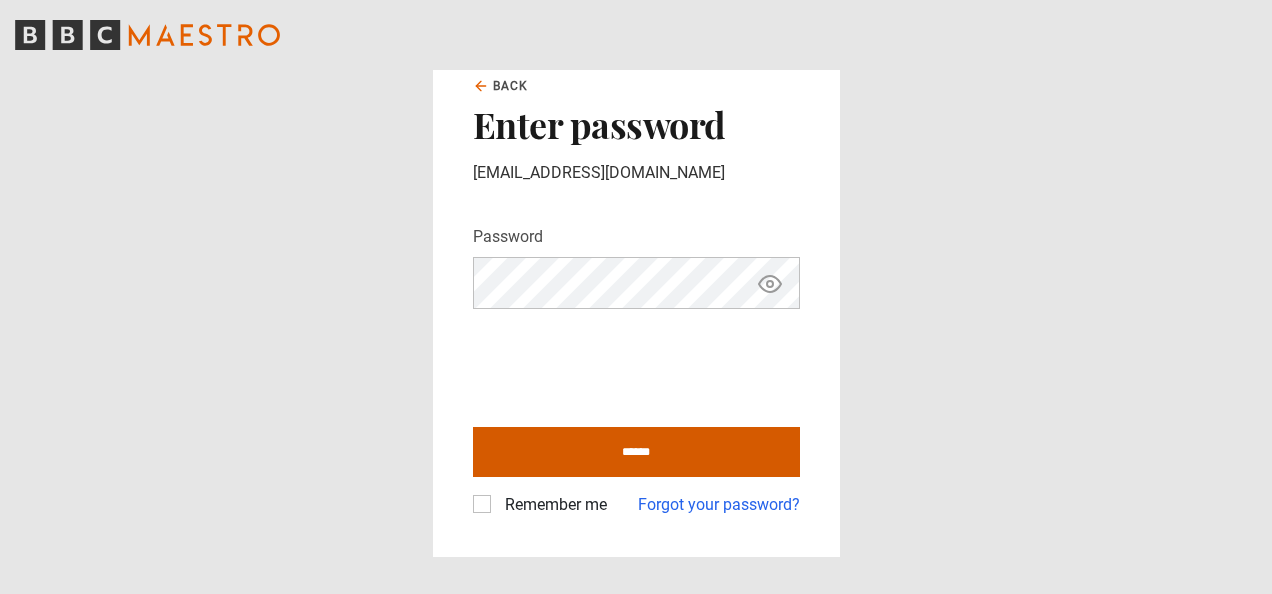 click on "******" at bounding box center [636, 452] 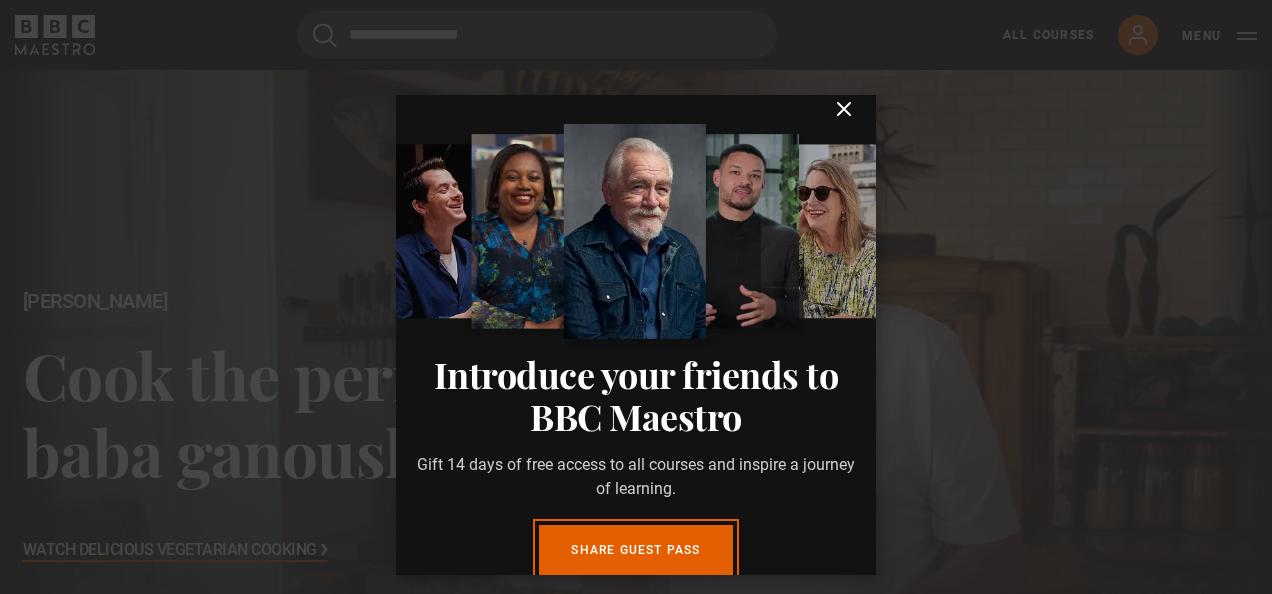 scroll, scrollTop: 0, scrollLeft: 0, axis: both 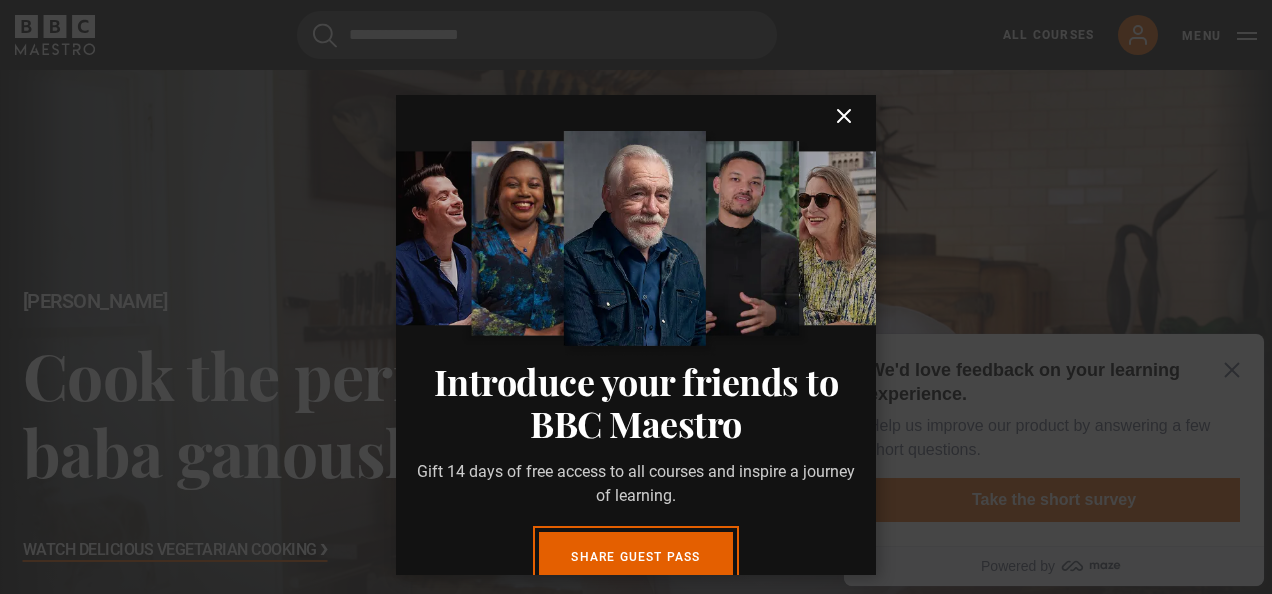 click 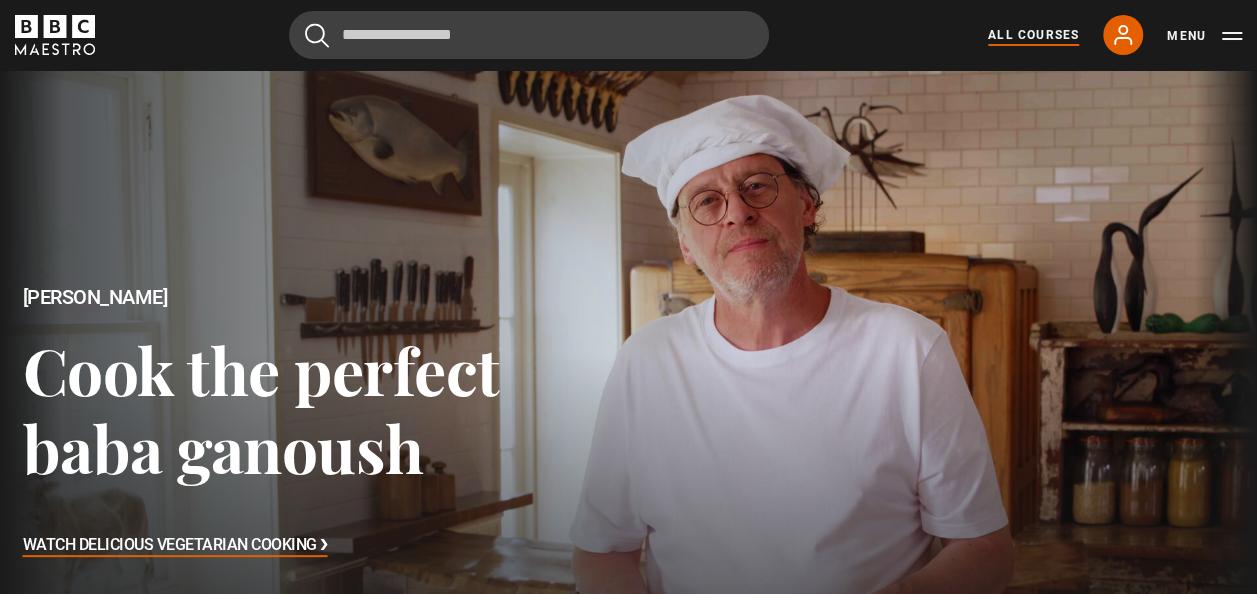 click on "All Courses" at bounding box center (1033, 35) 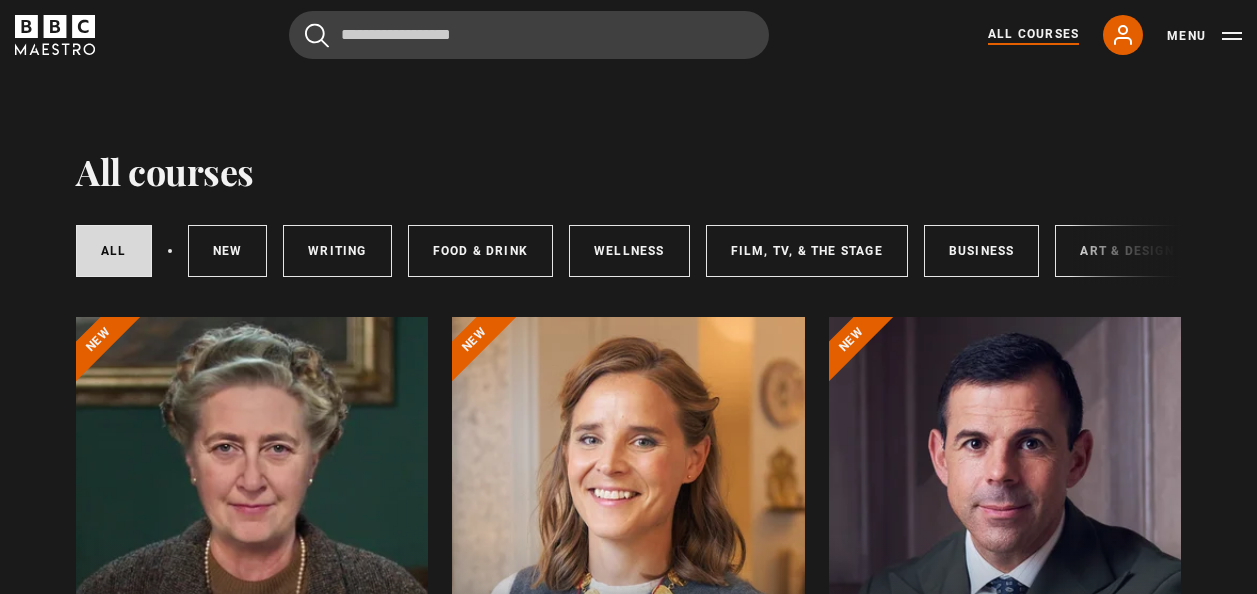 scroll, scrollTop: 0, scrollLeft: 0, axis: both 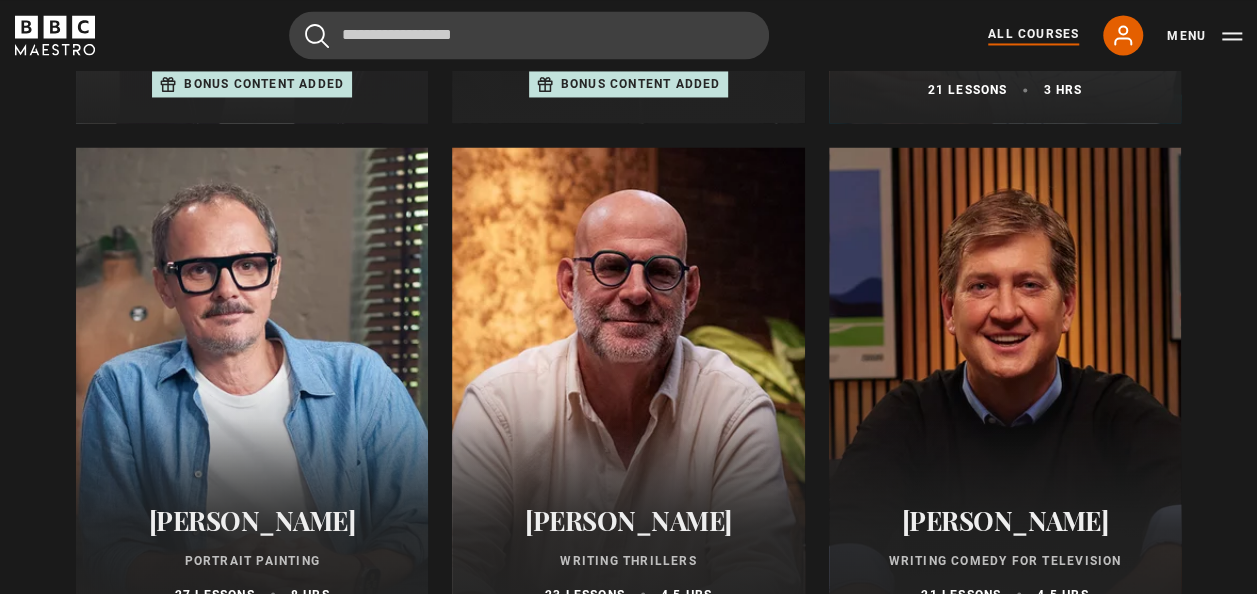 click at bounding box center [252, 387] 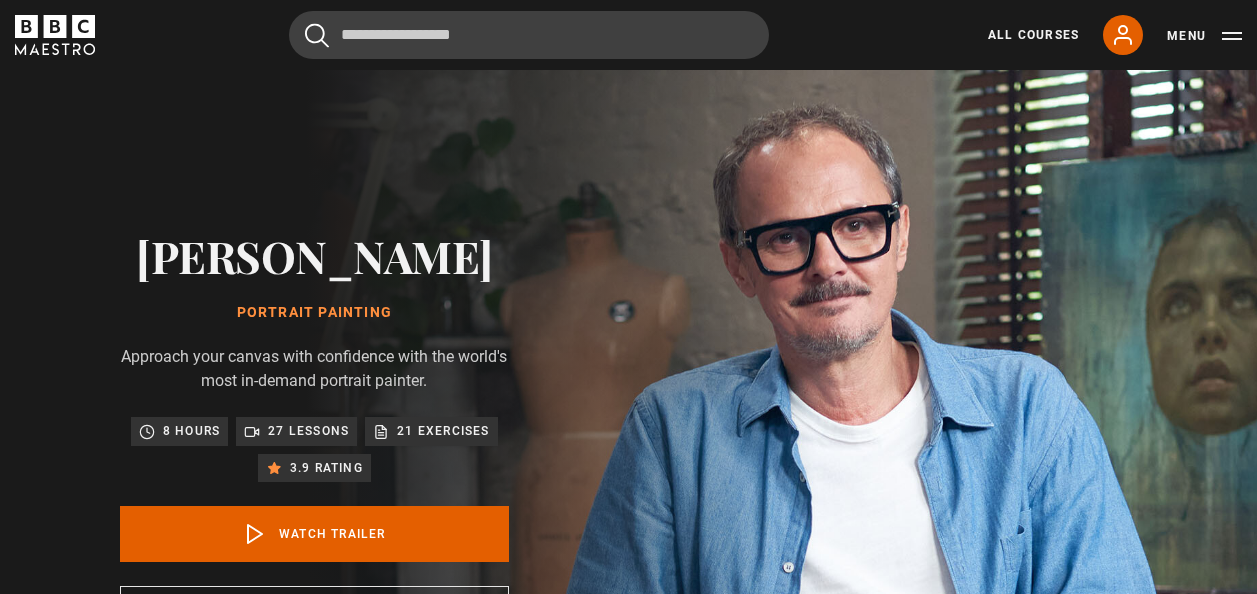scroll, scrollTop: 0, scrollLeft: 0, axis: both 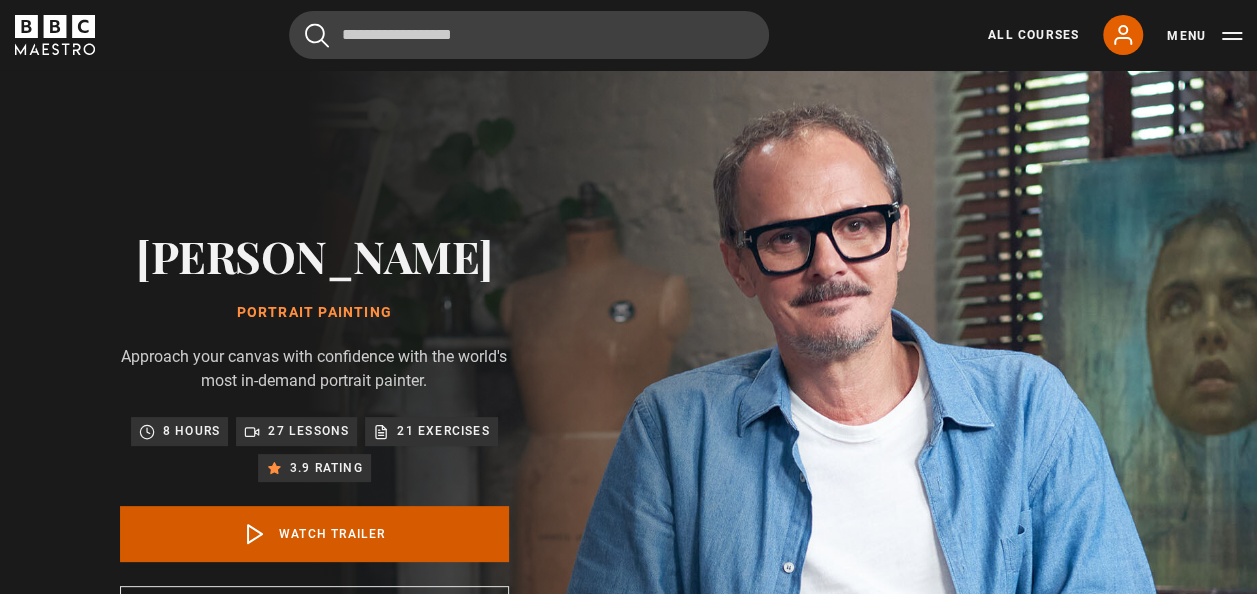 click on "Watch Trailer" at bounding box center [314, 534] 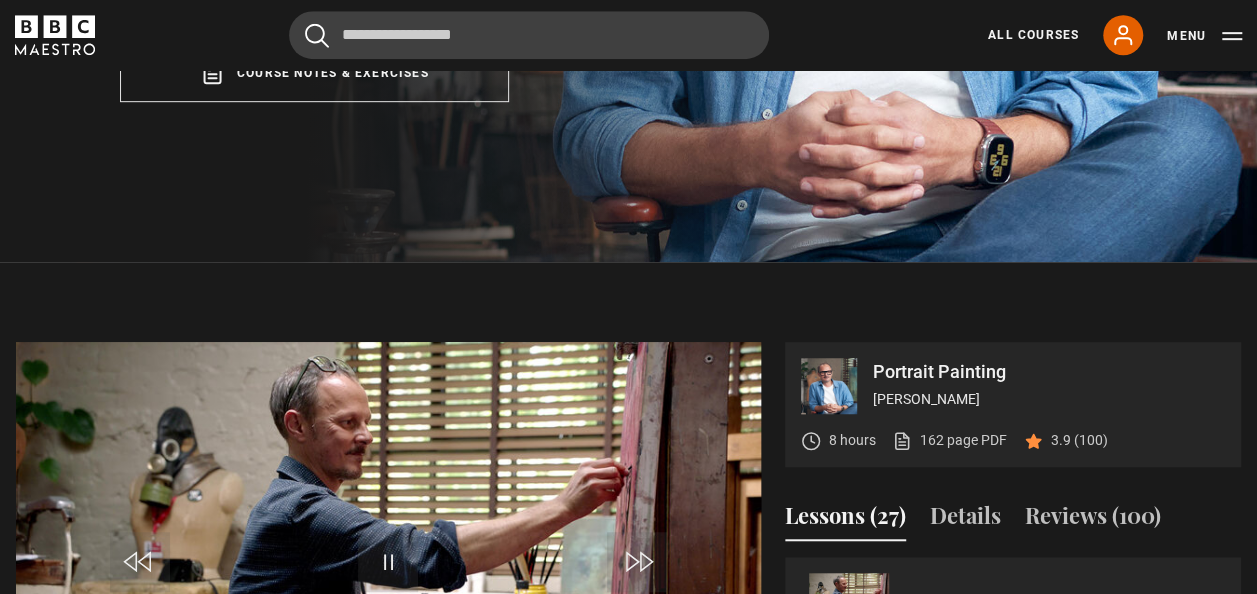 scroll, scrollTop: 740, scrollLeft: 0, axis: vertical 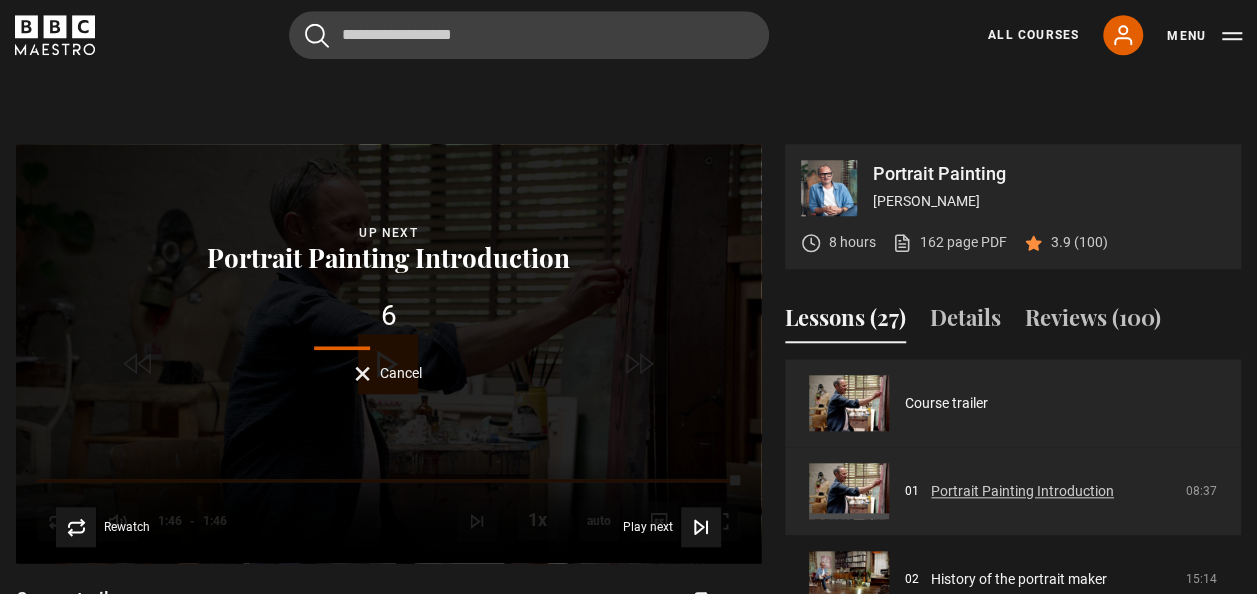click on "Portrait Painting Introduction" at bounding box center (1022, 491) 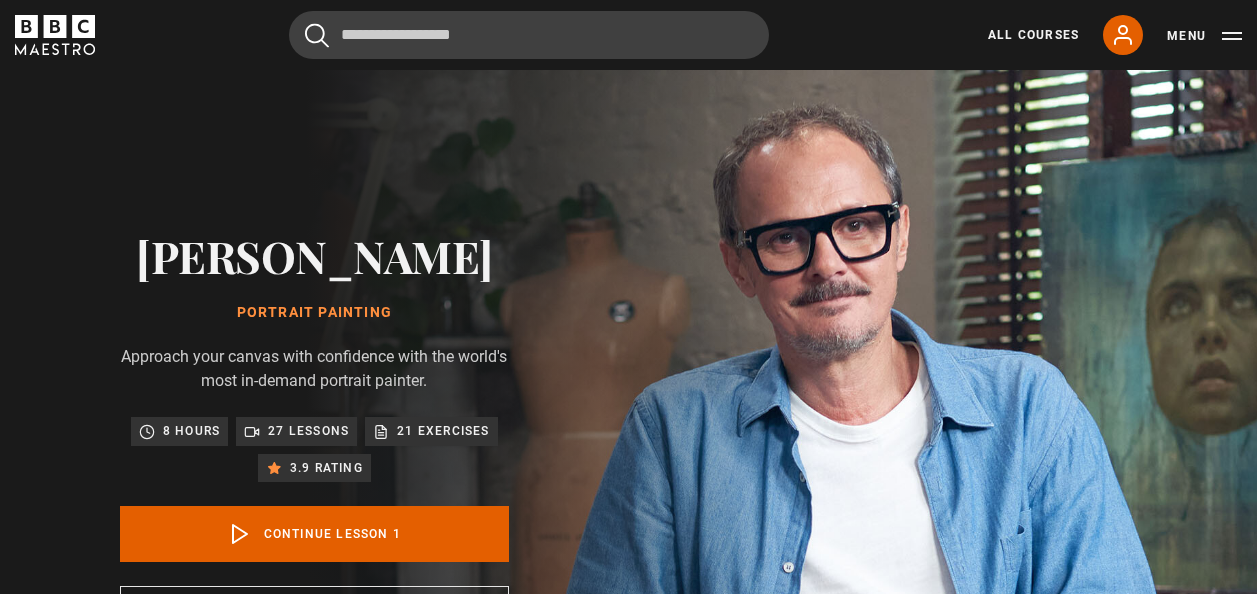 scroll, scrollTop: 803, scrollLeft: 0, axis: vertical 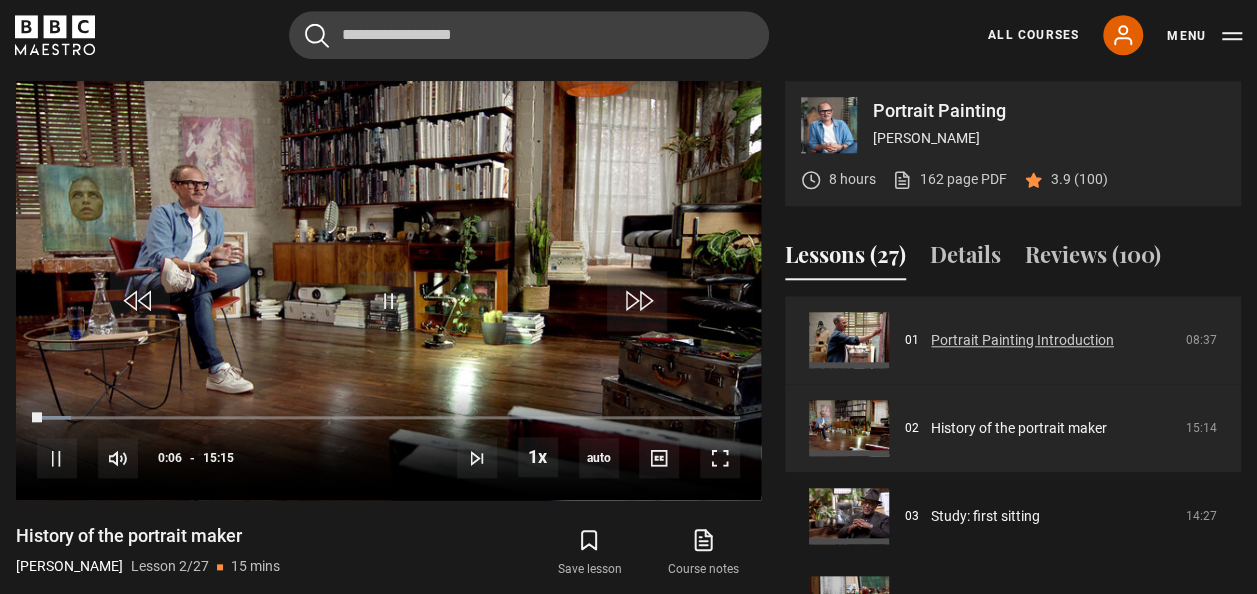 click on "Portrait Painting Introduction" at bounding box center (1022, 340) 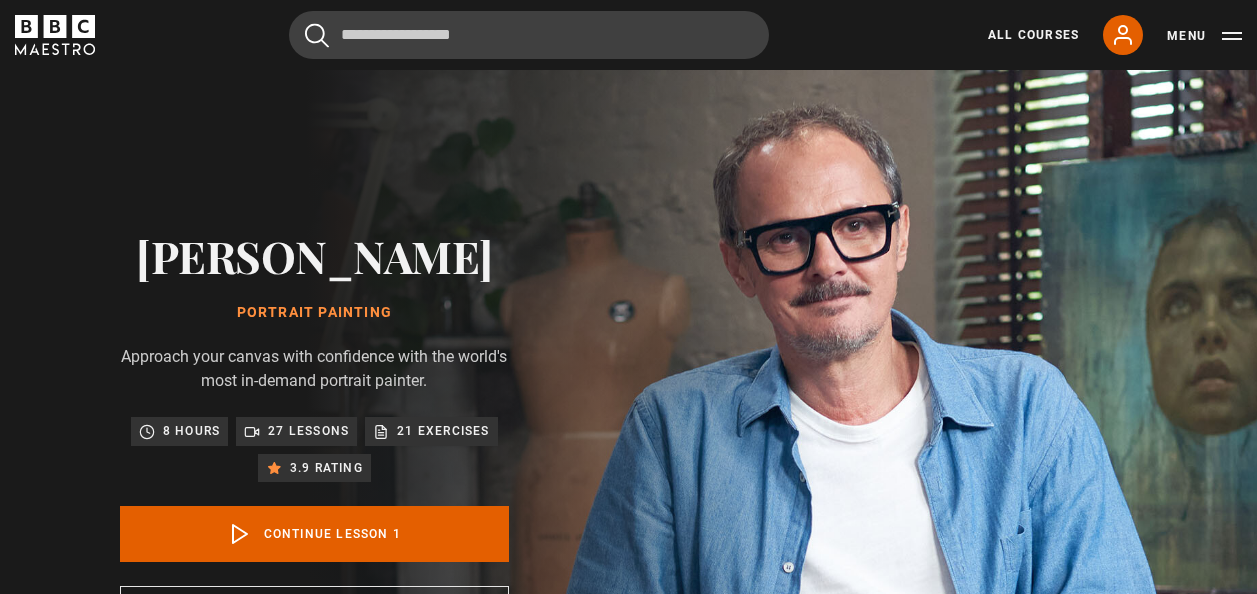 scroll, scrollTop: 803, scrollLeft: 0, axis: vertical 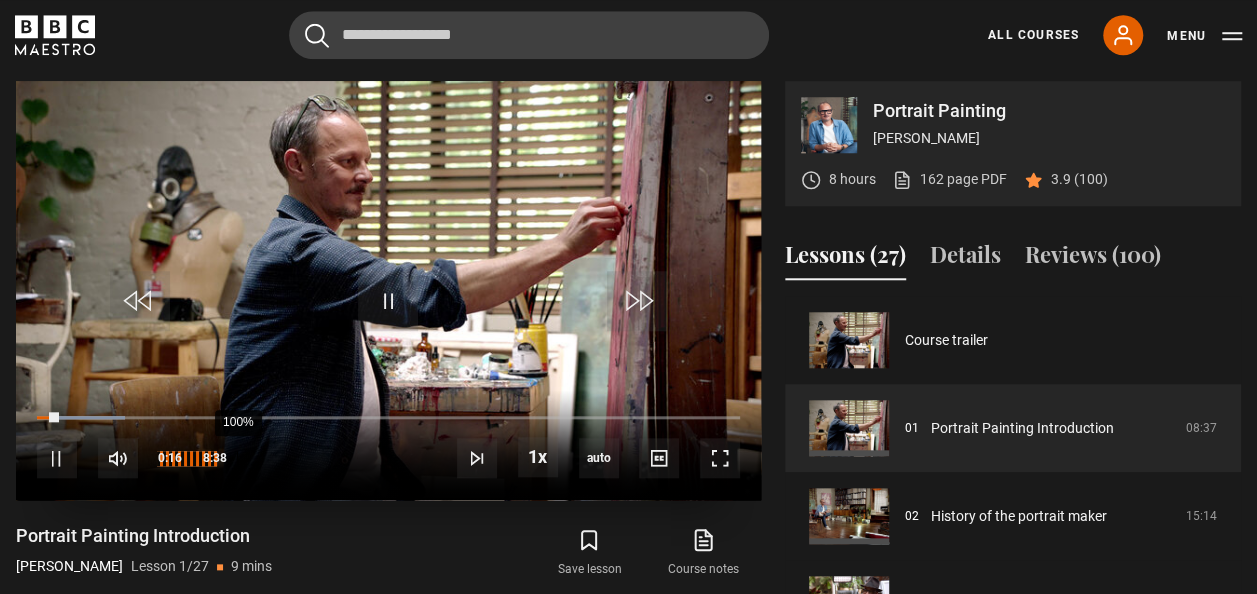 click on "100%" at bounding box center [187, 458] 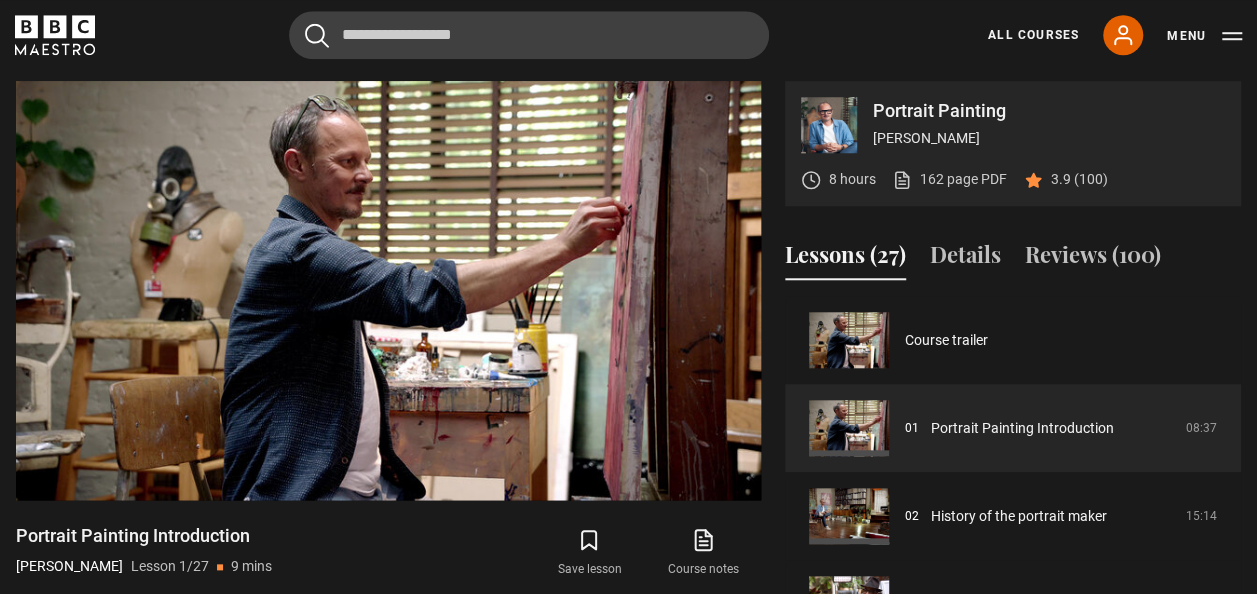 click on "Cancel
Courses
Previous courses
Next courses
Agatha Christie Writing 12  Related Lessons New Ago Perrone Mastering Mixology 22  Related Lessons New Isabel Allende Magical Storytelling 22  Related Lessons New Evy Poumpouras The Art of Influence 24  Related Lessons New Trinny Woodall Thriving in Business 24  Related Lessons Beata Heuman Interior Design 20  Related Lessons New Eric Vetro Sing Like the Stars 31  Related Lessons Stephanie Romiszewski  Sleep Better 21  Related Lessons Jo Malone CBE Think Like an Entrepreneur 19  Related Lessons New 21 7   12" at bounding box center [628, 35] 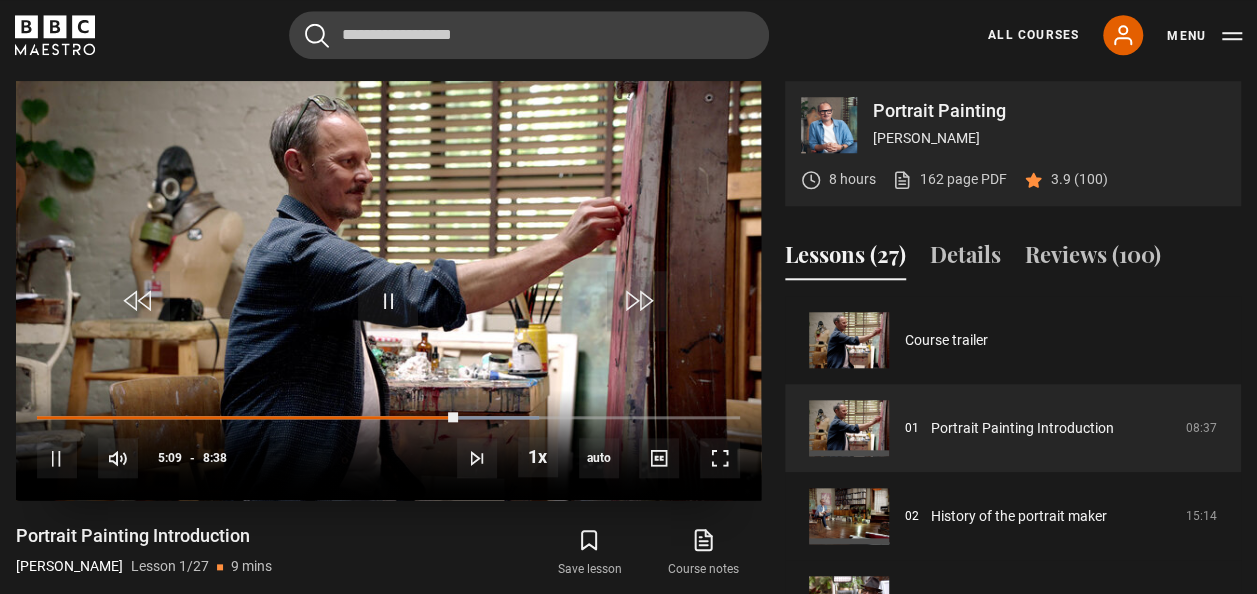 click on "10s Skip Back 10 seconds Pause 10s Skip Forward 10 seconds Loaded :  71.43% 0:44 5:09 Pause Mute 100% Current Time  5:09 - Duration  8:38
Jonathan Yeo
Lesson 1
Portrait Painting Introduction
1x Playback Rate 2x 1.5x 1x , selected 0.5x auto Quality 360p 720p 1080p 2160p Auto , selected Captions captions off , selected English  Captions" at bounding box center (388, 445) 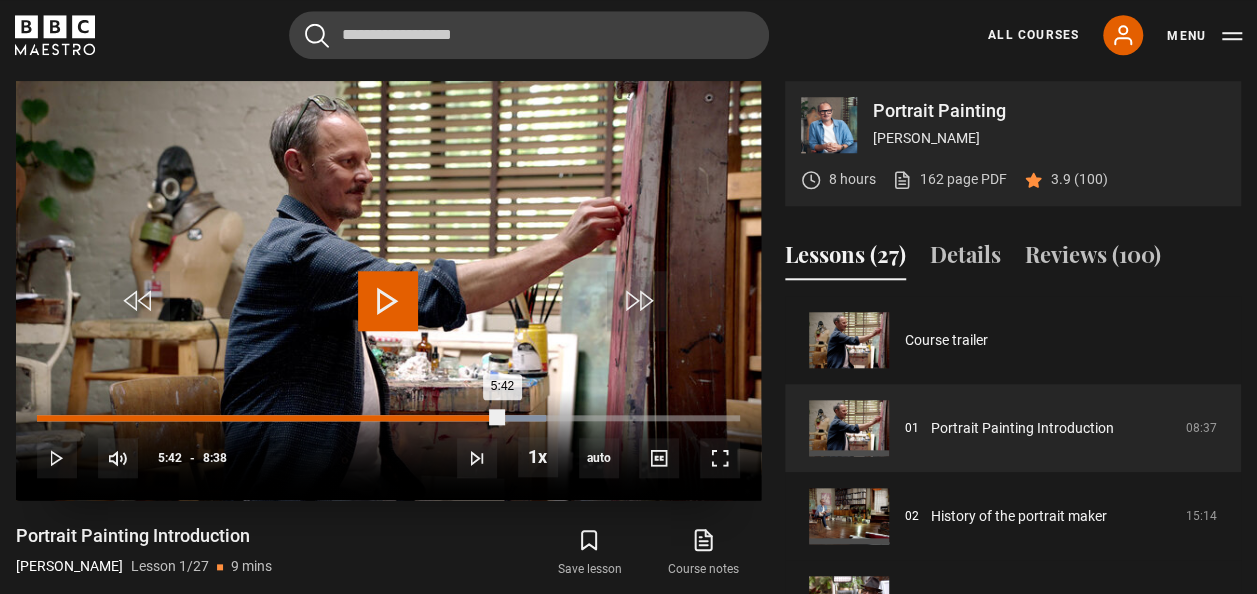 click on "Loaded :  72.39% 5:42 5:42" at bounding box center (388, 418) 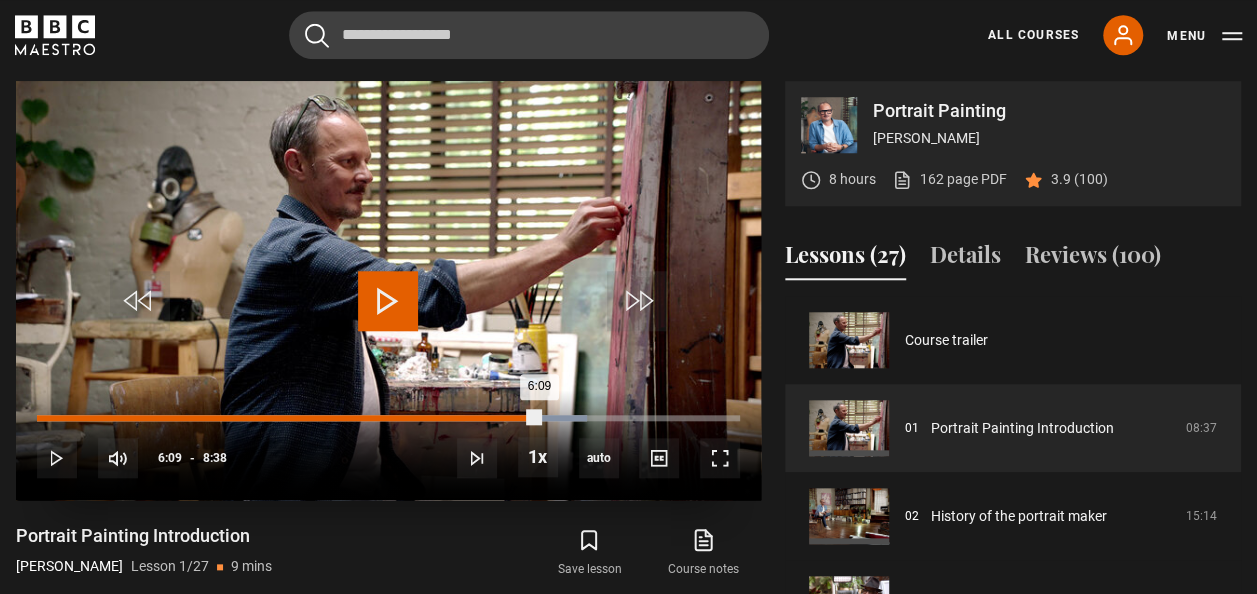 click on "Loaded :  78.19% 6:09 6:09" at bounding box center [388, 418] 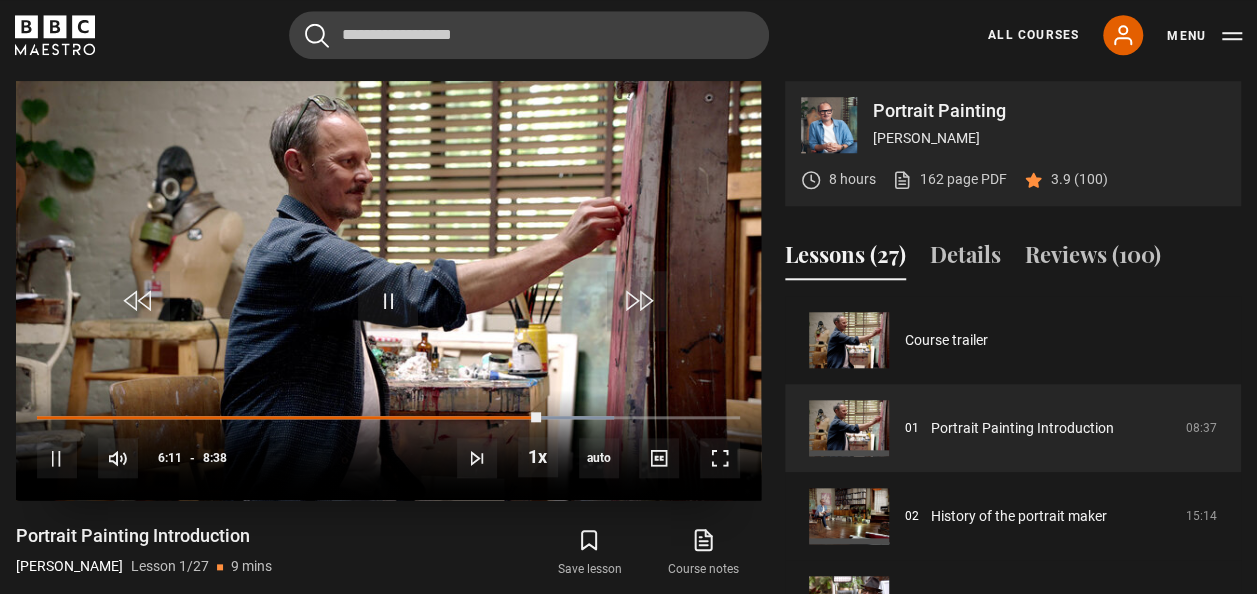 click on "10s Skip Back 10 seconds Pause 10s Skip Forward 10 seconds Loaded :  82.05% 6:11 6:11 Pause Mute 100% Current Time  6:11 - Duration  8:38
Jonathan Yeo
Lesson 1
Portrait Painting Introduction
1x Playback Rate 2x 1.5x 1x , selected 0.5x auto Quality 360p 720p 1080p 2160p Auto , selected Captions captions off , selected English  Captions" at bounding box center (388, 445) 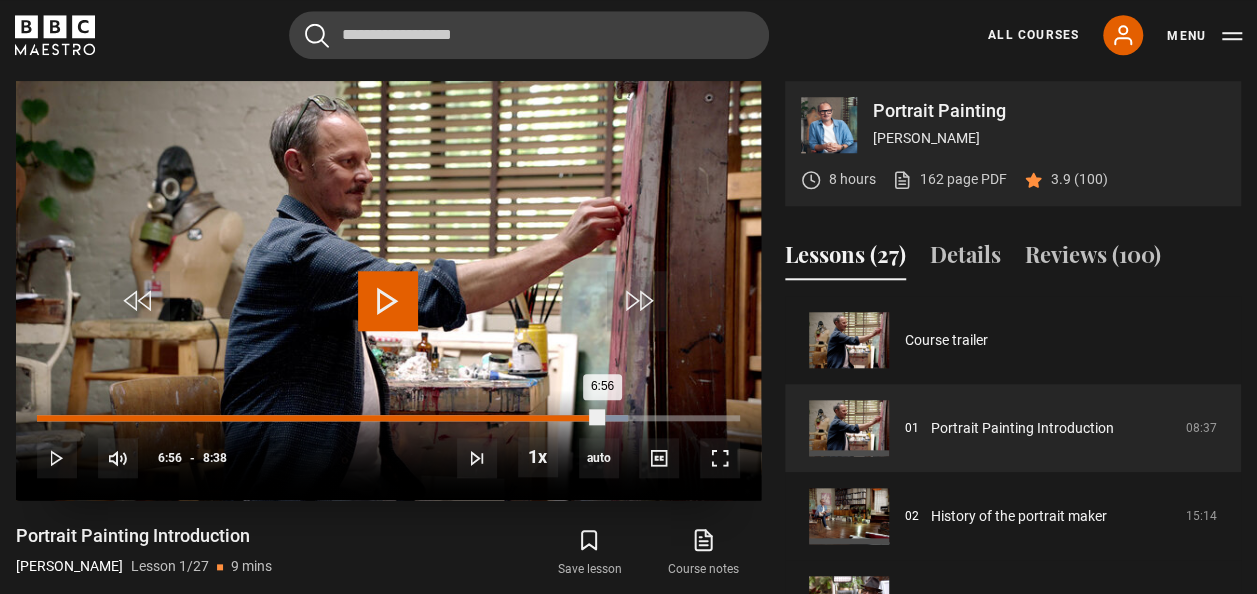 click on "Loaded :  83.98% 6:56 6:56" at bounding box center (388, 418) 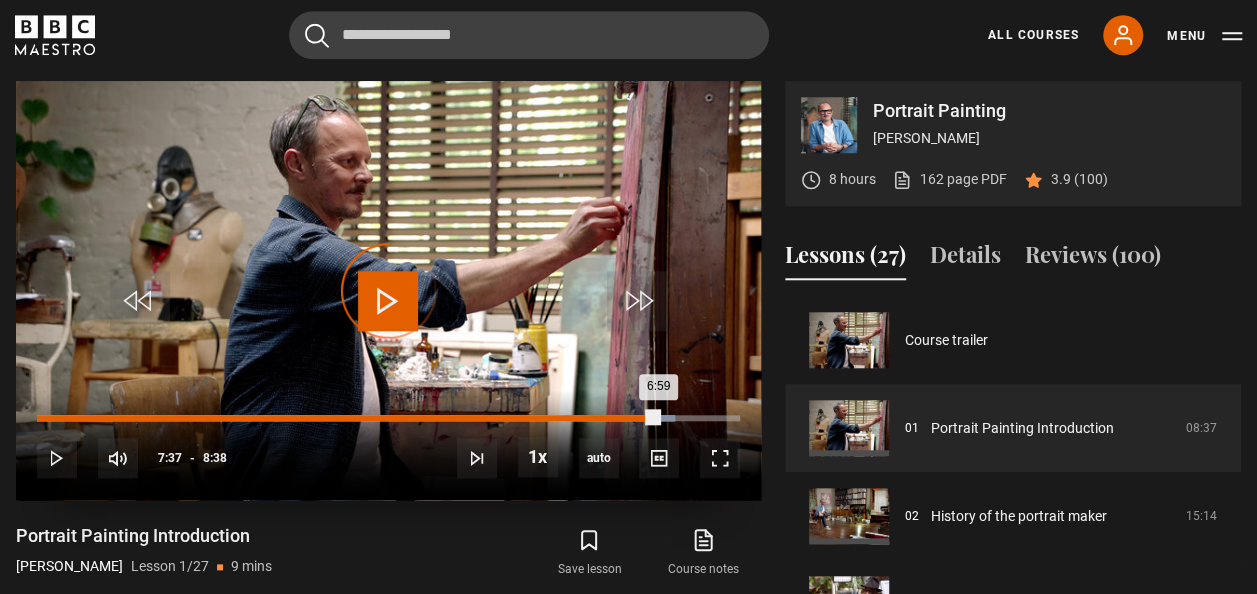 click on "Loaded :  90.73% 7:37 6:59" at bounding box center [388, 418] 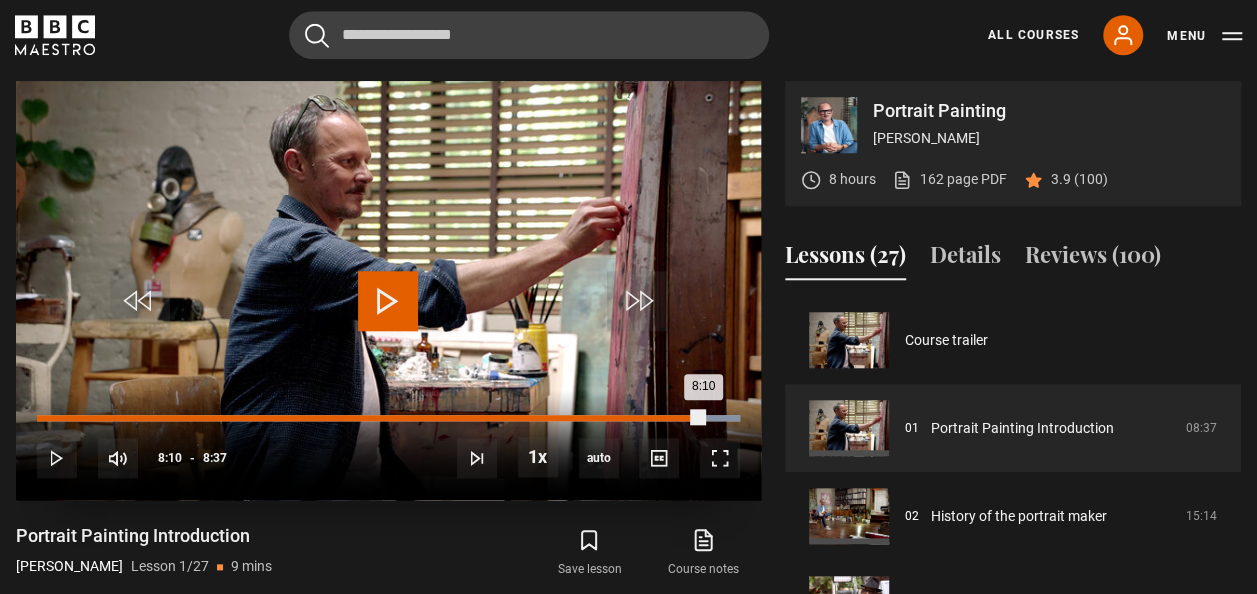 click on "Loaded :  100.00% 8:10 8:10" at bounding box center (388, 418) 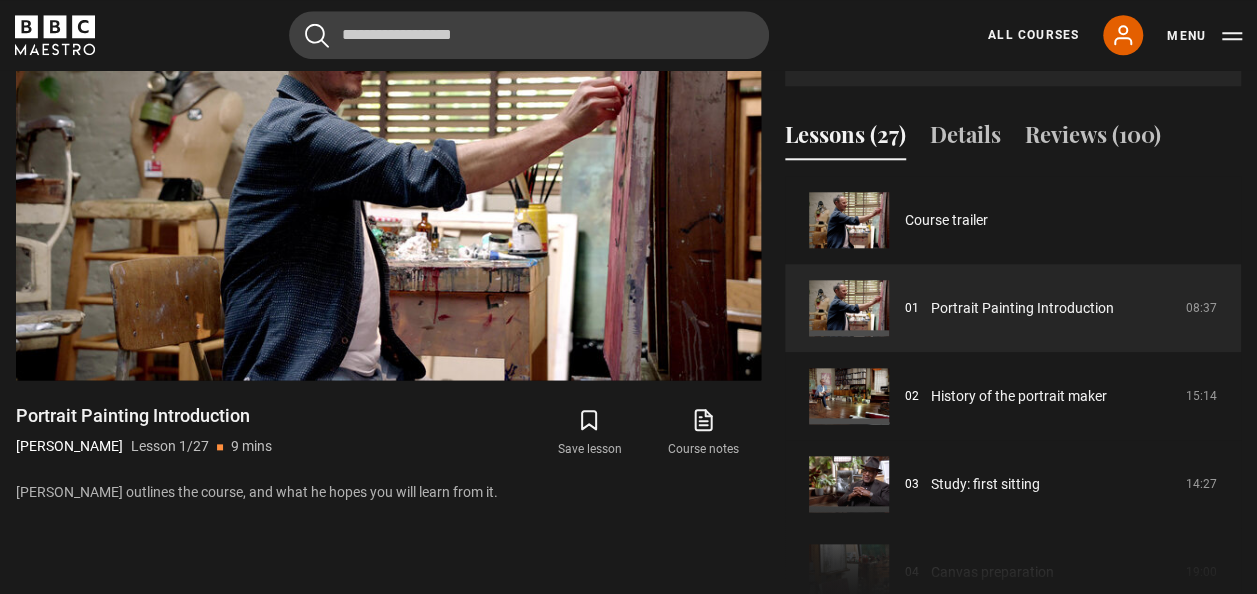 scroll, scrollTop: 963, scrollLeft: 0, axis: vertical 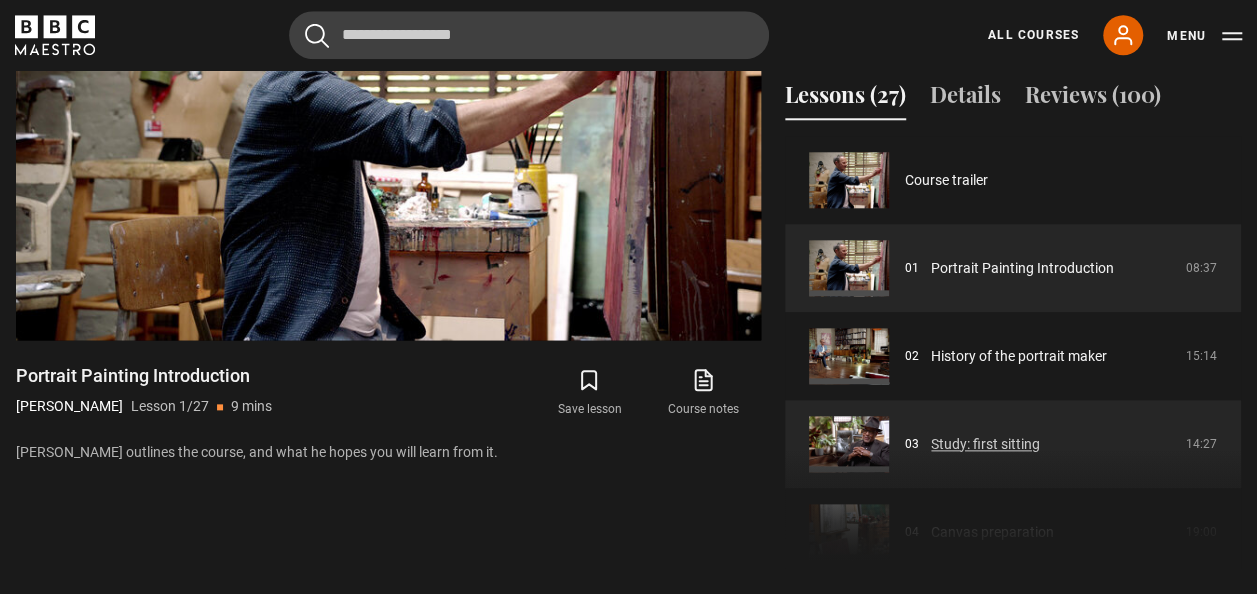click on "Study: first sitting" at bounding box center [985, 444] 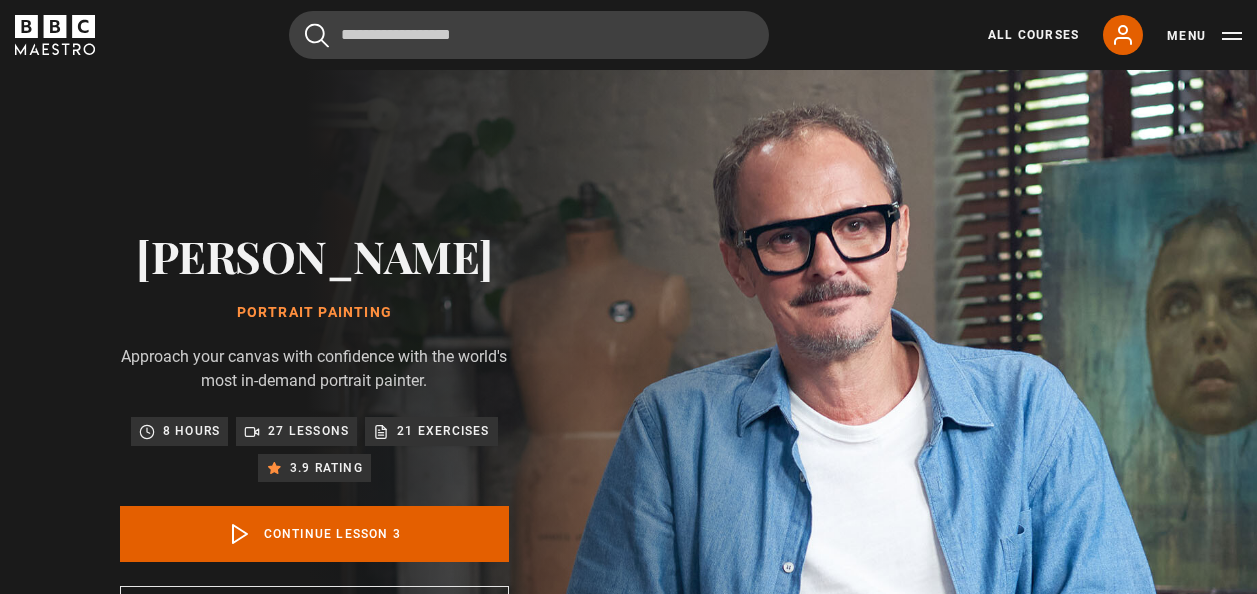 scroll, scrollTop: 803, scrollLeft: 0, axis: vertical 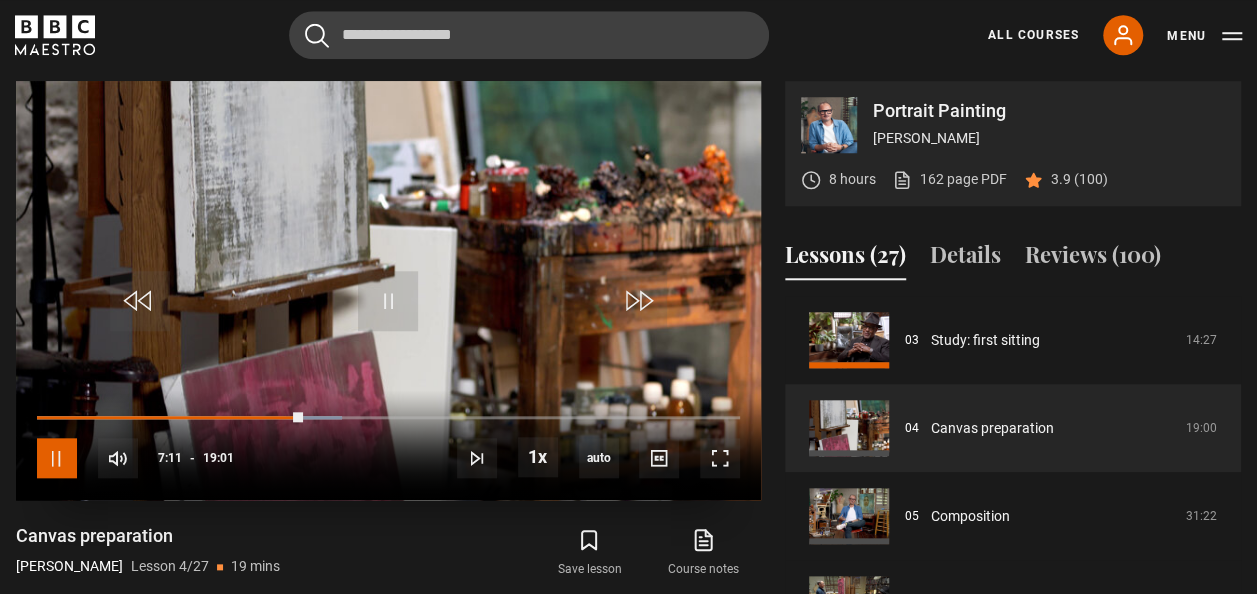 click at bounding box center [57, 458] 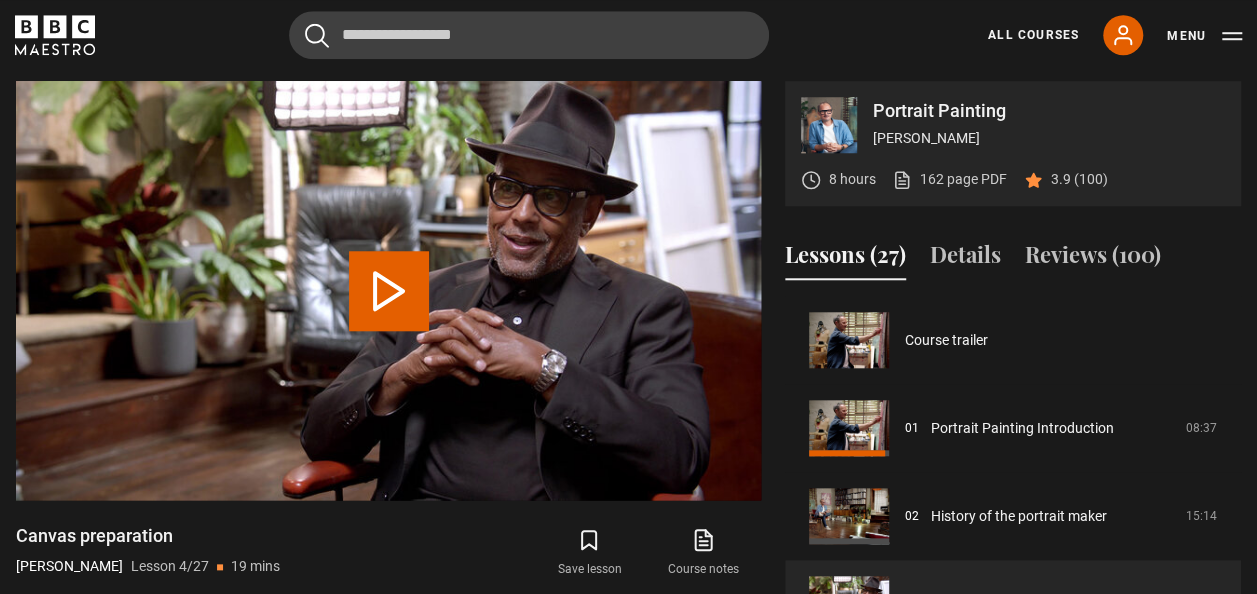 scroll, scrollTop: 176, scrollLeft: 0, axis: vertical 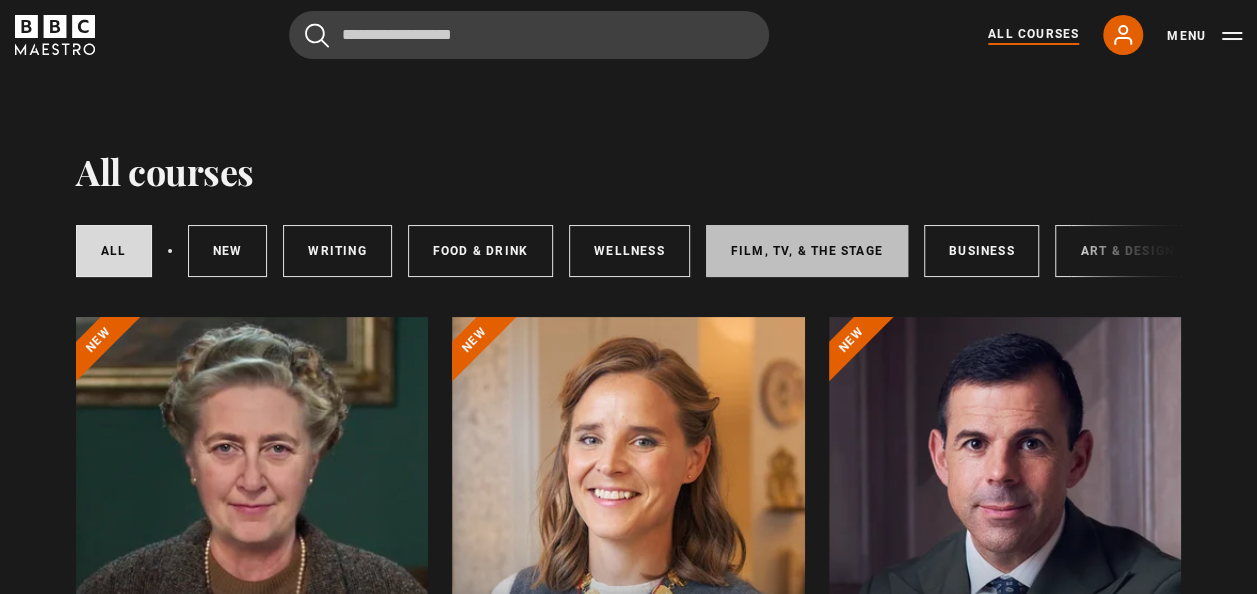 click on "Film, TV, & The Stage" at bounding box center [807, 251] 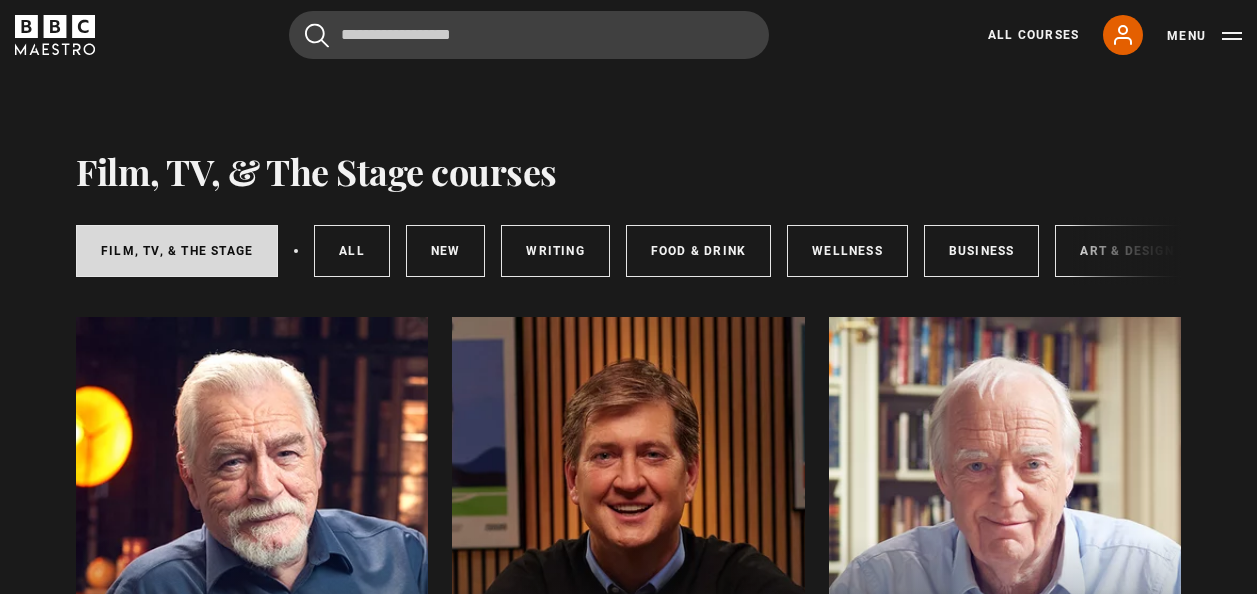 scroll, scrollTop: 0, scrollLeft: 0, axis: both 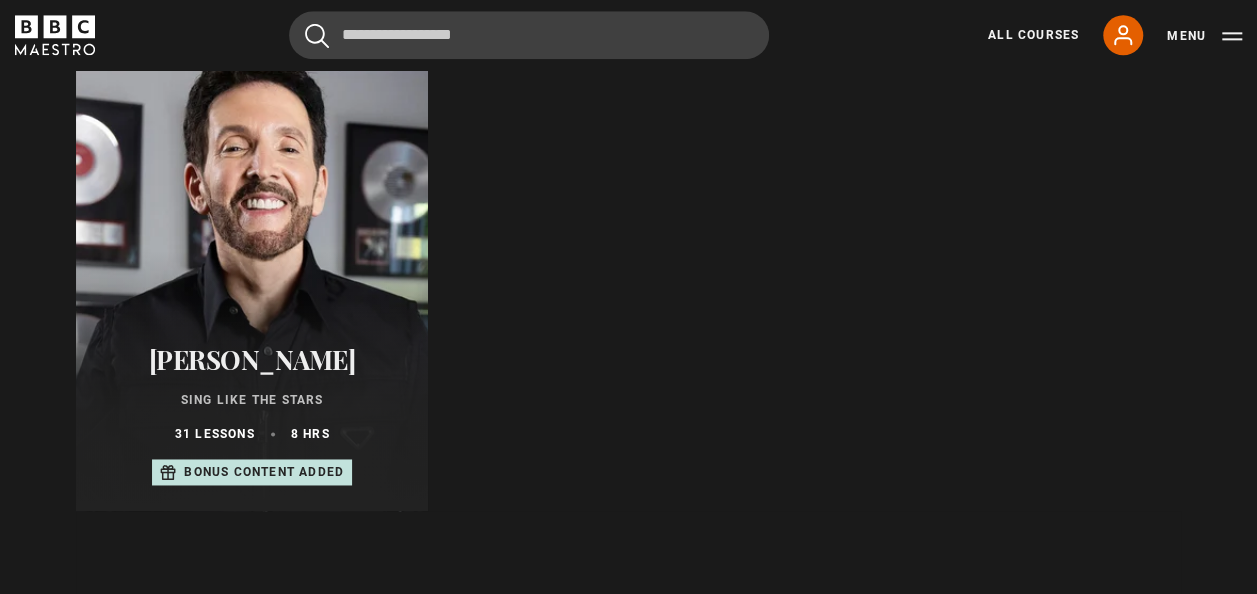 click at bounding box center (252, 271) 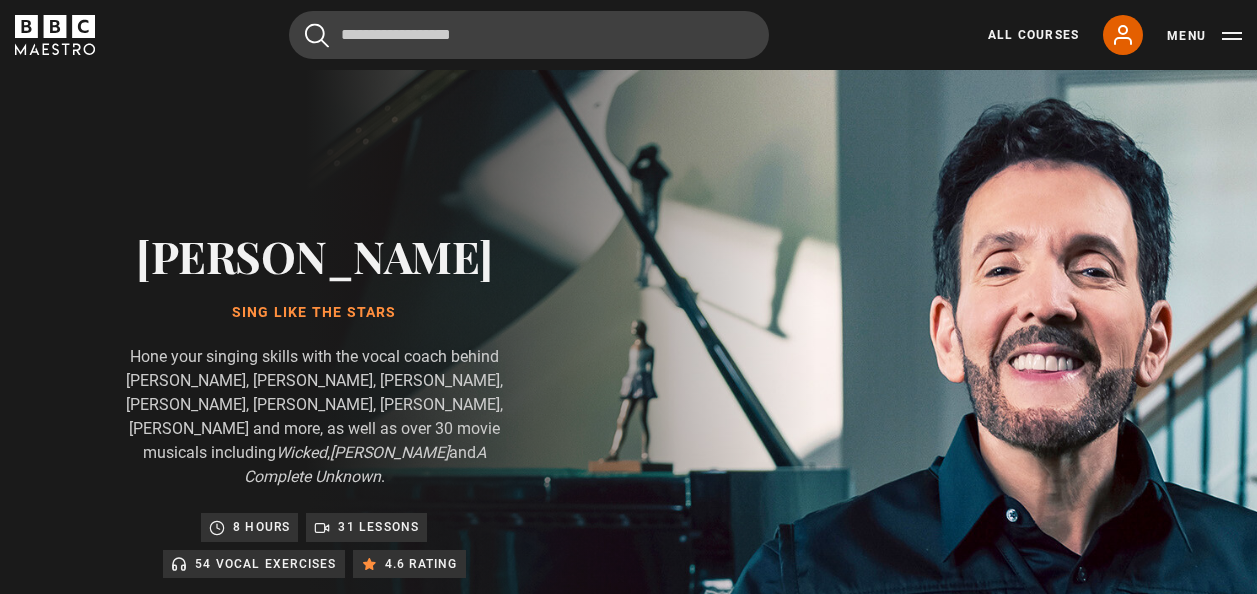 scroll, scrollTop: 0, scrollLeft: 0, axis: both 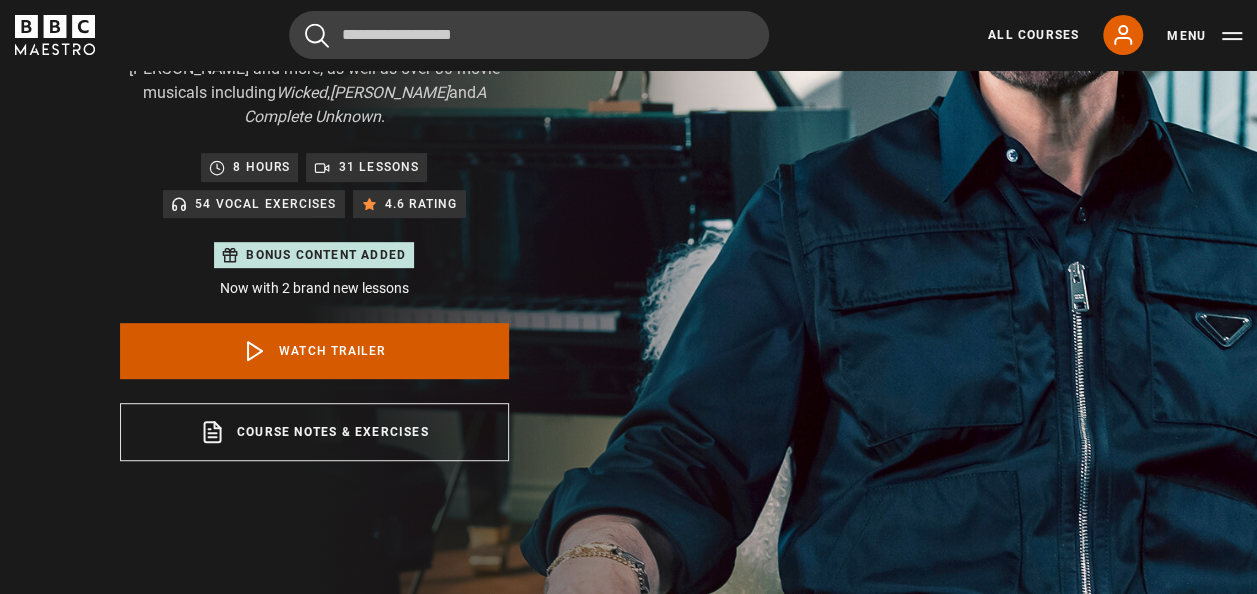 click on "Watch Trailer" at bounding box center (314, 351) 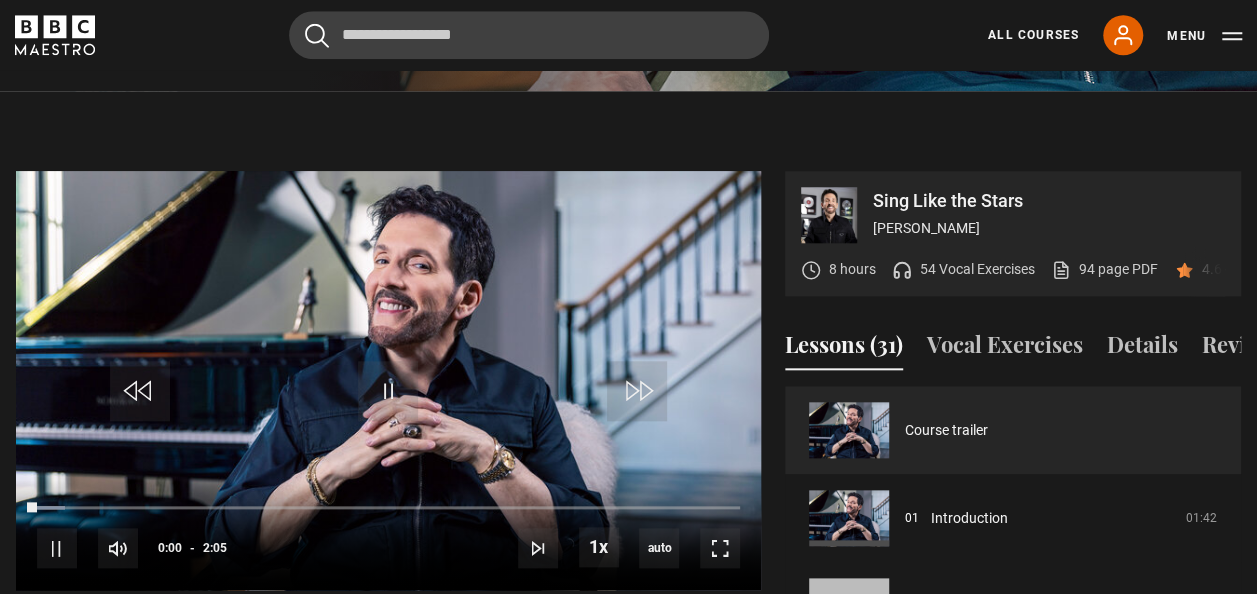 scroll, scrollTop: 956, scrollLeft: 0, axis: vertical 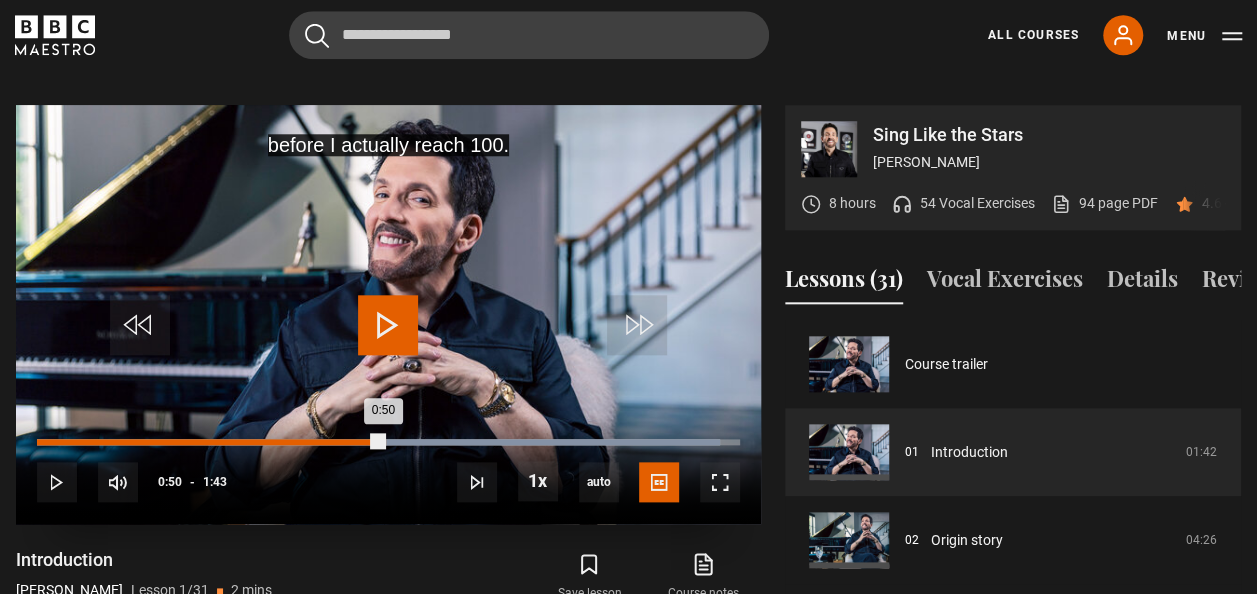 click on "Loaded :  97.09% 0:50 0:50" at bounding box center (388, 442) 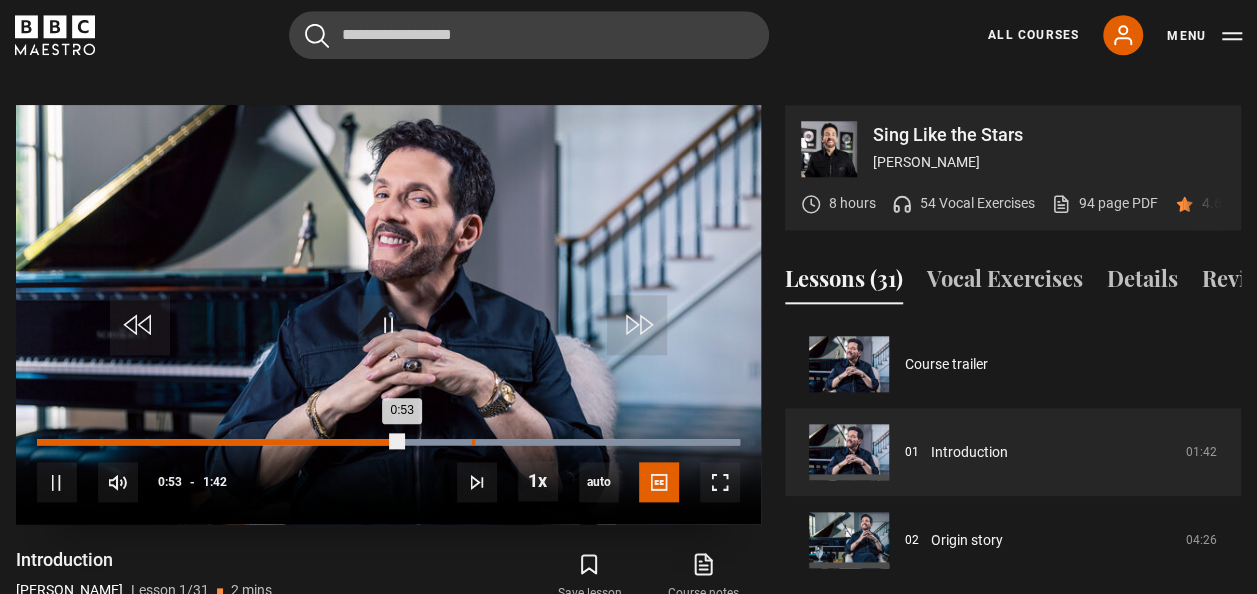 click on "Loaded :  100.00% 1:03 0:53" at bounding box center (388, 442) 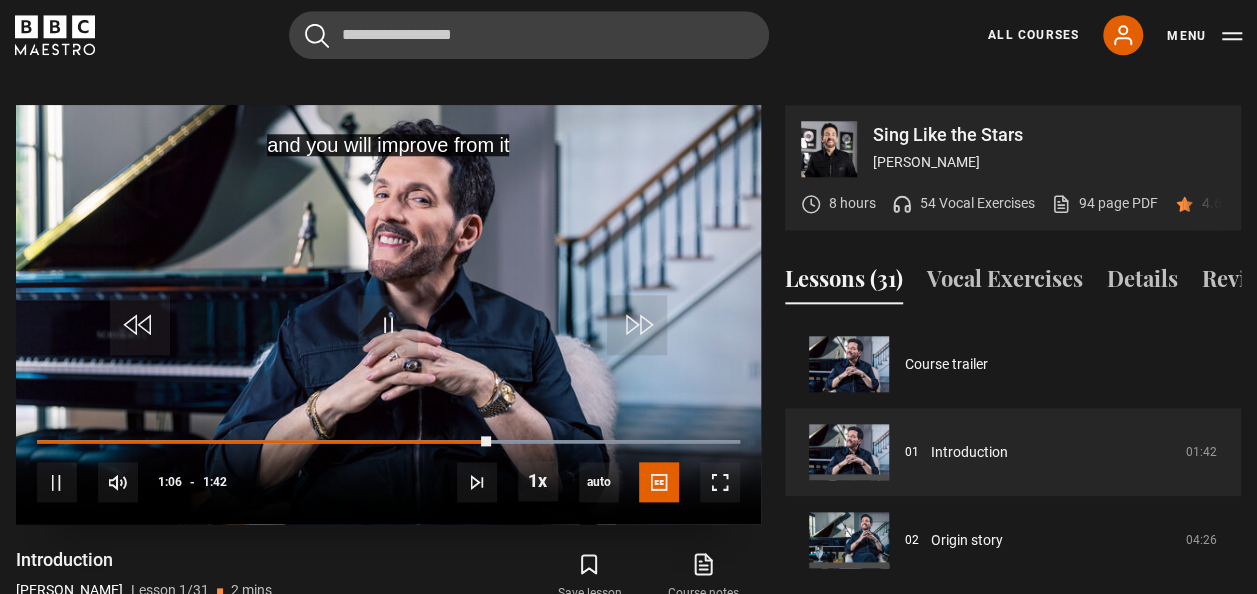 click on "10s Skip Back 10 seconds Pause 10s Skip Forward 10 seconds Loaded :  100.00% 1:03 1:06 Pause Mute Current Time  1:06 - Duration  1:42
Eric Vetro
Lesson 1
Introduction
1x Playback Rate 2x 1.5x 1x , selected 0.5x auto Quality 360p 720p 1080p 2160p Auto , selected Captions captions off English  Captions , selected" at bounding box center [388, 469] 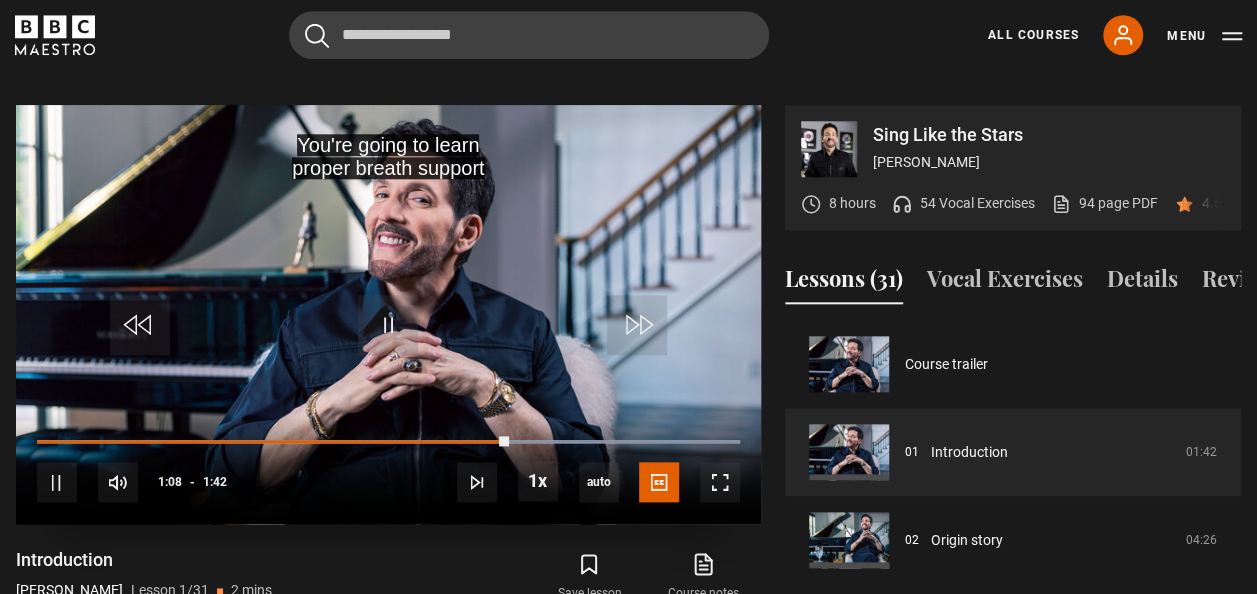 click on "10s Skip Back 10 seconds Pause 10s Skip Forward 10 seconds Loaded :  100.00% 1:31 1:08 Pause Mute Current Time  1:08 - Duration  1:42
Eric Vetro
Lesson 1
Introduction
1x Playback Rate 2x 1.5x 1x , selected 0.5x auto Quality 360p 720p 1080p 2160p Auto , selected Captions captions off English  Captions , selected" at bounding box center [388, 469] 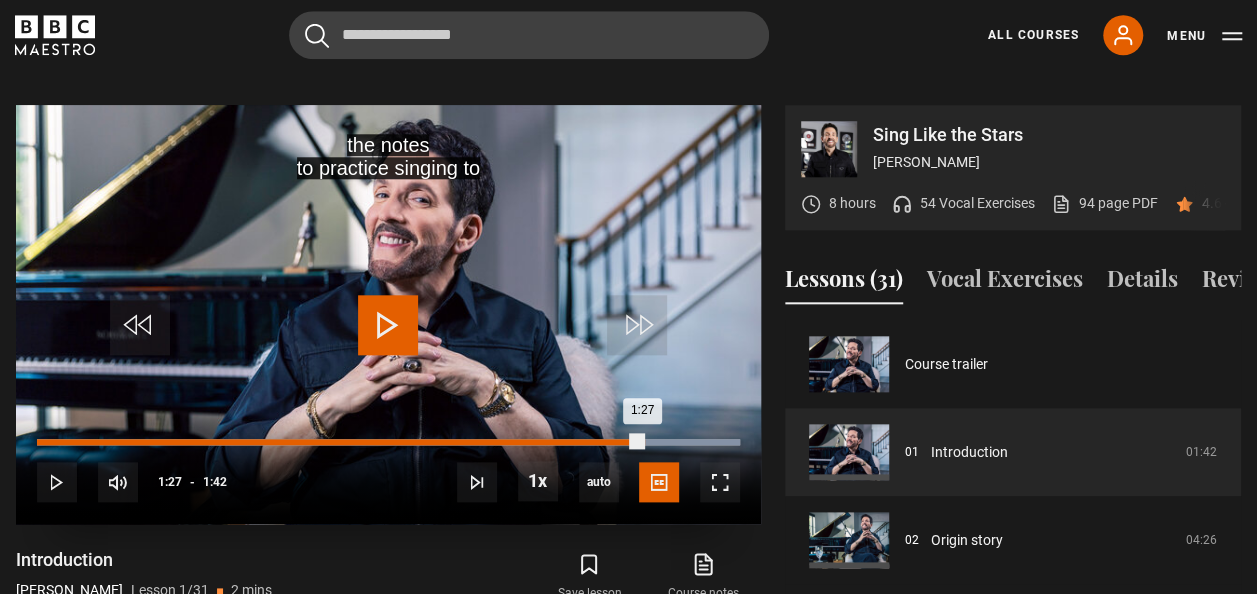 click on "Loaded :  100.00% 1:27 1:27" at bounding box center [388, 442] 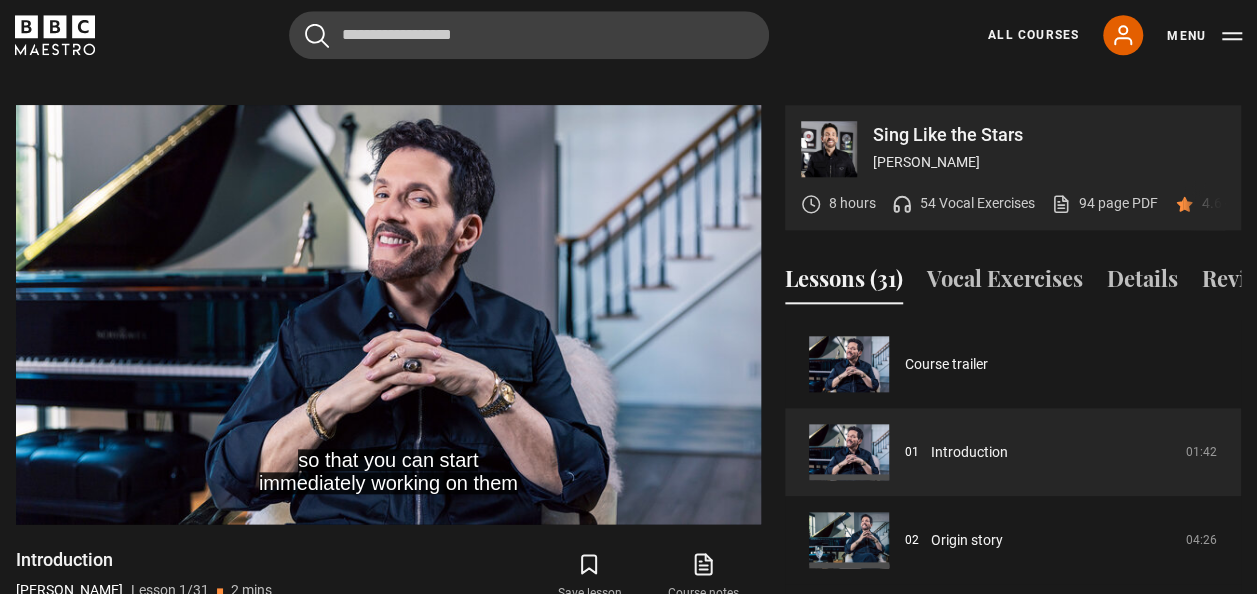 scroll, scrollTop: 378, scrollLeft: 0, axis: vertical 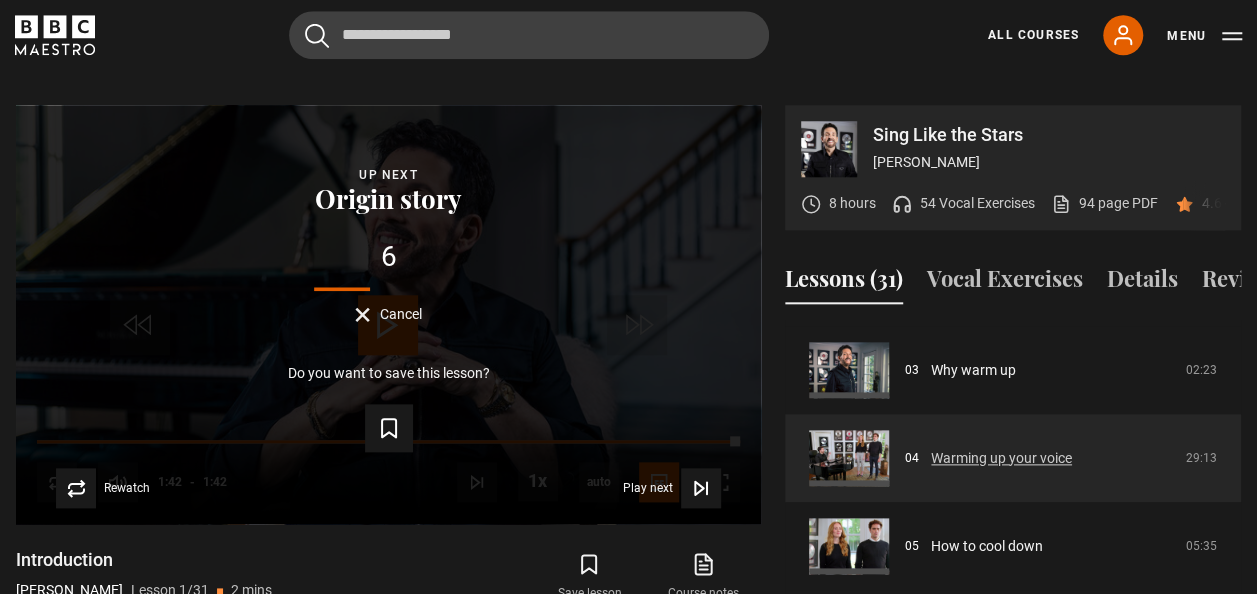 click on "Warming up your voice" at bounding box center [1001, 458] 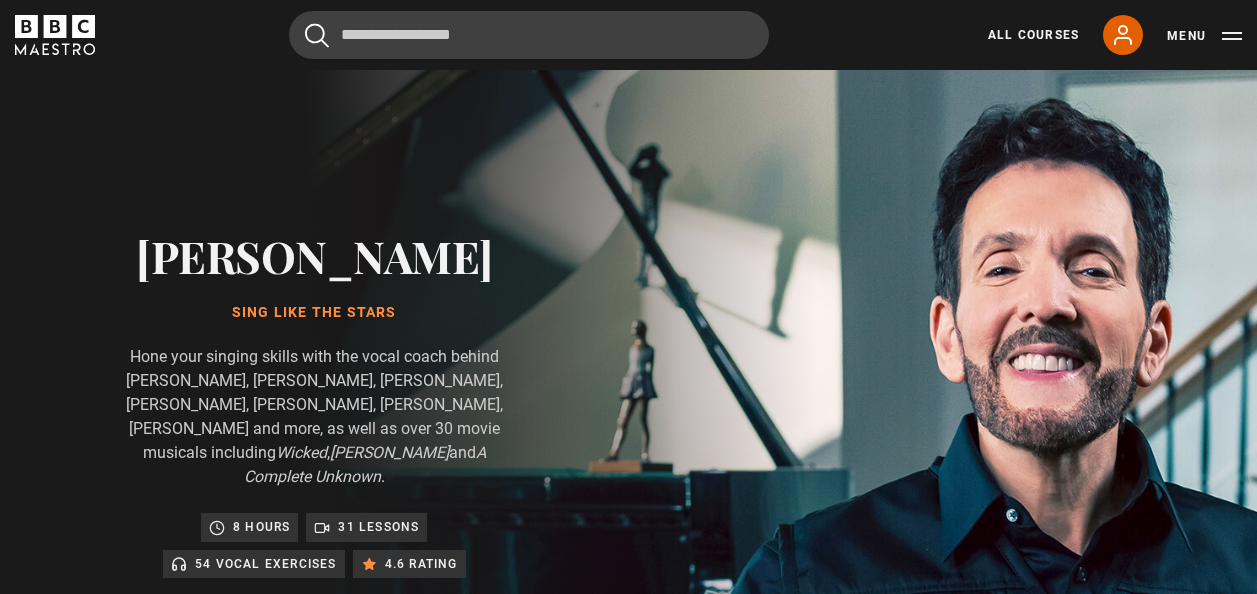 scroll, scrollTop: 956, scrollLeft: 0, axis: vertical 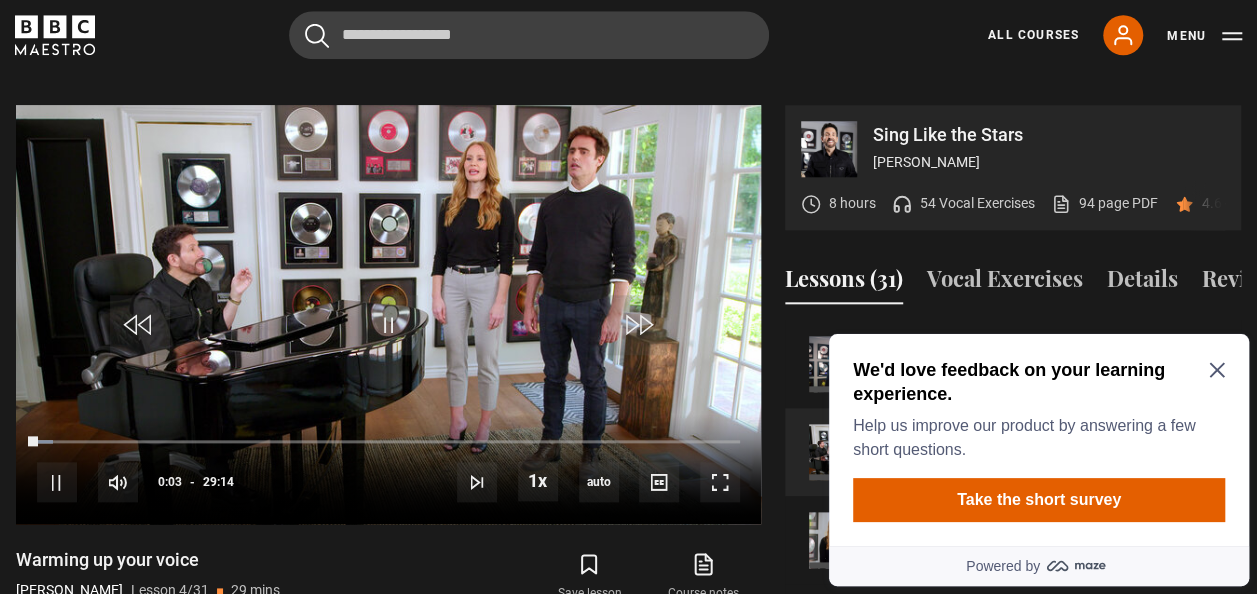 click 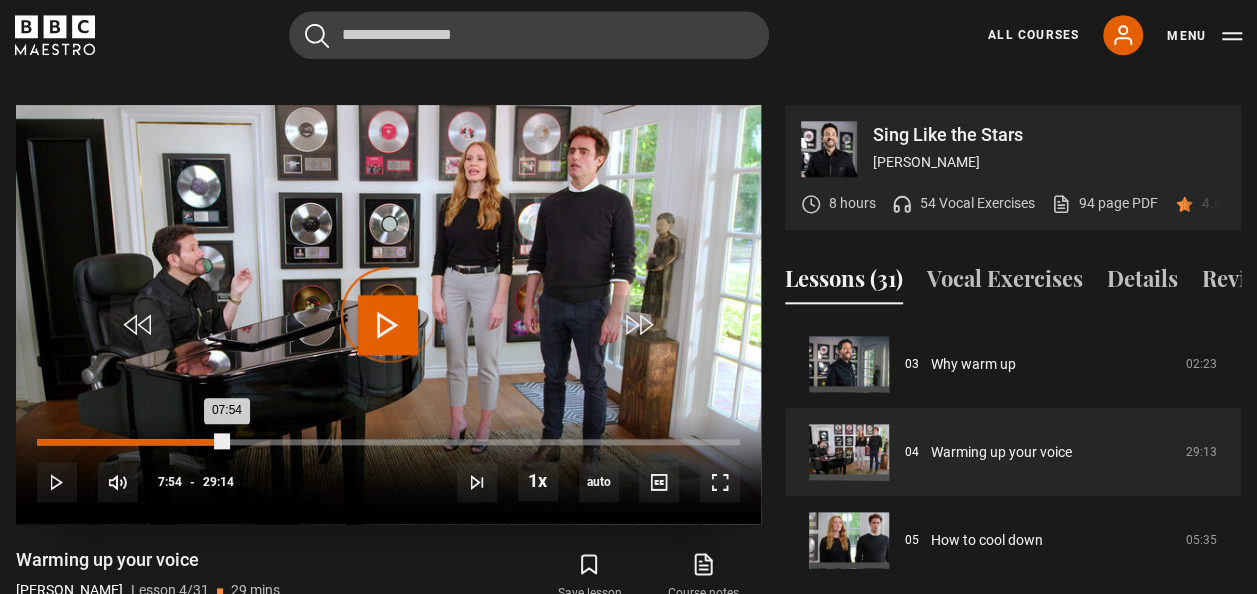click on "Loaded :  26.80% 07:54 07:54" at bounding box center (388, 442) 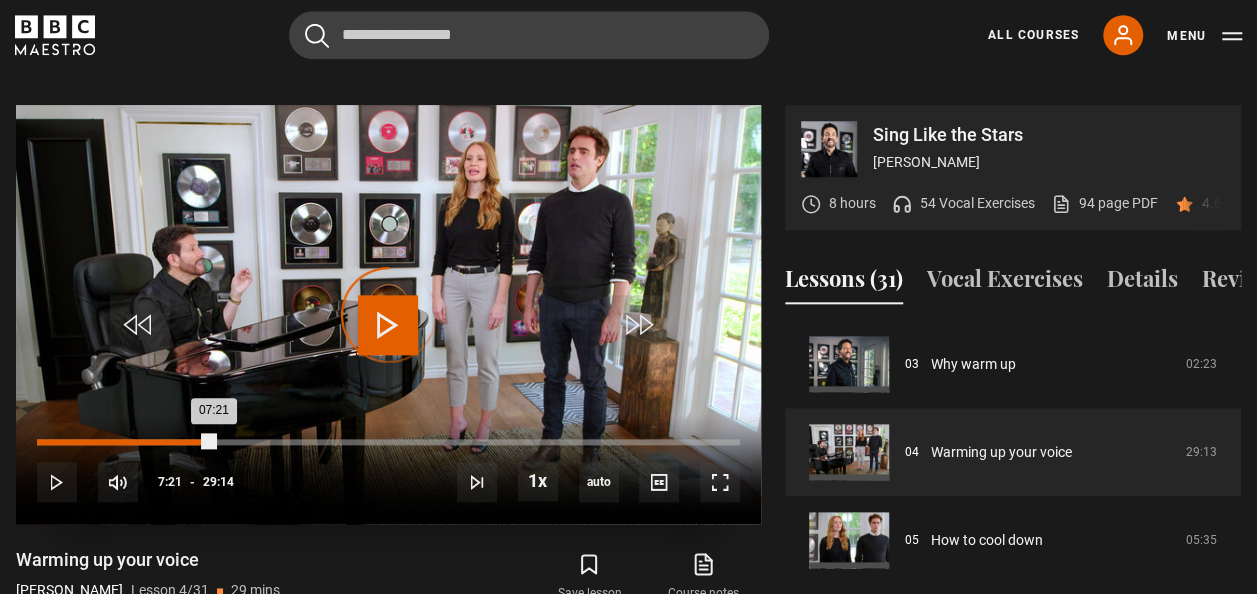 click on "Loaded :  0.00% 07:21 07:21" at bounding box center [388, 442] 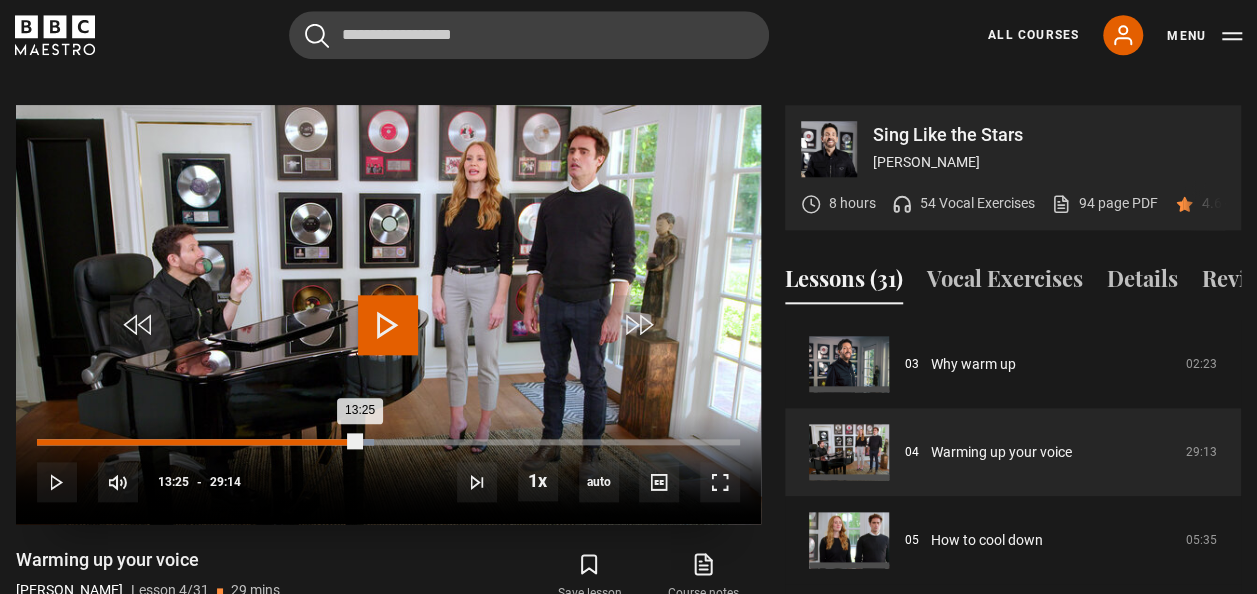 click on "Loaded :  47.89% 13:25 13:25" at bounding box center (388, 442) 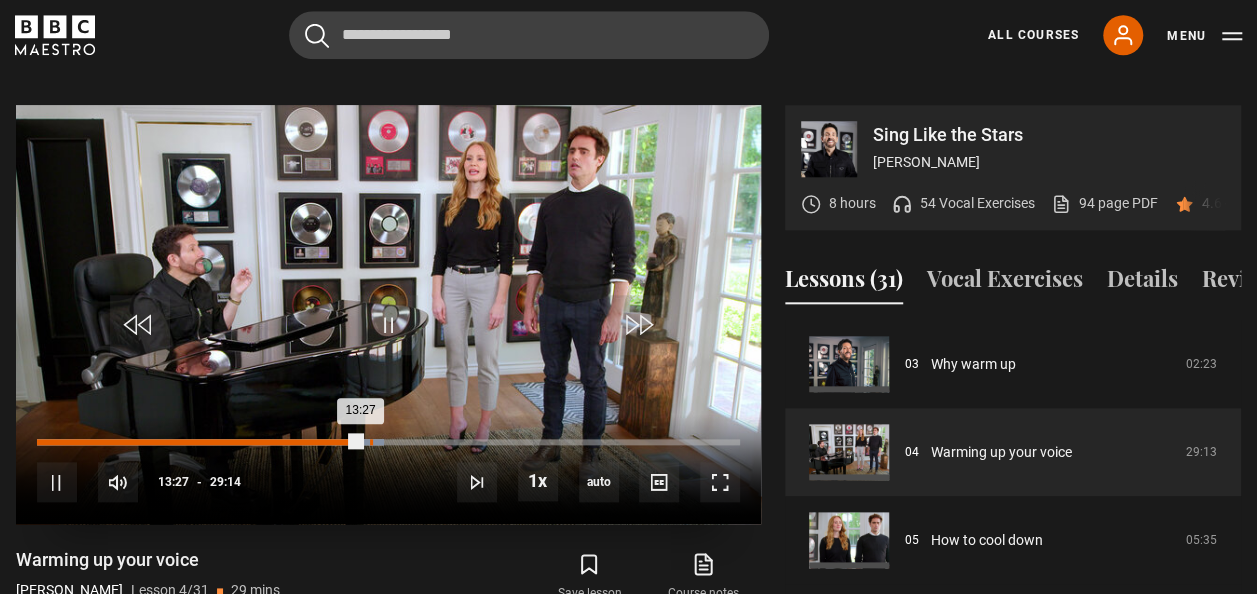 click on "Loaded :  49.32% 13:50 13:27" at bounding box center [388, 442] 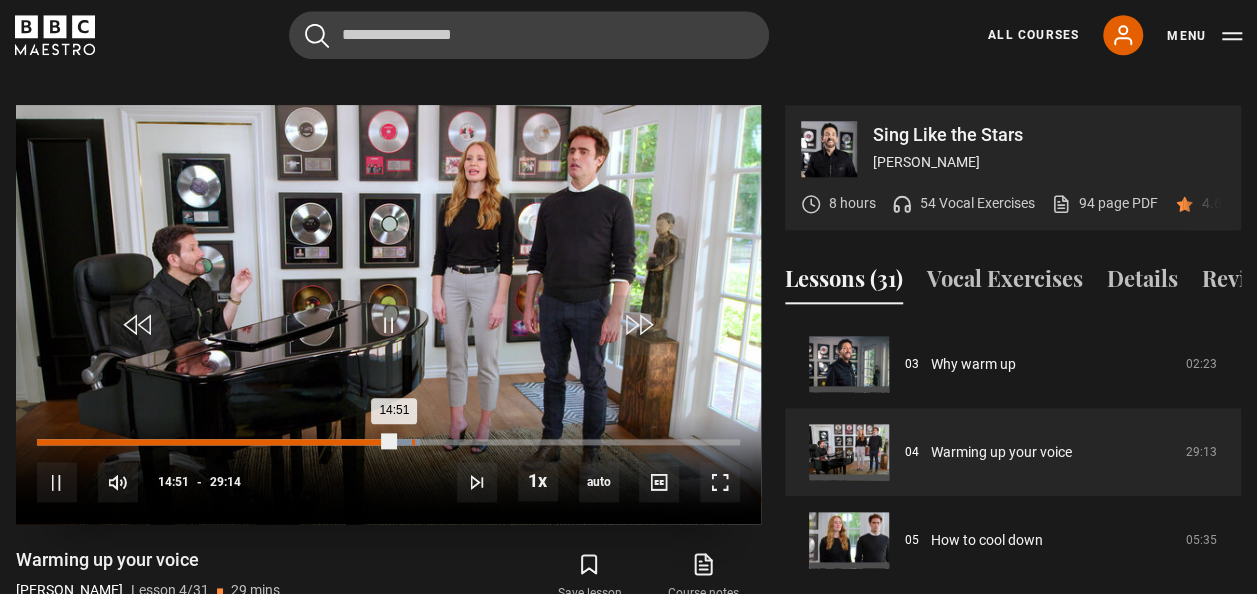click on "Loaded :  54.45% 15:35 14:51" at bounding box center [388, 442] 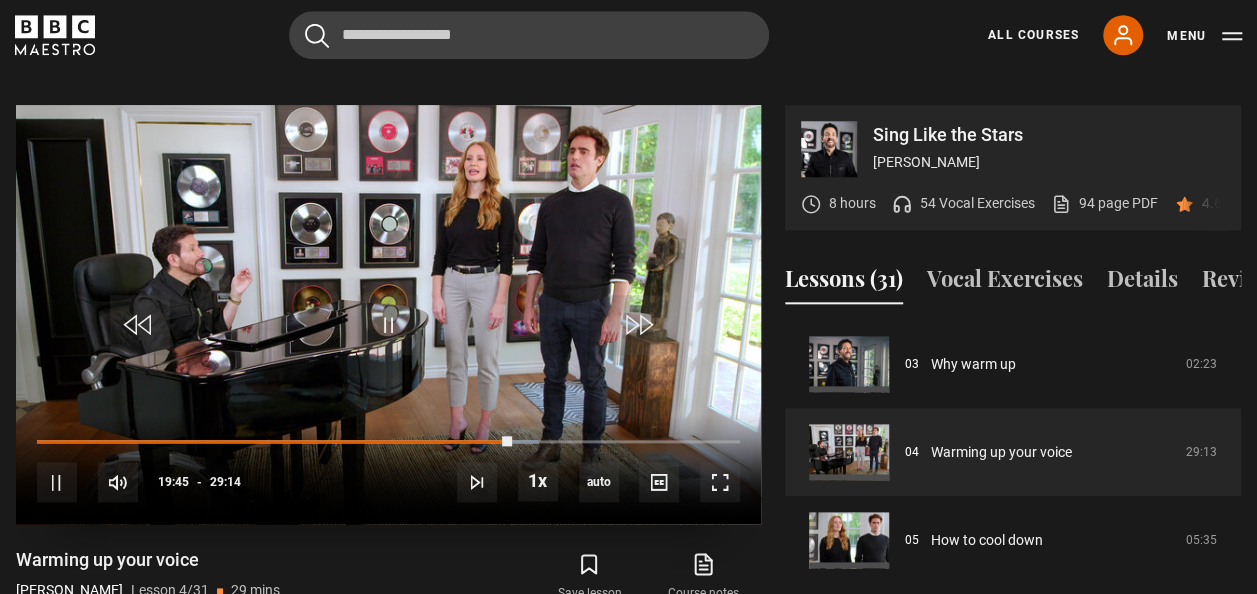 click on "10s Skip Back 10 seconds Pause 10s Skip Forward 10 seconds Loaded :  71.27% 20:50 19:45 Pause Mute Current Time  19:45 - Duration  29:14
Eric Vetro
Lesson 4
Warming up your voice
1x Playback Rate 2x 1.5x 1x , selected 0.5x auto Quality 360p 720p 1080p 2160p Auto , selected Captions captions off , selected English  Captions" at bounding box center [388, 469] 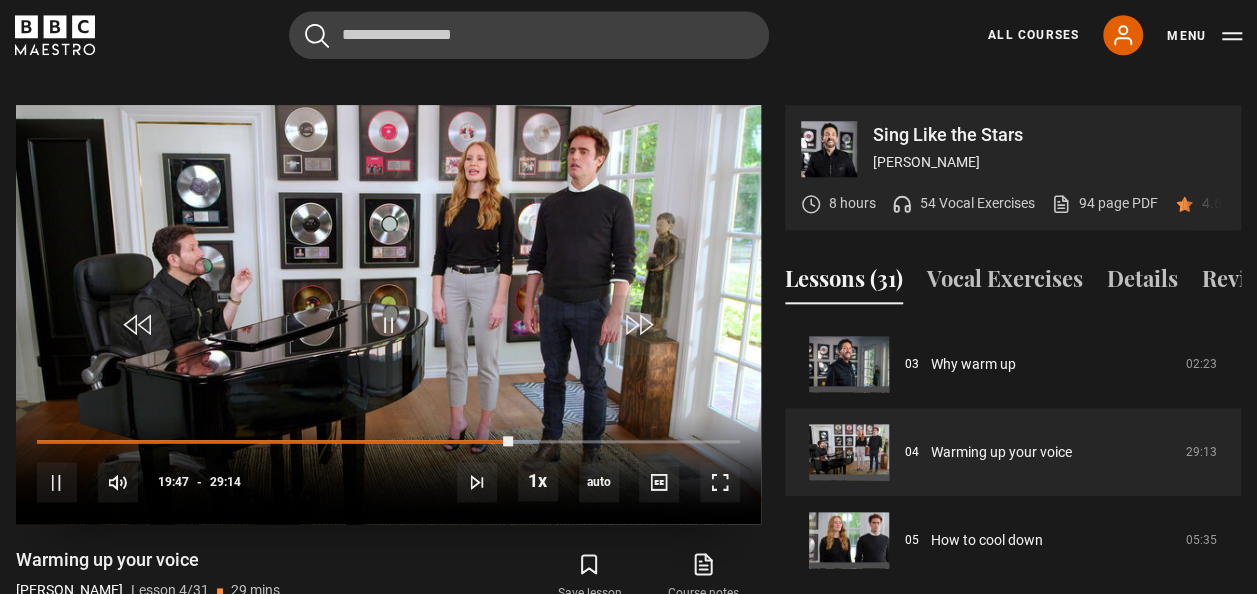 click on "10s Skip Back 10 seconds Pause 10s Skip Forward 10 seconds Loaded :  71.27% 20:50 19:47 Pause Mute Current Time  19:47 - Duration  29:14
Eric Vetro
Lesson 4
Warming up your voice
1x Playback Rate 2x 1.5x 1x , selected 0.5x auto Quality 360p 720p 1080p 2160p Auto , selected Captions captions off , selected English  Captions" at bounding box center (388, 469) 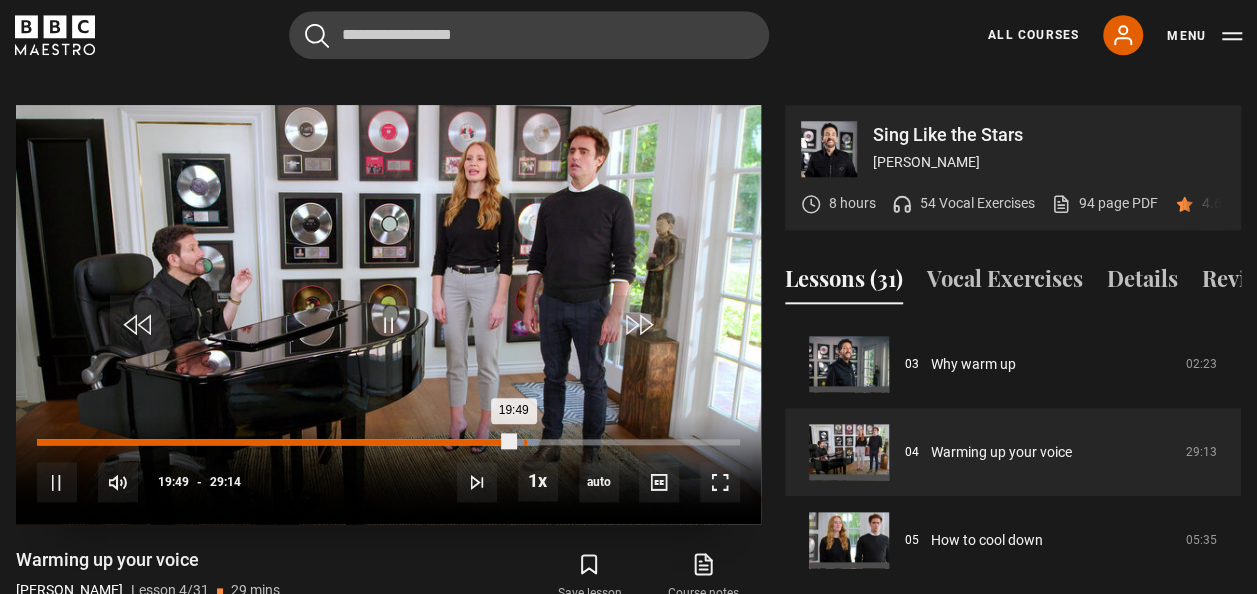click on "20:15" at bounding box center (525, 442) 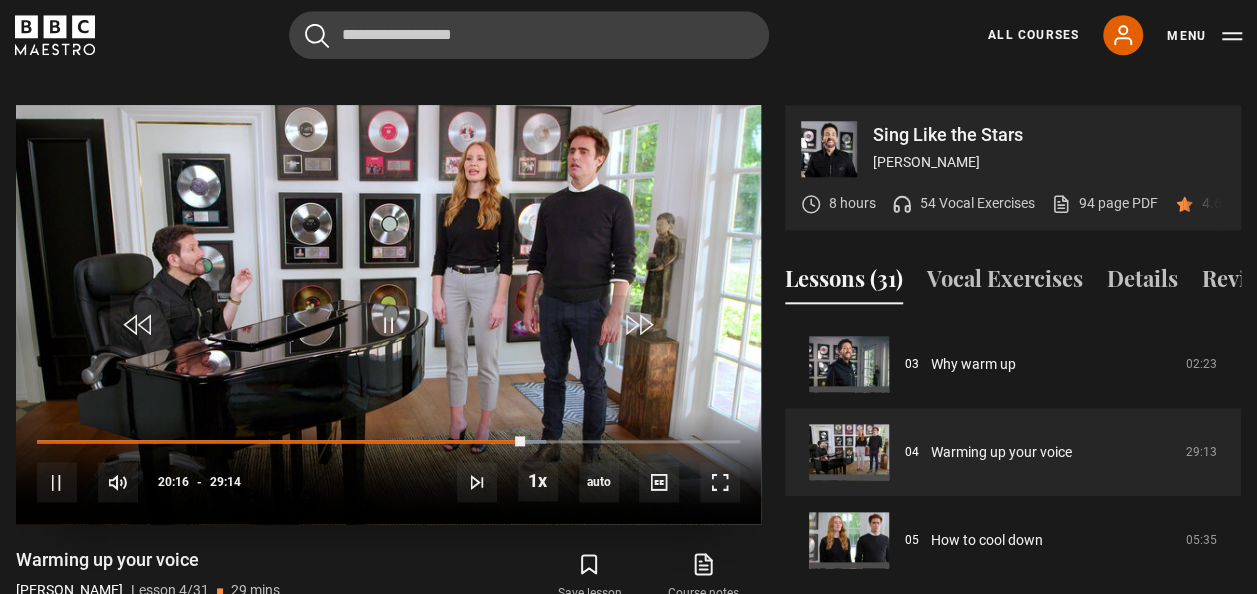 click on "10s Skip Back 10 seconds Pause 10s Skip Forward 10 seconds Loaded :  72.41% 21:14 20:16 Pause Mute Current Time  20:16 - Duration  29:14
Eric Vetro
Lesson 4
Warming up your voice
1x Playback Rate 2x 1.5x 1x , selected 0.5x auto Quality 360p 720p 1080p 2160p Auto , selected Captions captions off , selected English  Captions" at bounding box center [388, 469] 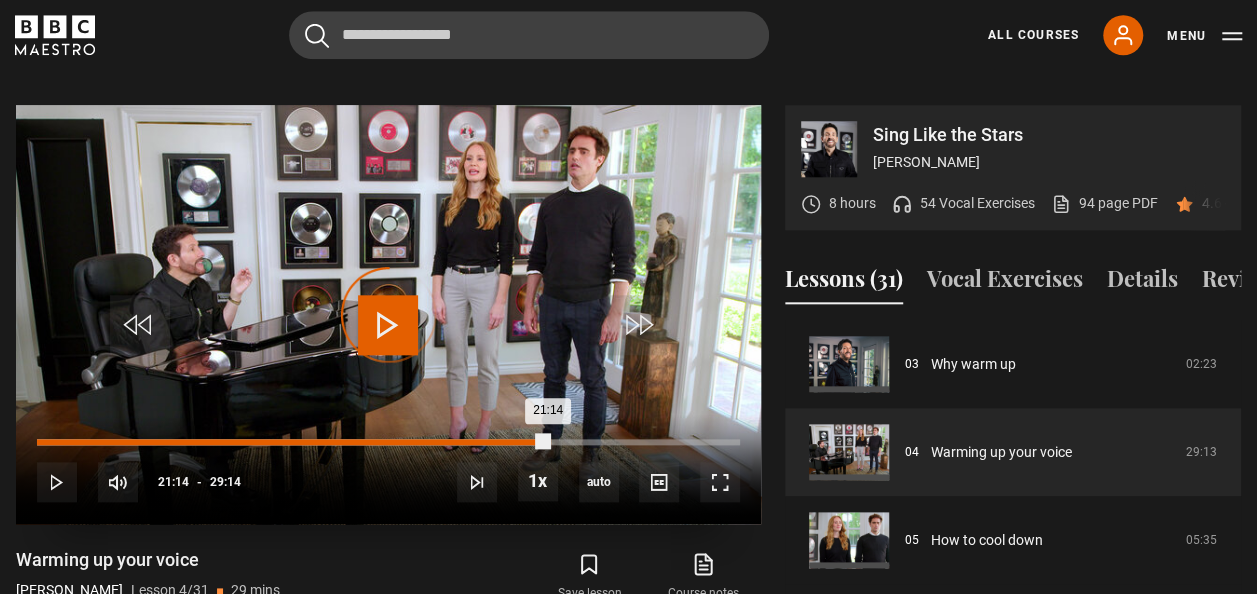 click on "Loaded :  72.98% 21:14 21:14" at bounding box center (388, 442) 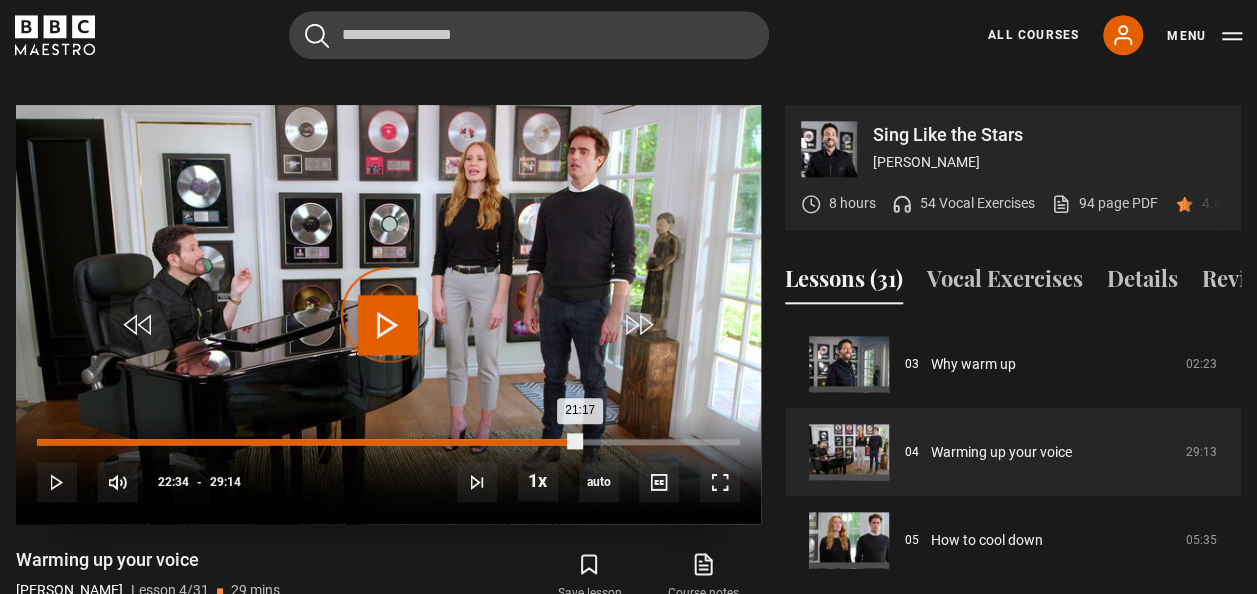 click on "Loaded :  75.54% 22:29 21:17" at bounding box center [388, 442] 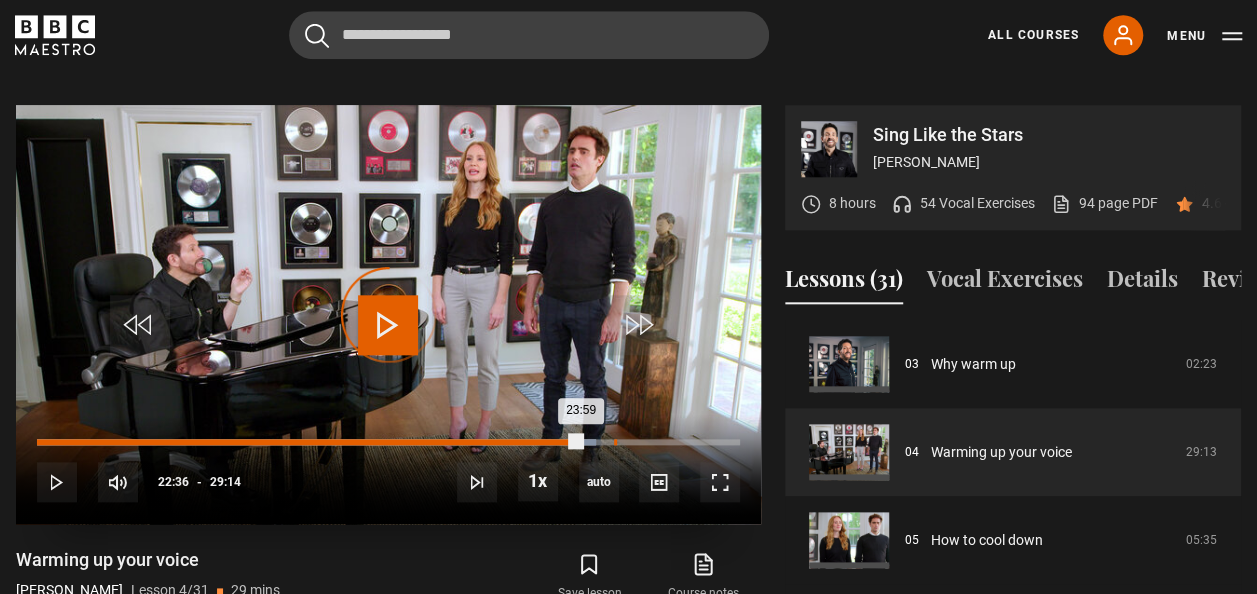 click on "Loaded :  79.53% 23:59 23:59" at bounding box center [388, 442] 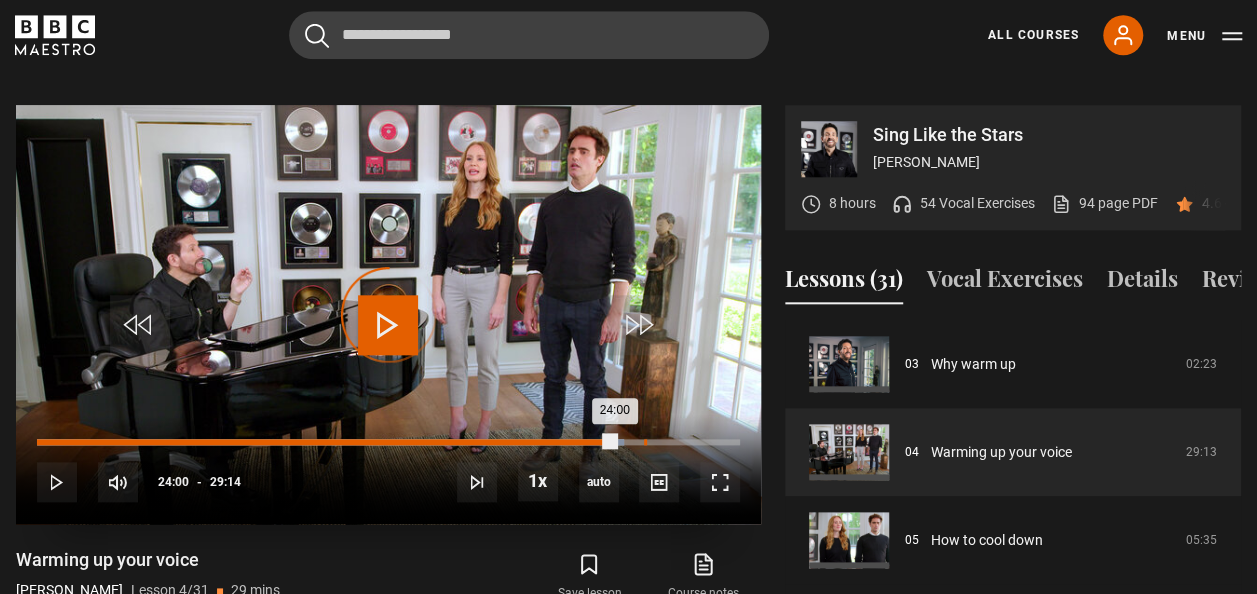 click on "25:14" at bounding box center [645, 442] 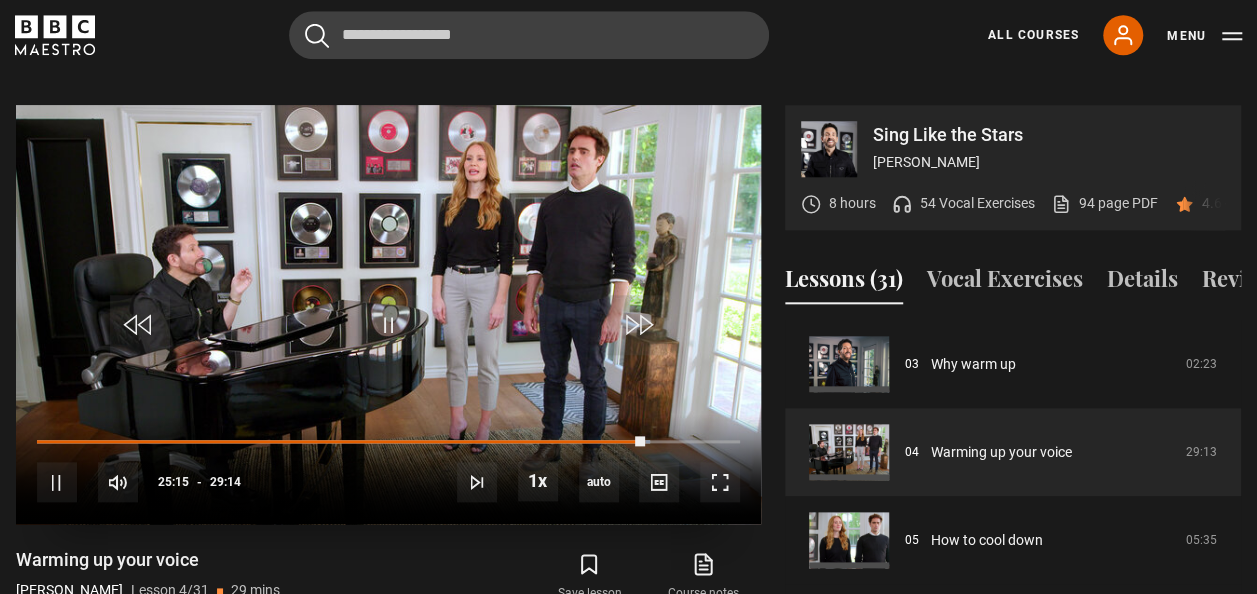 click on "10s Skip Back 10 seconds Pause 10s Skip Forward 10 seconds Loaded :  87.23% 25:24 25:15 Pause Mute Current Time  25:15 - Duration  29:14
Eric Vetro
Lesson 4
Warming up your voice
1x Playback Rate 2x 1.5x 1x , selected 0.5x auto Quality 360p 720p 1080p 2160p Auto , selected Captions captions off , selected English  Captions" at bounding box center (388, 469) 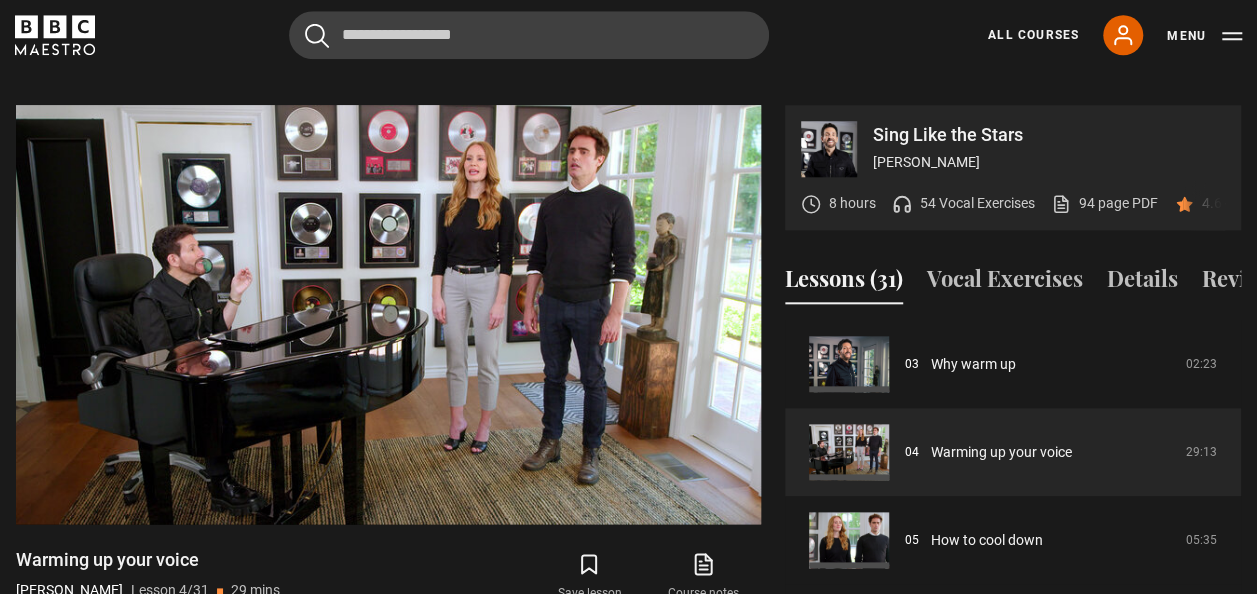 scroll, scrollTop: 642, scrollLeft: 0, axis: vertical 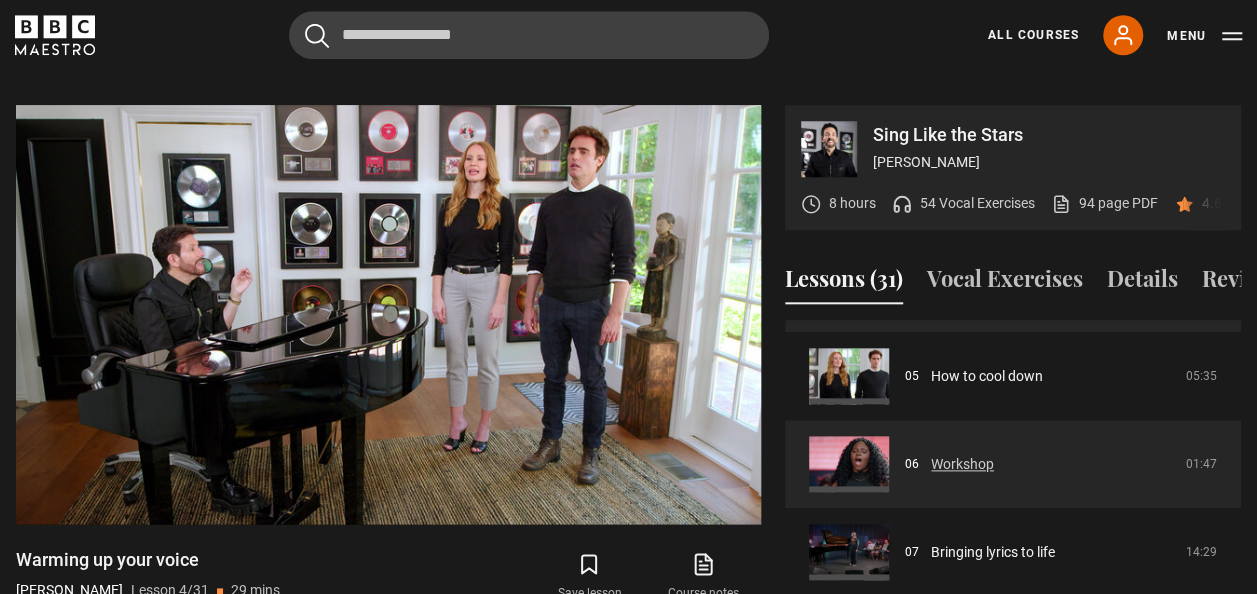 click on "Workshop" at bounding box center (962, 464) 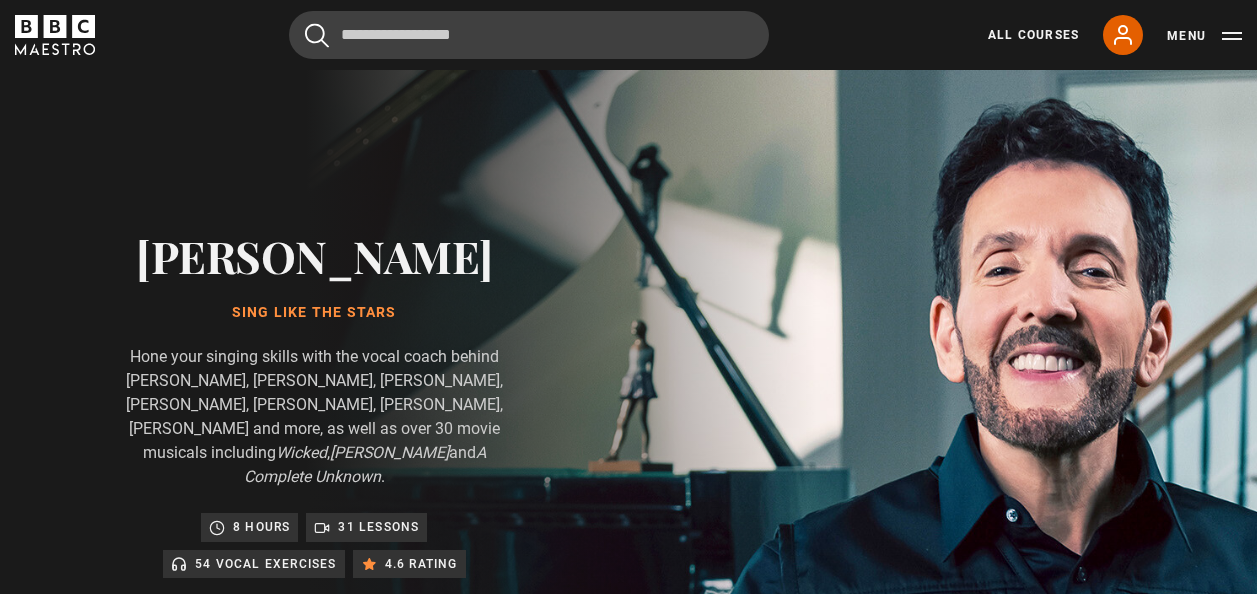 scroll, scrollTop: 956, scrollLeft: 0, axis: vertical 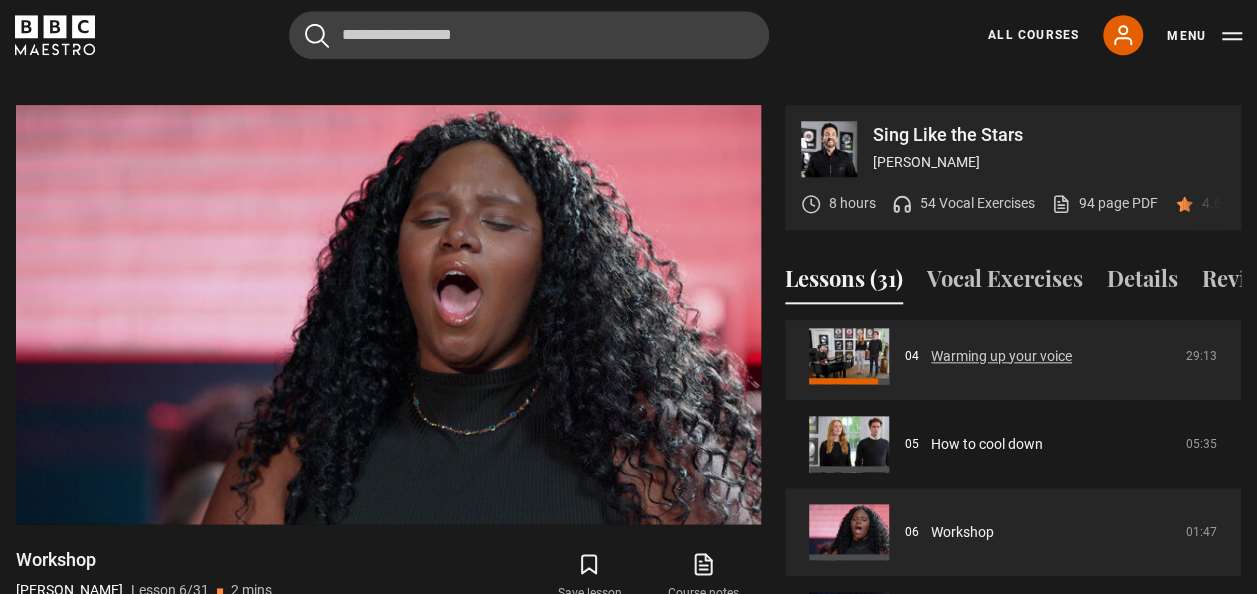 click on "Warming up your voice" at bounding box center [1001, 356] 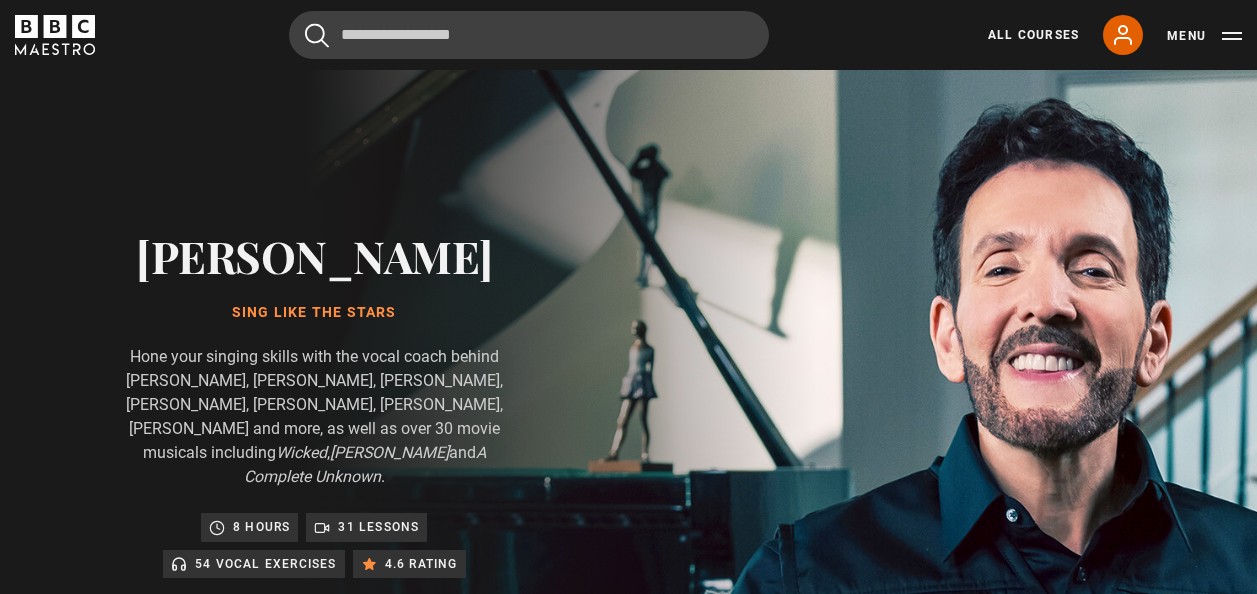 scroll, scrollTop: 956, scrollLeft: 0, axis: vertical 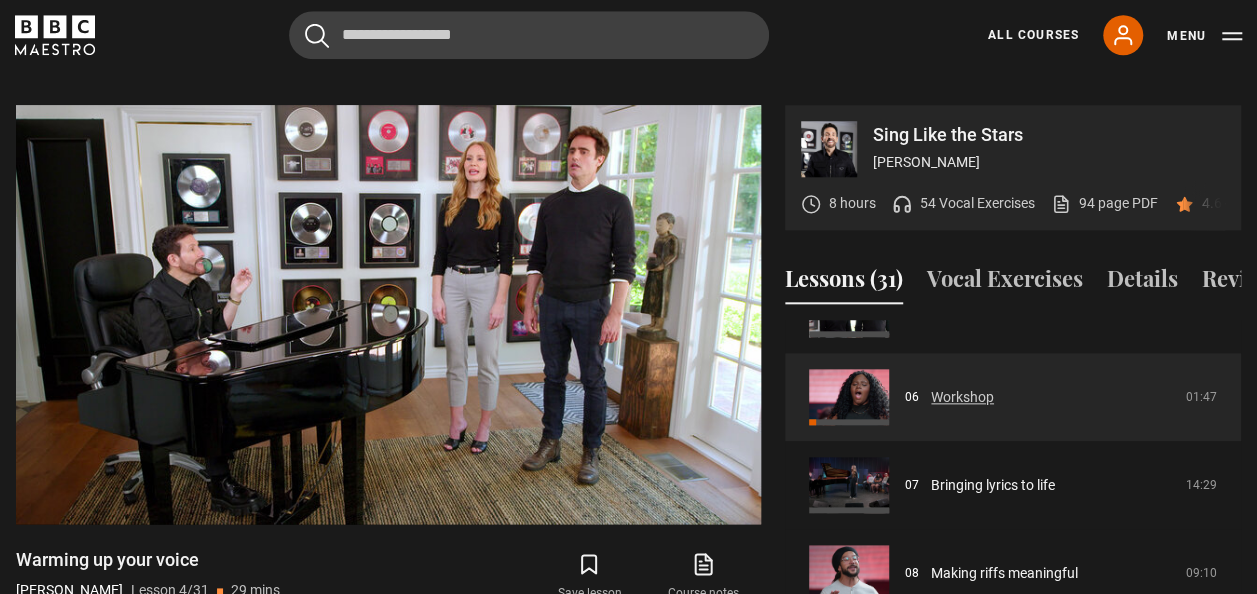click on "Workshop" at bounding box center (962, 397) 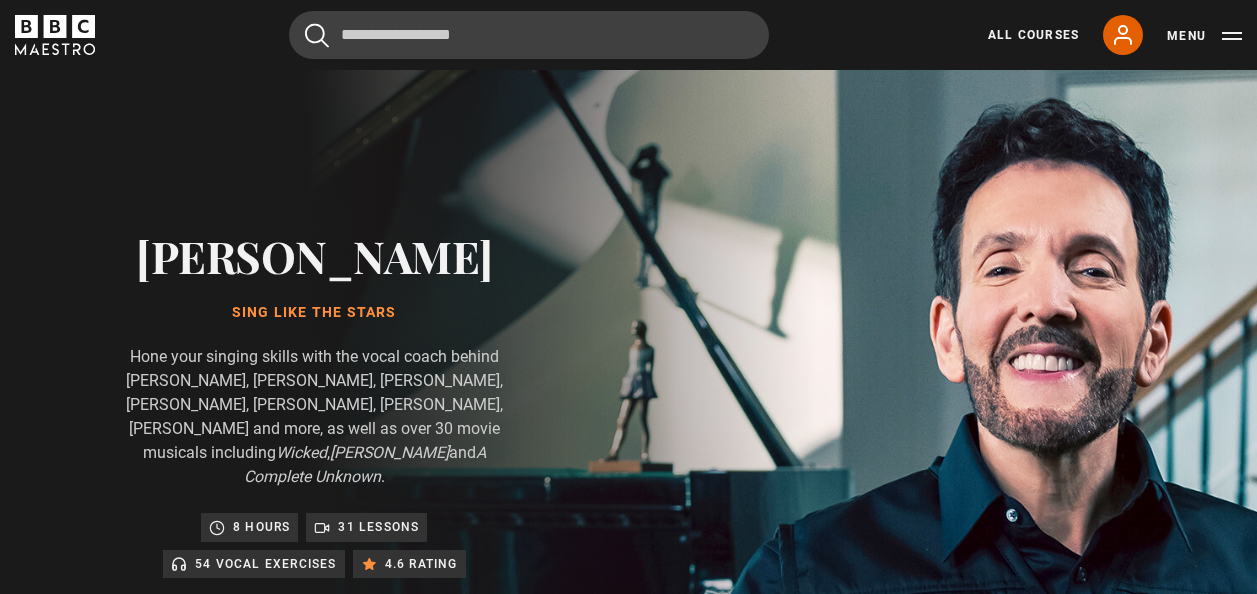 scroll, scrollTop: 956, scrollLeft: 0, axis: vertical 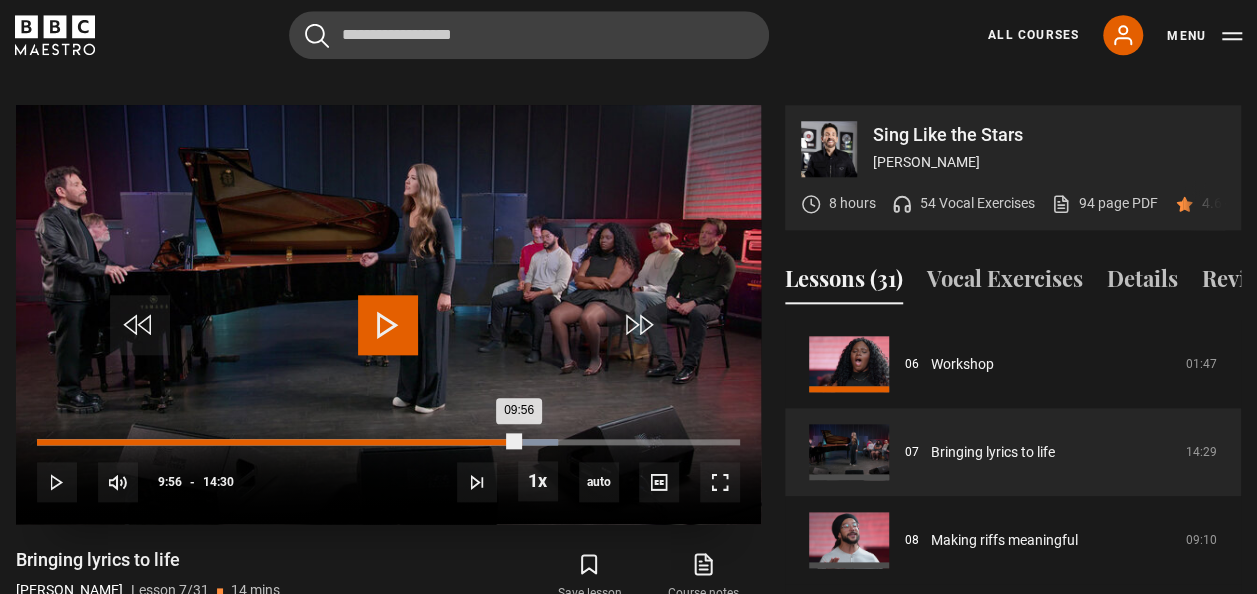 click on "Loaded :  74.14% 09:56 09:56" at bounding box center (388, 442) 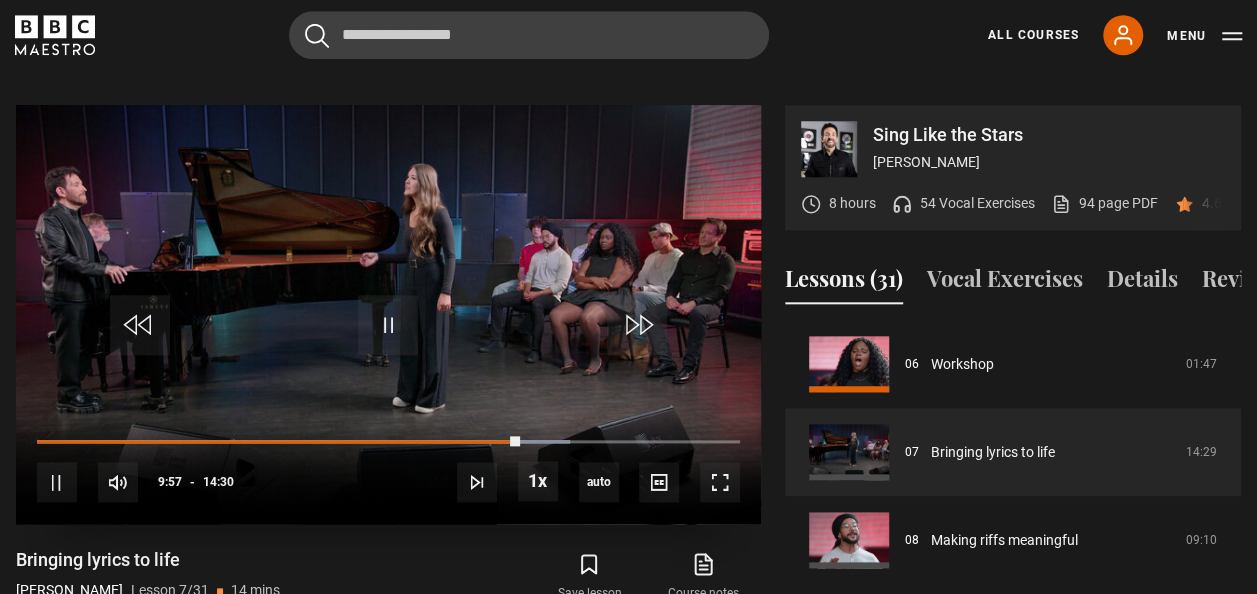 click on "10s Skip Back 10 seconds Pause 10s Skip Forward 10 seconds Loaded :  75.86% 10:18 09:57 Pause Mute Current Time  9:57 - Duration  14:30
Eric Vetro
Lesson 7
Bringing lyrics to life
1x Playback Rate 2x 1.5x 1x , selected 0.5x auto Quality 360p 720p 1080p 2160p Auto , selected Captions captions off , selected English  Captions" at bounding box center (388, 469) 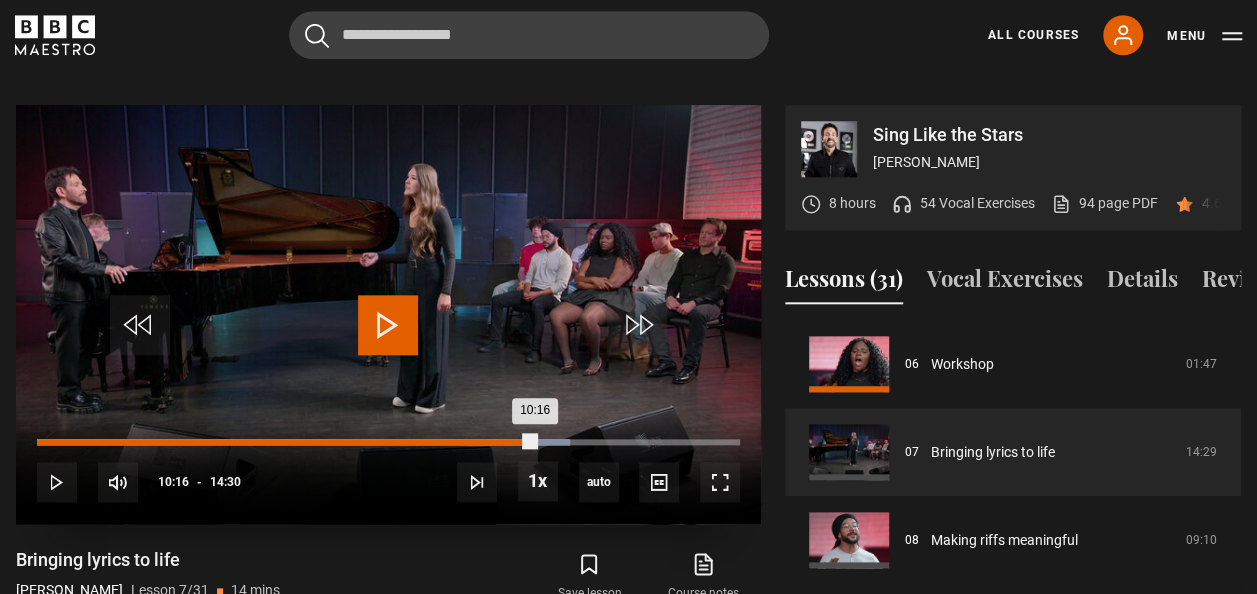 click on "Loaded :  75.86% 10:16 10:16" at bounding box center (388, 442) 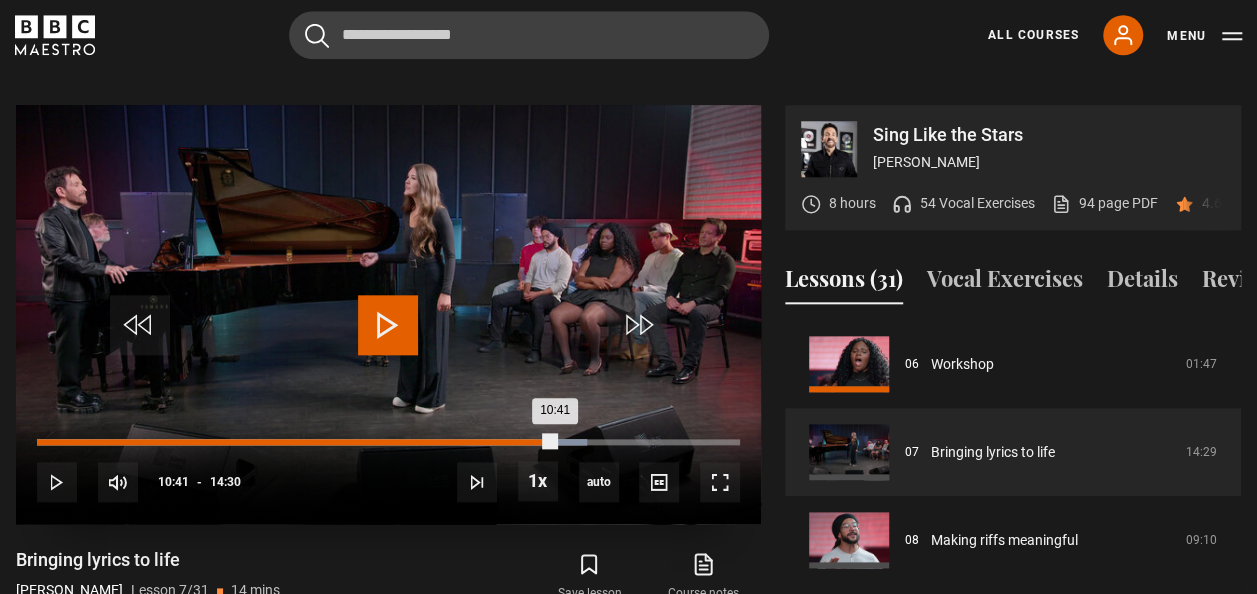 click on "Loaded :  78.16% 10:39 10:41" at bounding box center [388, 442] 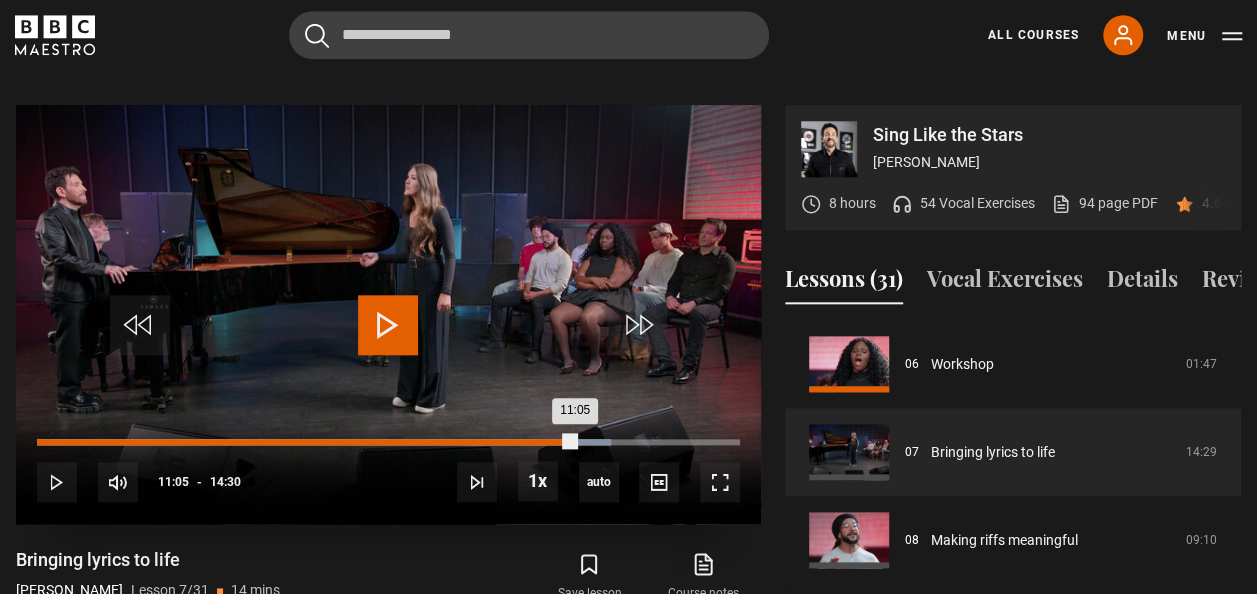 click on "Loaded :  81.61% 11:04 11:05" at bounding box center (388, 442) 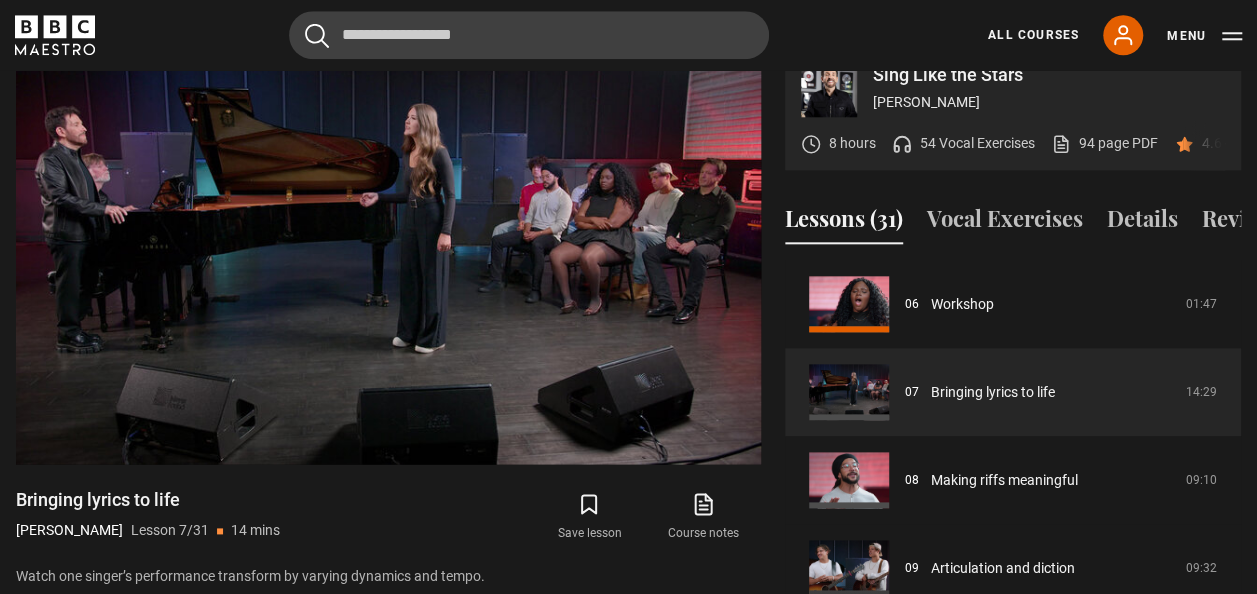 scroll, scrollTop: 1036, scrollLeft: 0, axis: vertical 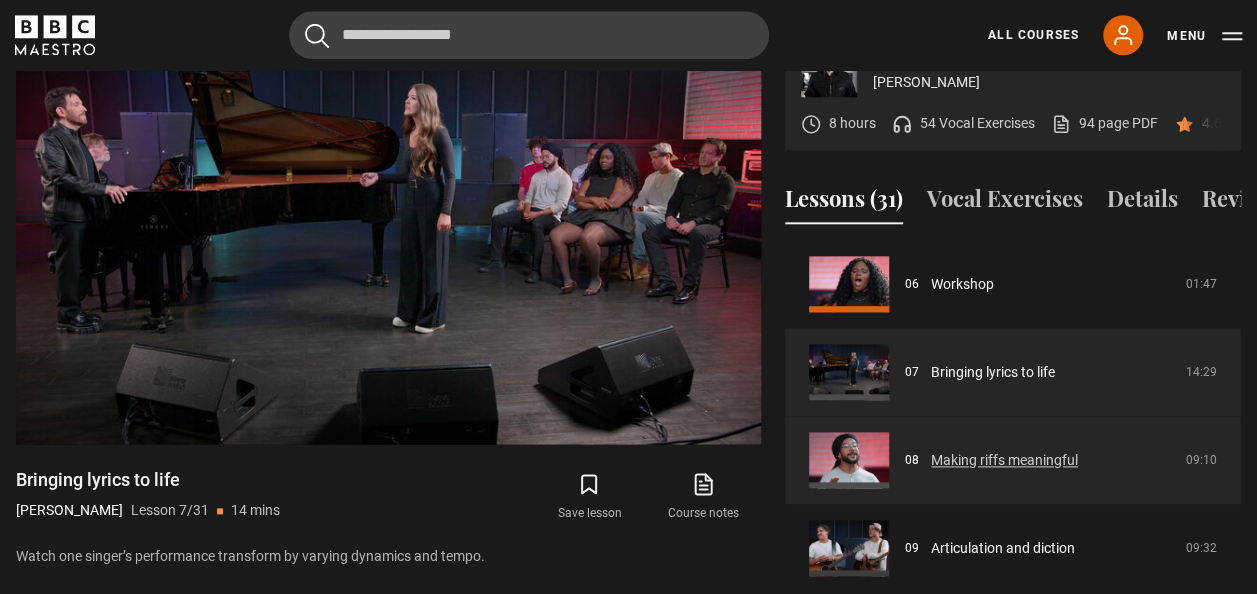click on "Making riffs meaningful" at bounding box center [1004, 460] 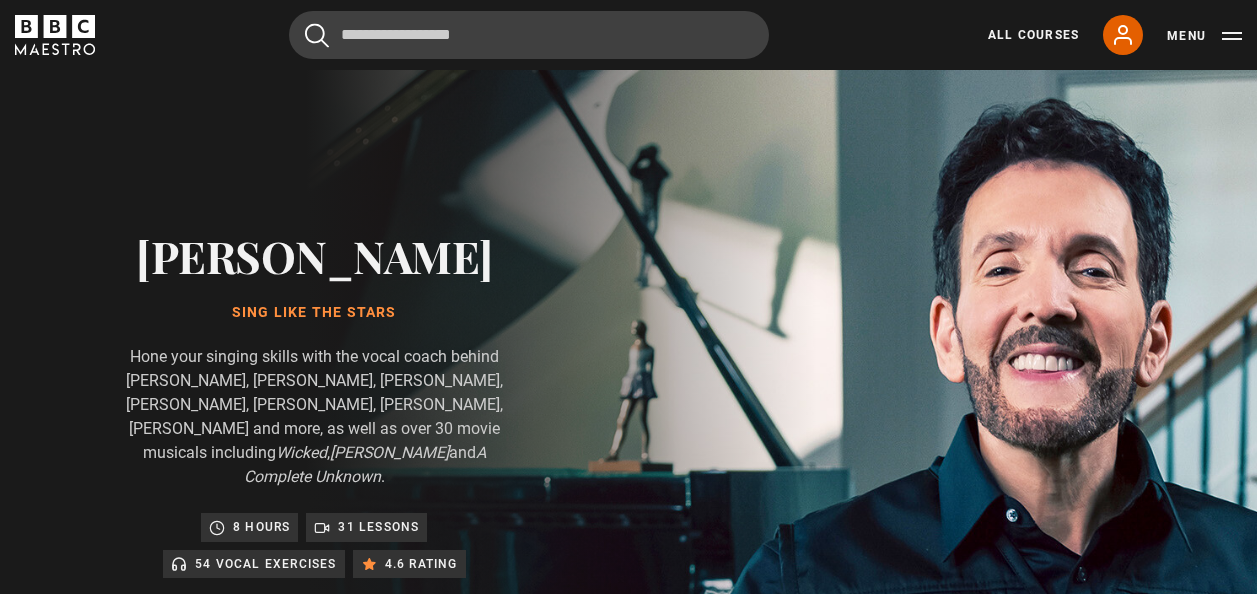 scroll, scrollTop: 956, scrollLeft: 0, axis: vertical 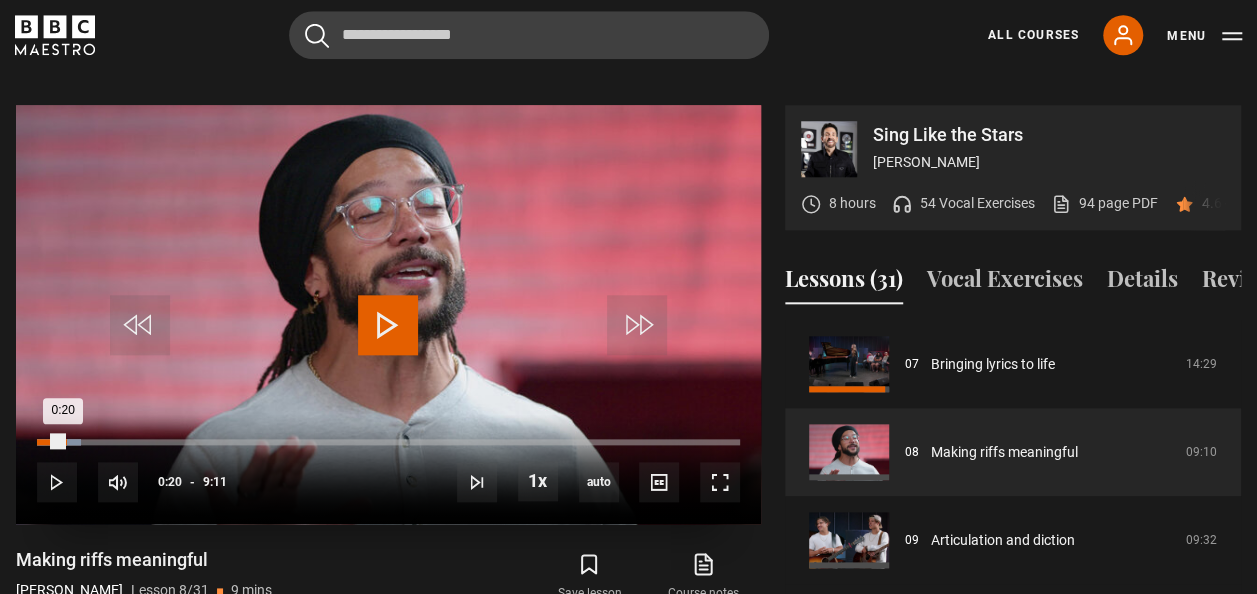 click on "Loaded :  6.35% 0:21 0:20" at bounding box center [388, 442] 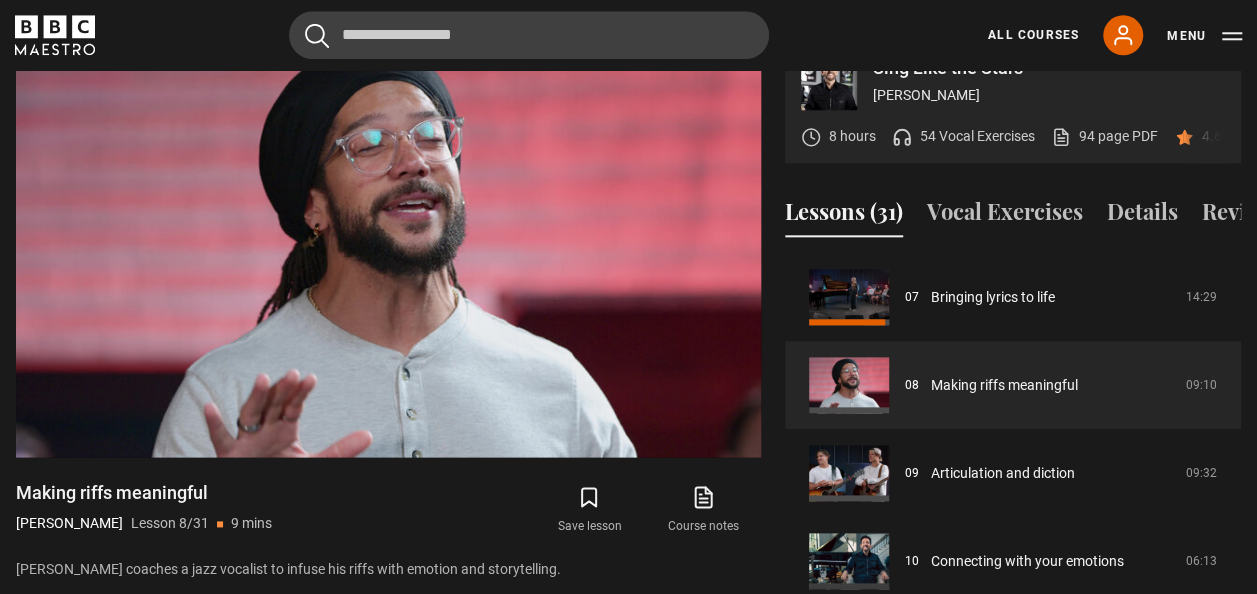 scroll, scrollTop: 1036, scrollLeft: 0, axis: vertical 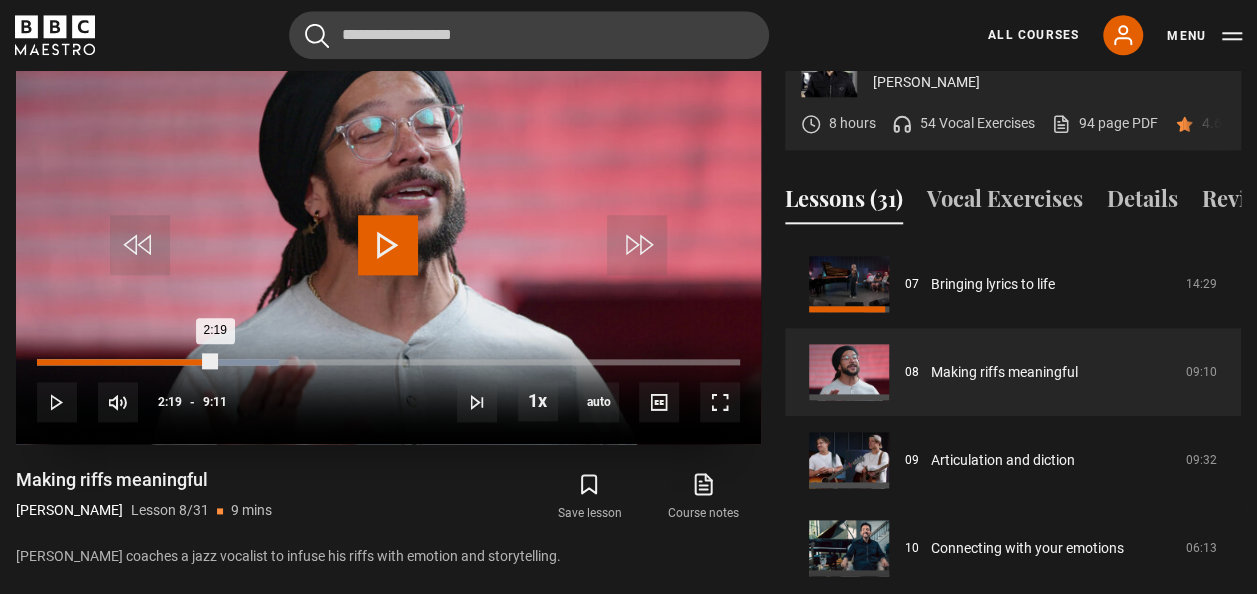 click on "Loaded :  34.48% 2:19 2:19" at bounding box center (388, 362) 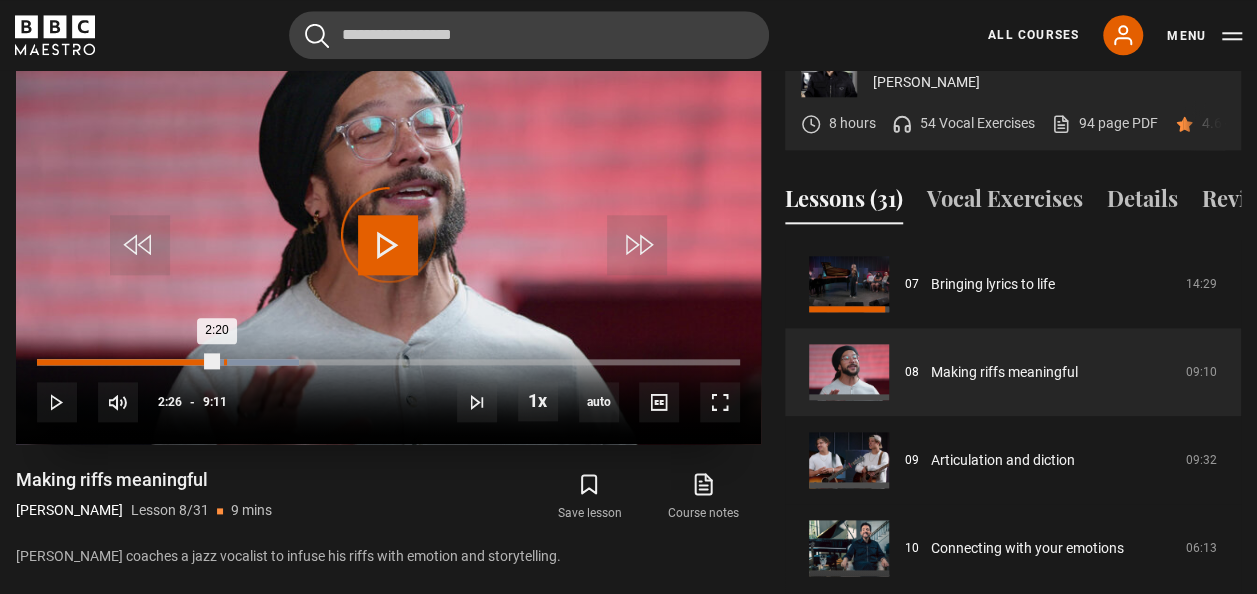 click on "Loaded :  37.21% 2:26 2:20" at bounding box center [388, 362] 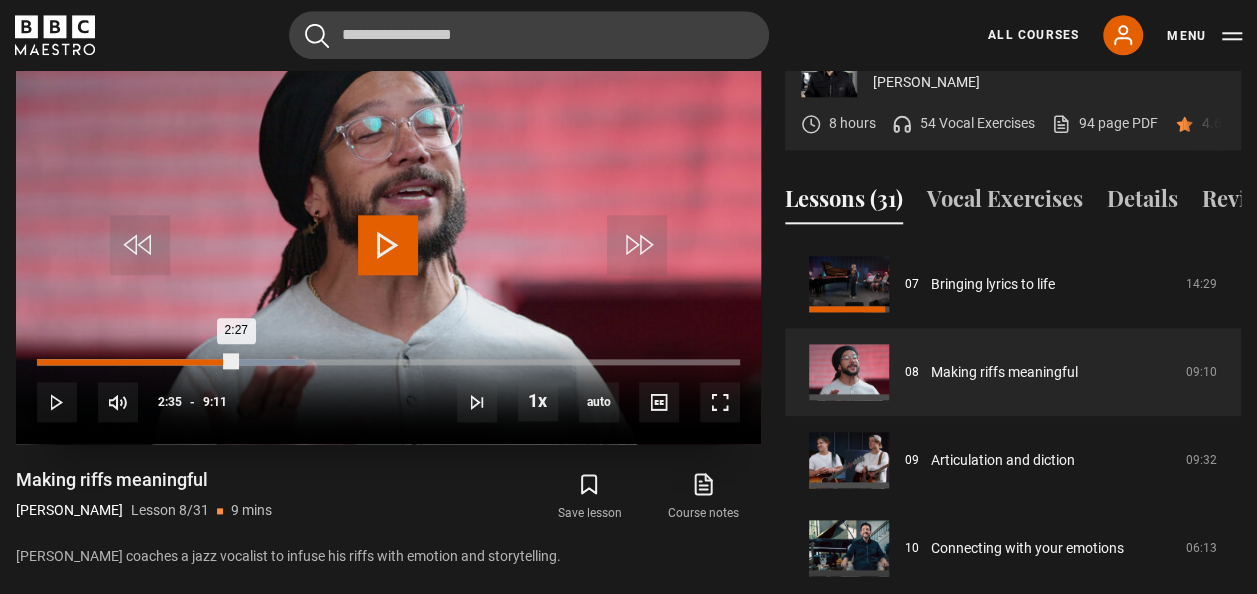 click on "Loaded :  38.11% 2:35 2:27" at bounding box center (388, 362) 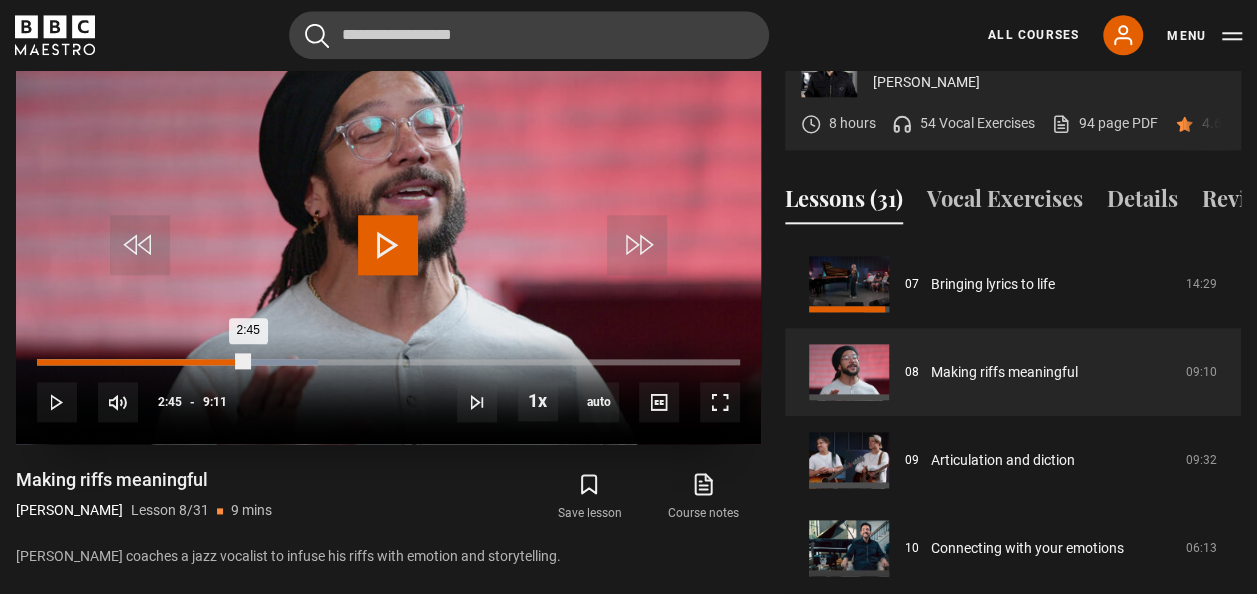 click on "Loaded :  39.93% 2:45 2:45" at bounding box center [388, 362] 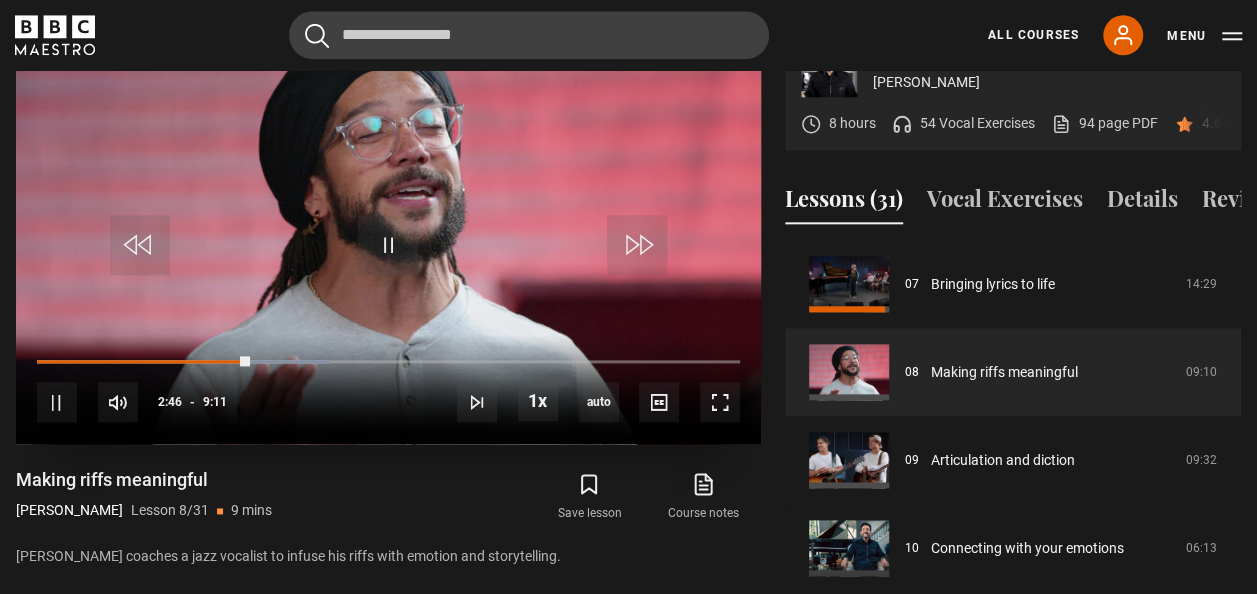 click on "10s Skip Back 10 seconds Pause 10s Skip Forward 10 seconds Loaded :  41.74% 2:55 2:46 Pause Mute 100% Current Time  2:46 - Duration  9:11
Eric Vetro
Lesson 8
Making riffs meaningful
1x Playback Rate 2x 1.5x 1x , selected 0.5x auto Quality 360p 720p 1080p 2160p Auto , selected Captions captions off , selected English  Captions" at bounding box center [388, 389] 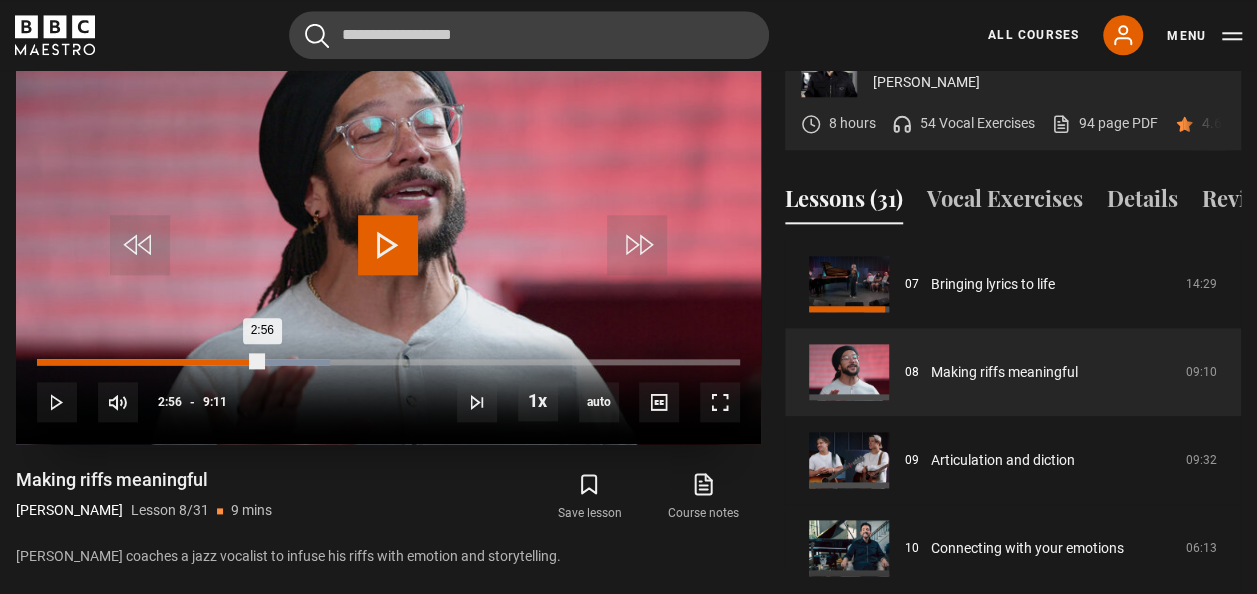 click on "Loaded :  41.74% 2:56 2:56" at bounding box center (388, 362) 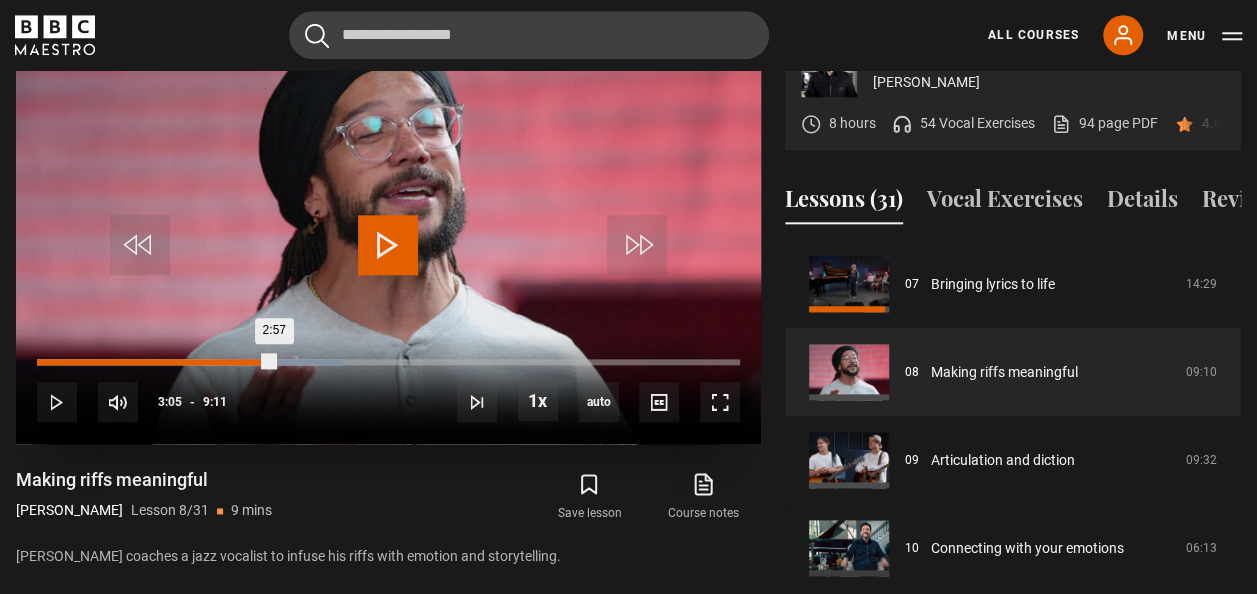 click on "Loaded :  43.56% 3:05 2:57" at bounding box center [388, 362] 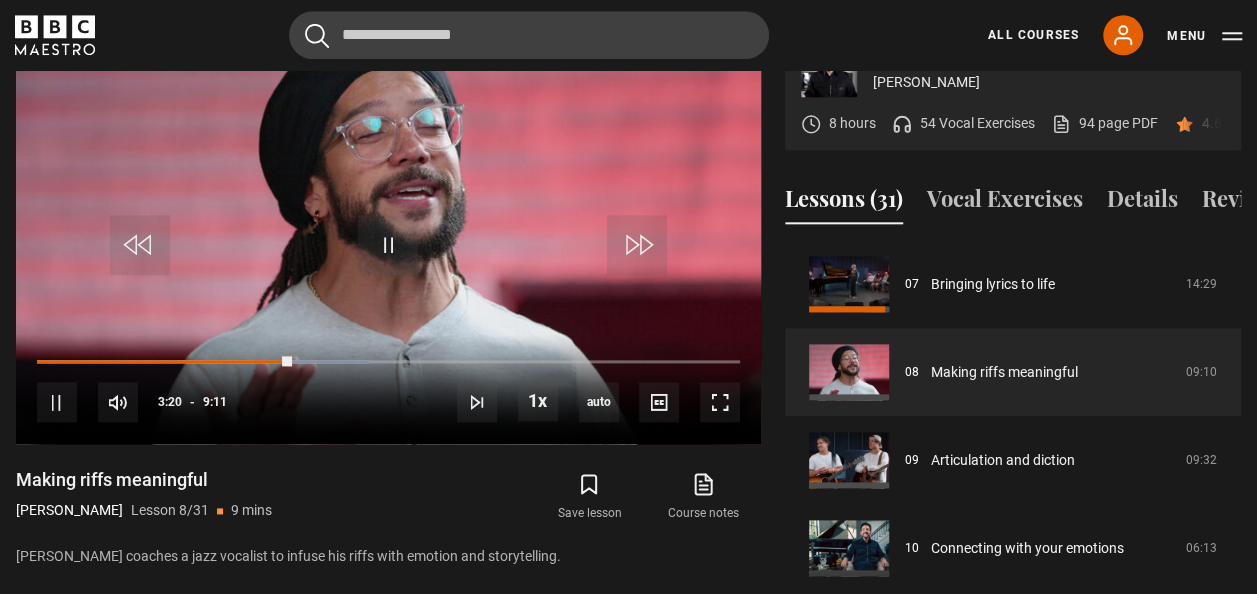 scroll, scrollTop: 996, scrollLeft: 0, axis: vertical 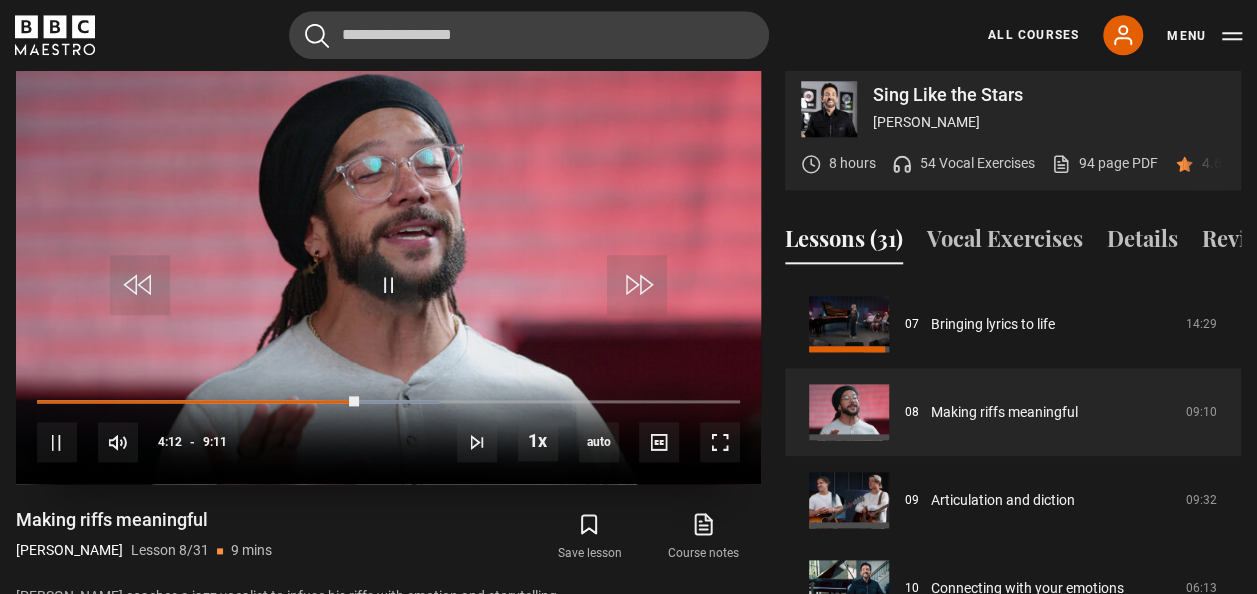 click on "10s Skip Back 10 seconds Pause 10s Skip Forward 10 seconds Loaded :  57.17% 4:13 4:12 Pause Mute 100% Current Time  4:12 - Duration  9:11
Eric Vetro
Lesson 8
Making riffs meaningful
1x Playback Rate 2x 1.5x 1x , selected 0.5x auto Quality 360p 720p 1080p 2160p Auto , selected Captions captions off , selected English  Captions" at bounding box center (388, 429) 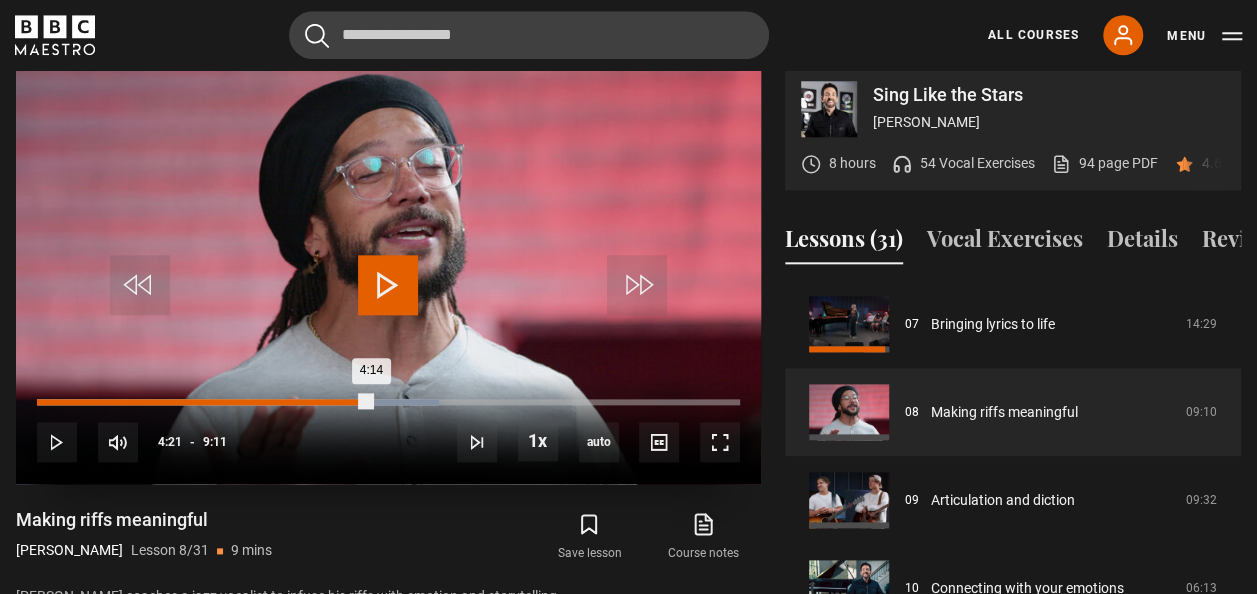 click on "Loaded :  57.17% 4:21 4:14" at bounding box center (388, 402) 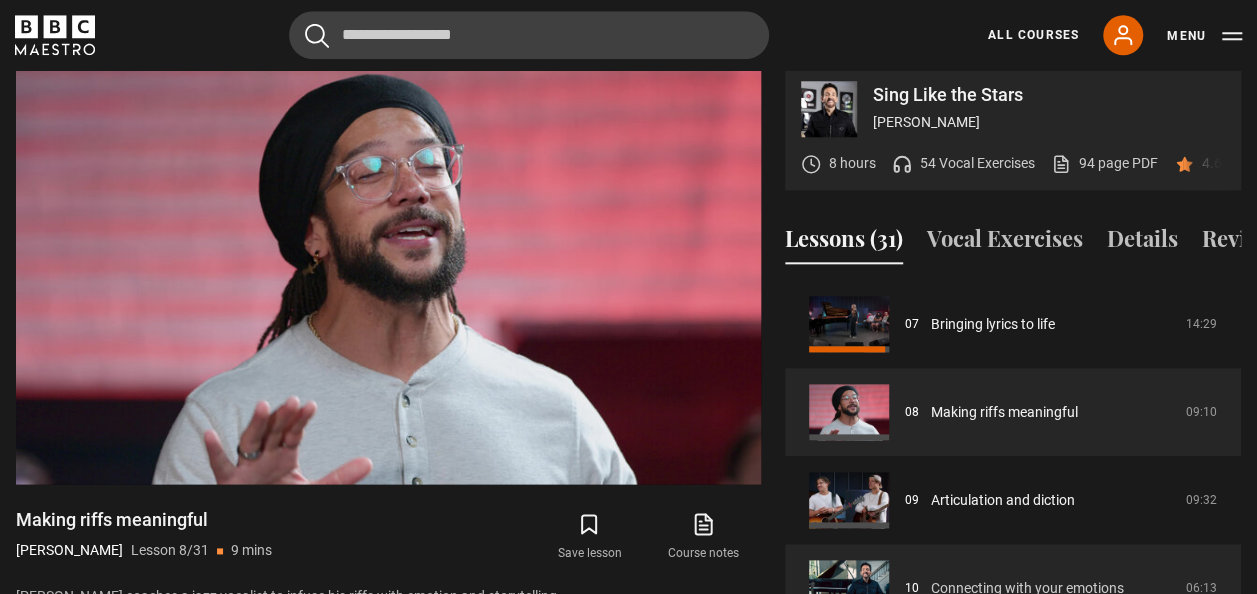 click on "Connecting with your emotions" at bounding box center (1027, 588) 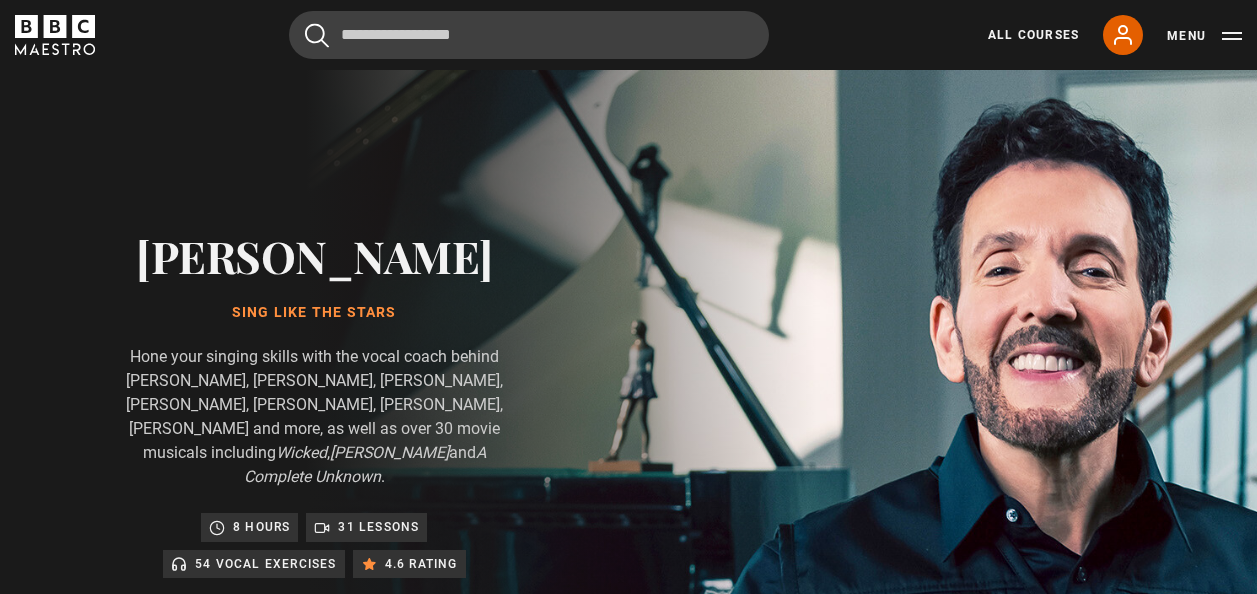 scroll, scrollTop: 996, scrollLeft: 0, axis: vertical 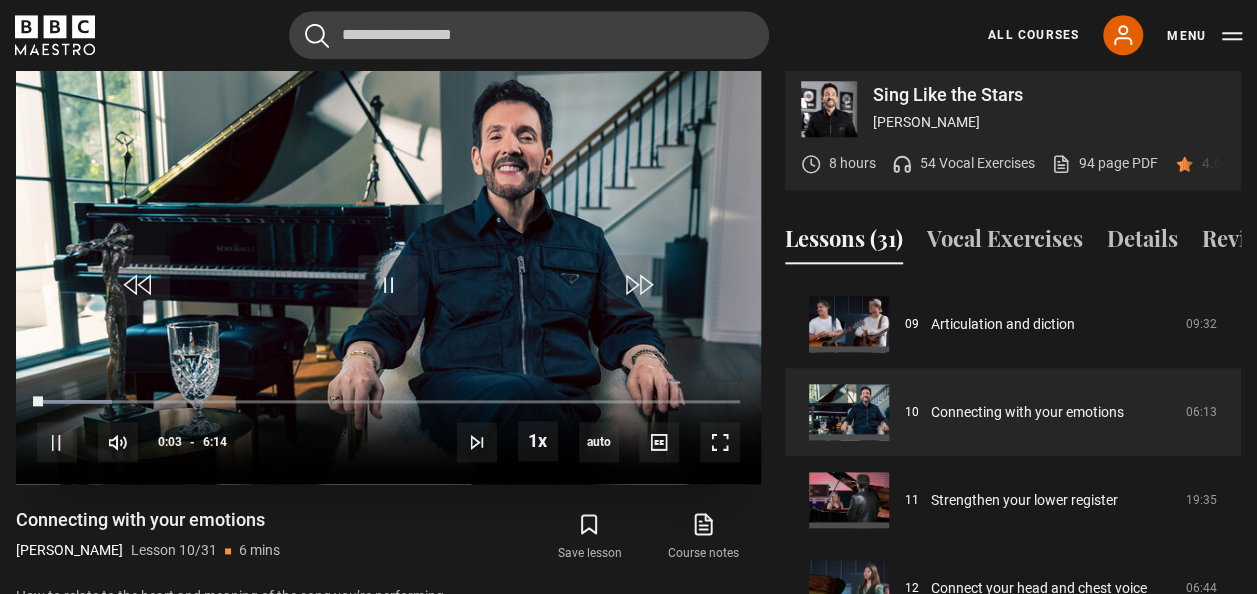 click on "10s Skip Back 10 seconds Pause 10s Skip Forward 10 seconds Loaded :  10.70% 3:18 0:03 Pause Mute Current Time  0:03 - Duration  6:14
[PERSON_NAME]
Lesson 10
Connecting with your emotions
1x Playback Rate 2x 1.5x 1x , selected 0.5x auto Quality 360p 720p 1080p 2160p Auto , selected Captions captions off , selected English  Captions" at bounding box center [388, 429] 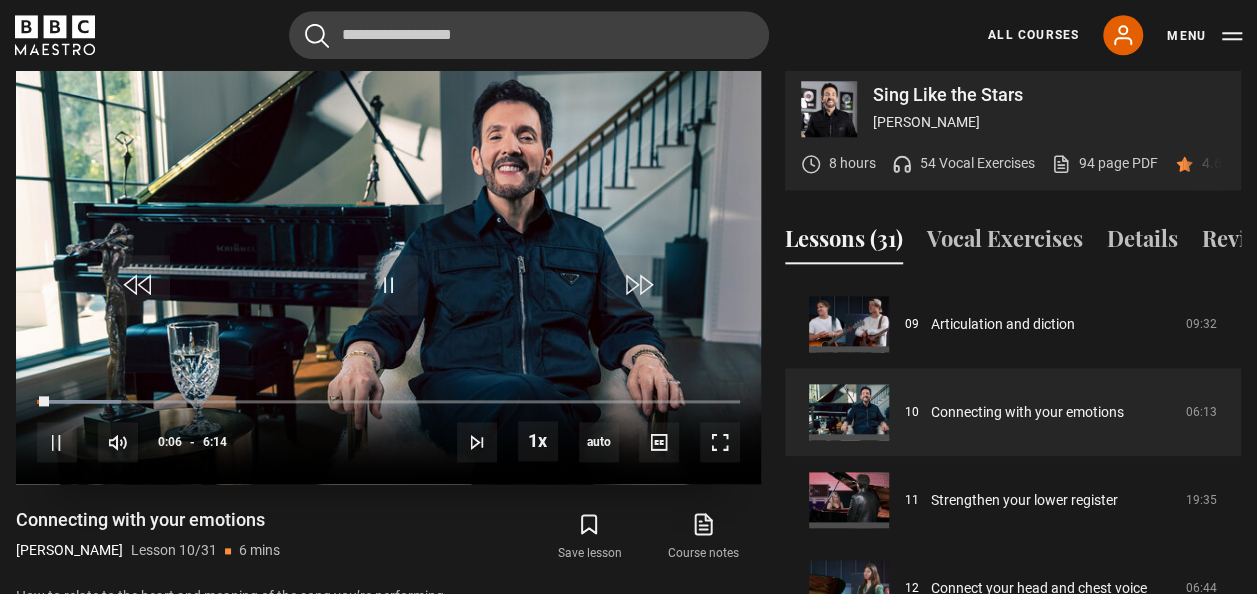 click on "10s Skip Back 10 seconds Pause 10s Skip Forward 10 seconds Loaded :  12.03% 3:18 0:06 Pause Mute Current Time  0:06 - Duration  6:14
Eric Vetro
Lesson 10
Connecting with your emotions
1x Playback Rate 2x 1.5x 1x , selected 0.5x auto Quality 360p 720p 1080p 2160p Auto , selected Captions captions off , selected English  Captions" at bounding box center [388, 429] 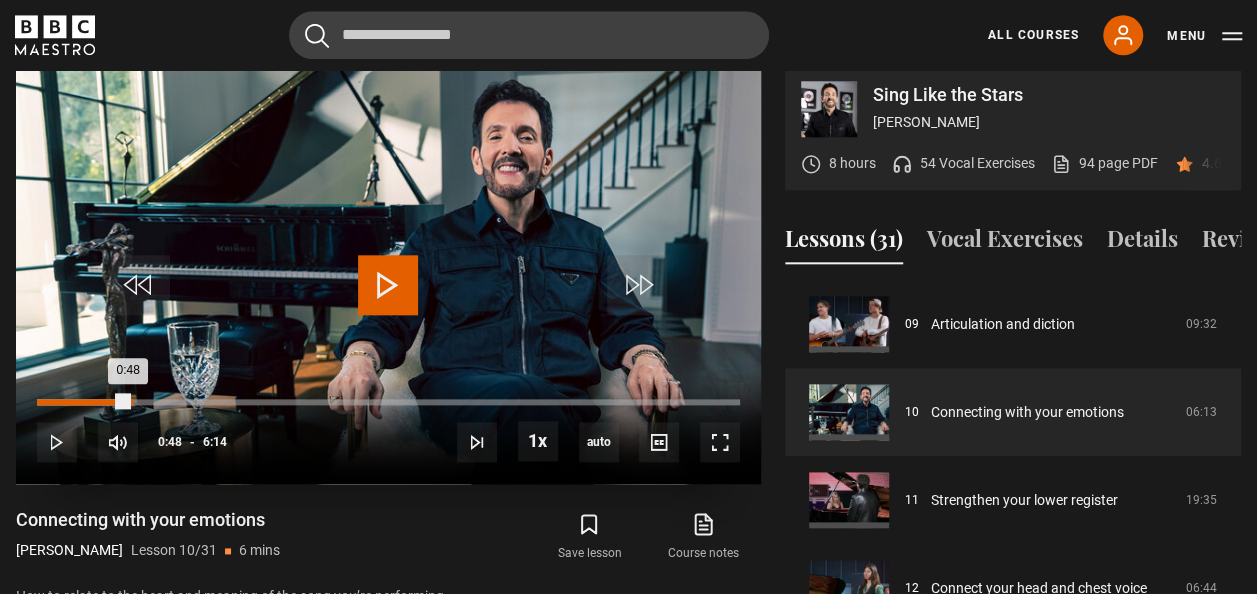 click on "Loaded :  13.37% 0:49 0:48" at bounding box center (388, 402) 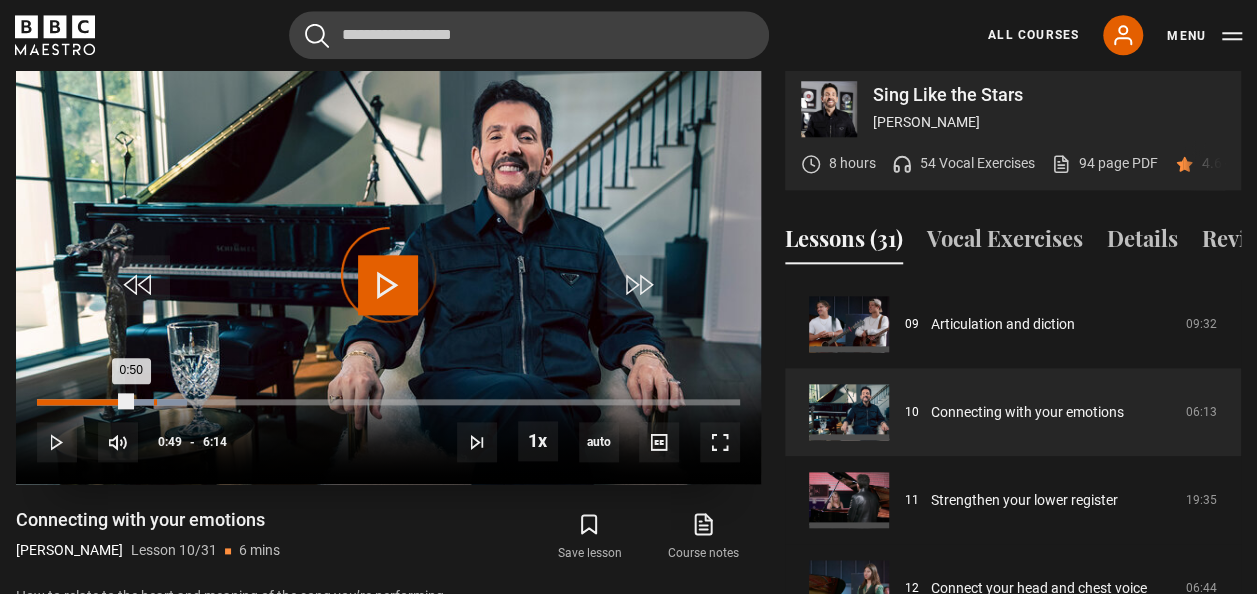 click on "Loaded :  21.39% 1:02 0:50" at bounding box center (388, 402) 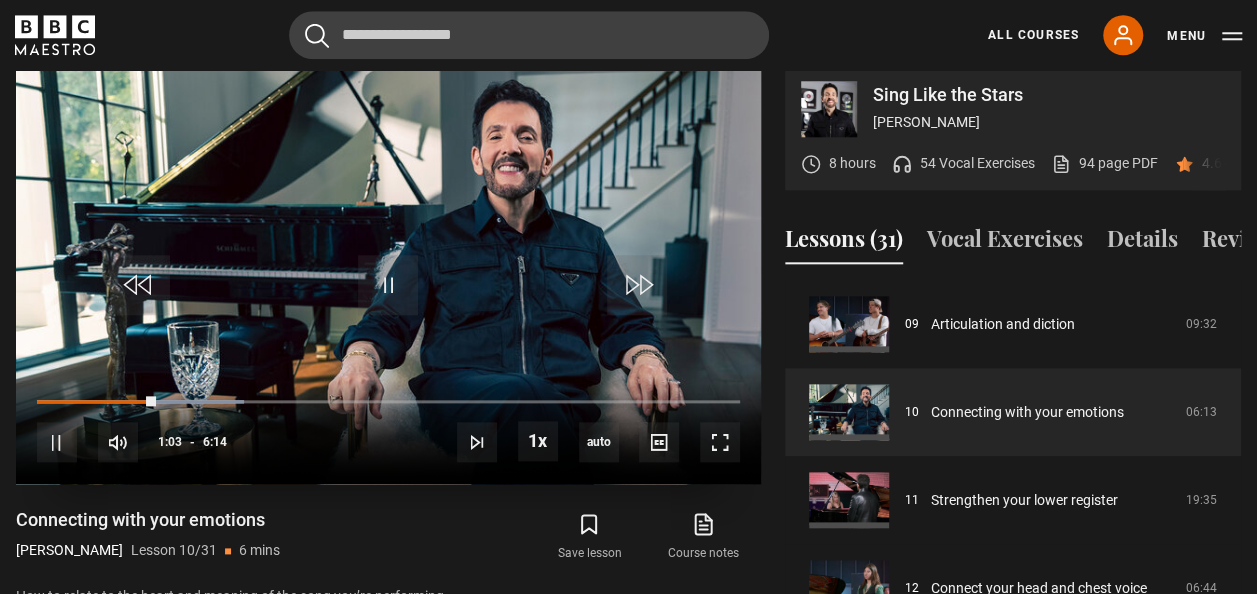 click on "10s Skip Back 10 seconds Pause 10s Skip Forward 10 seconds Loaded :  29.41% 1:10 1:03 Pause Mute Current Time  1:03 - Duration  6:14
Eric Vetro
Lesson 10
Connecting with your emotions
1x Playback Rate 2x 1.5x 1x , selected 0.5x auto Quality 360p 720p 1080p 2160p Auto , selected Captions captions off , selected English  Captions" at bounding box center (388, 429) 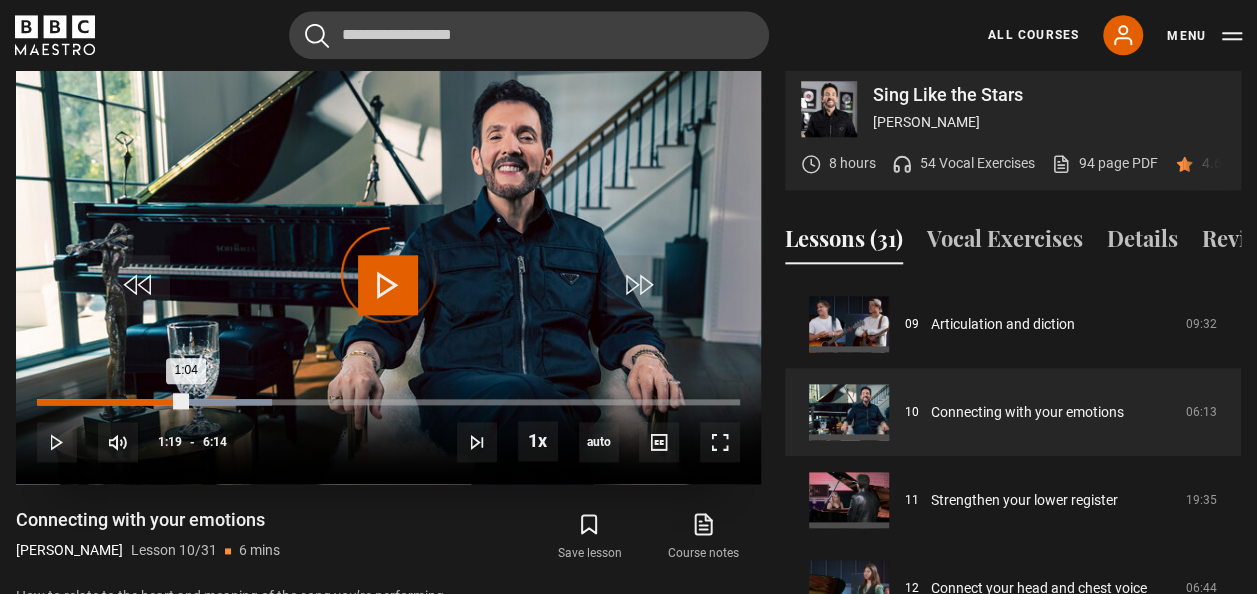click on "Loaded :  33.42% 1:18 1:04" at bounding box center (388, 402) 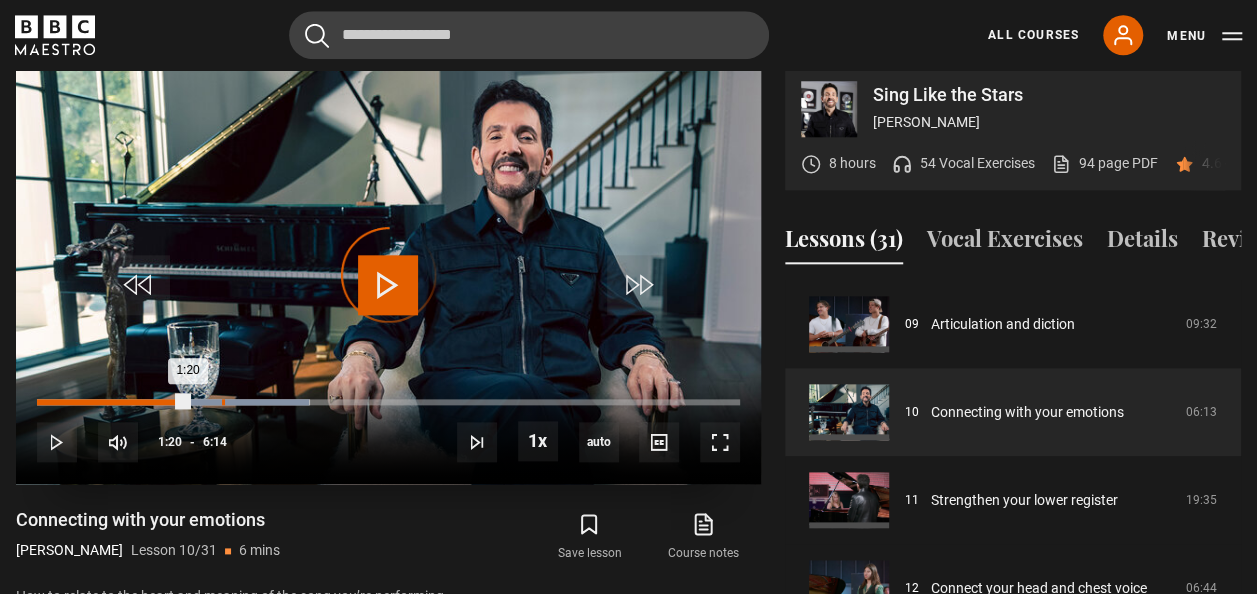 click on "Loaded :  38.77% 1:38 1:20" at bounding box center (388, 402) 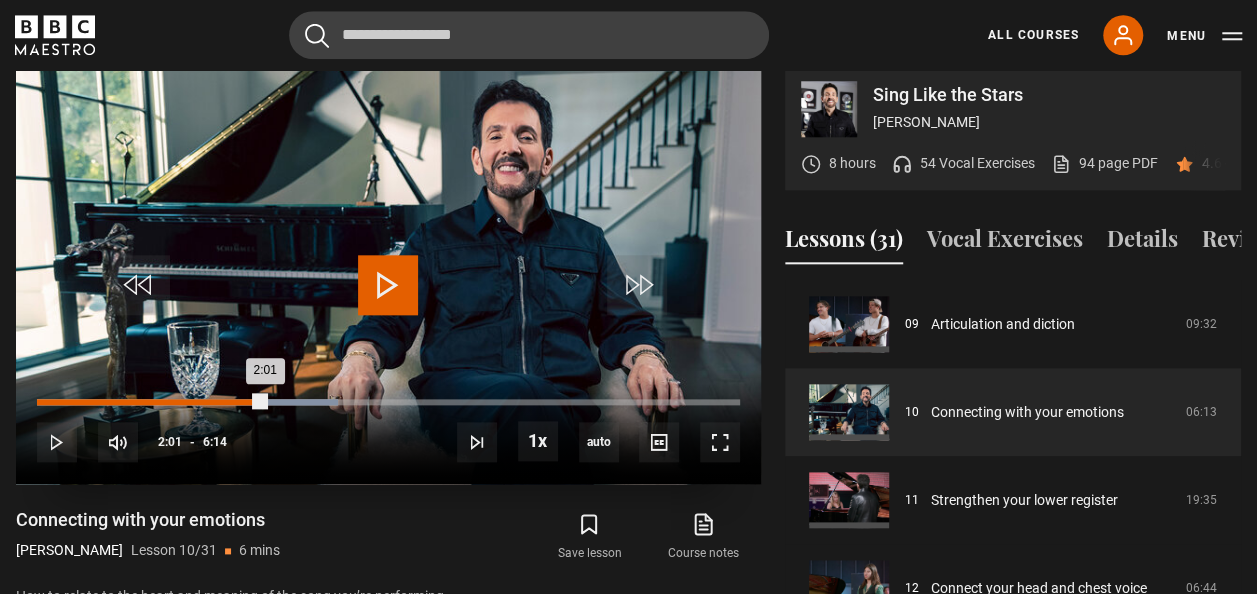 click on "Loaded :  42.78% 2:00 2:01" at bounding box center [388, 402] 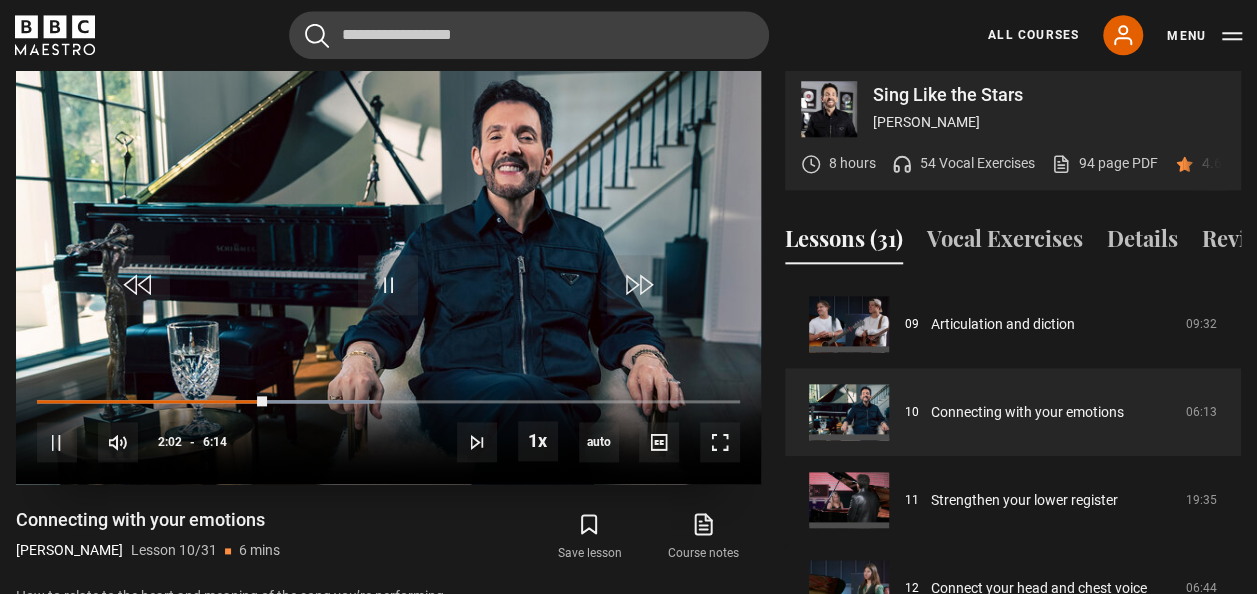 click on "10s Skip Back 10 seconds Pause 10s Skip Forward 10 seconds Loaded :  48.13% 2:01 2:02 Pause Mute Current Time  2:02 - Duration  6:14
Eric Vetro
Lesson 10
Connecting with your emotions
1x Playback Rate 2x 1.5x 1x , selected 0.5x auto Quality 360p 720p 1080p 2160p Auto , selected Captions captions off , selected English  Captions" at bounding box center [388, 429] 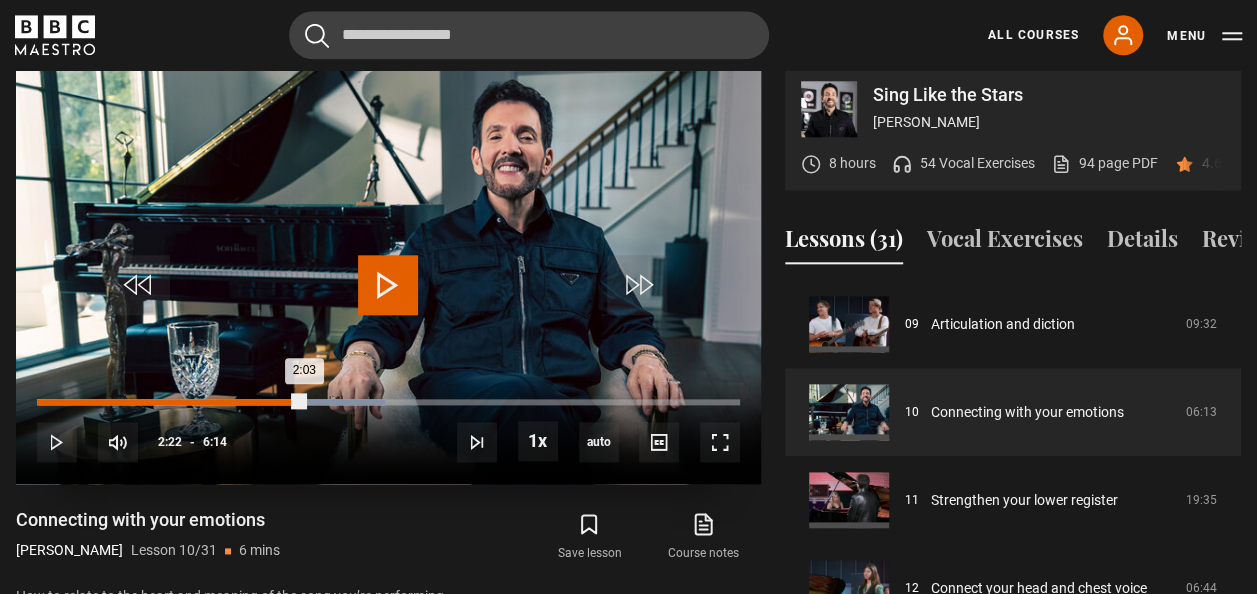 click on "Loaded :  49.47% 2:22 2:03" at bounding box center [388, 402] 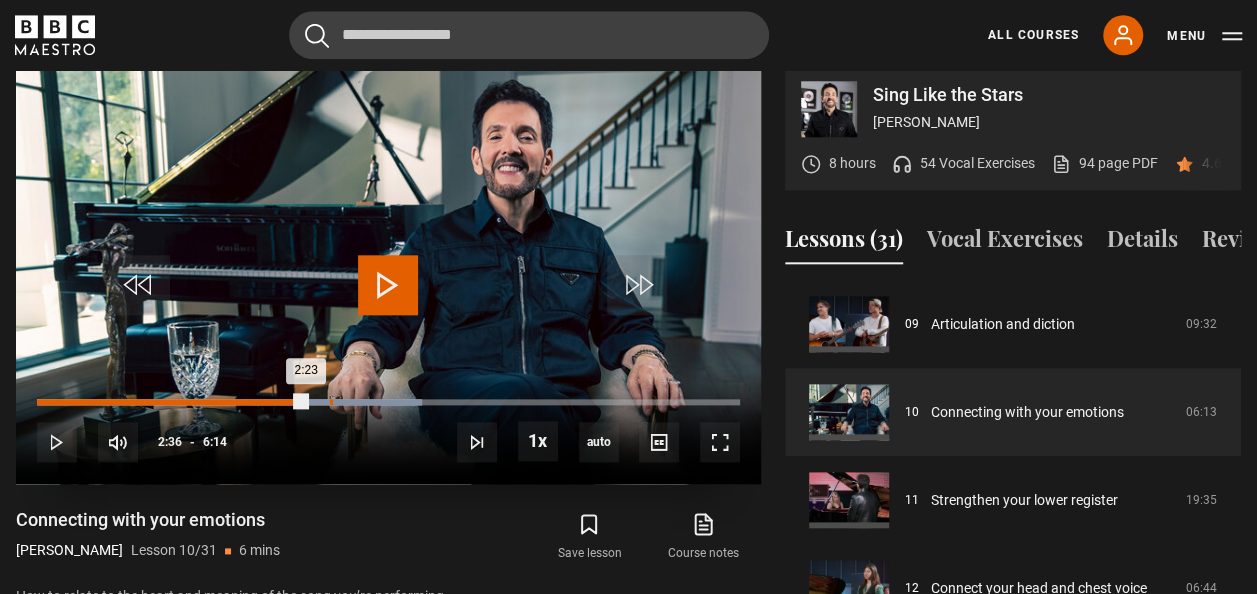 click on "2:35" at bounding box center [331, 402] 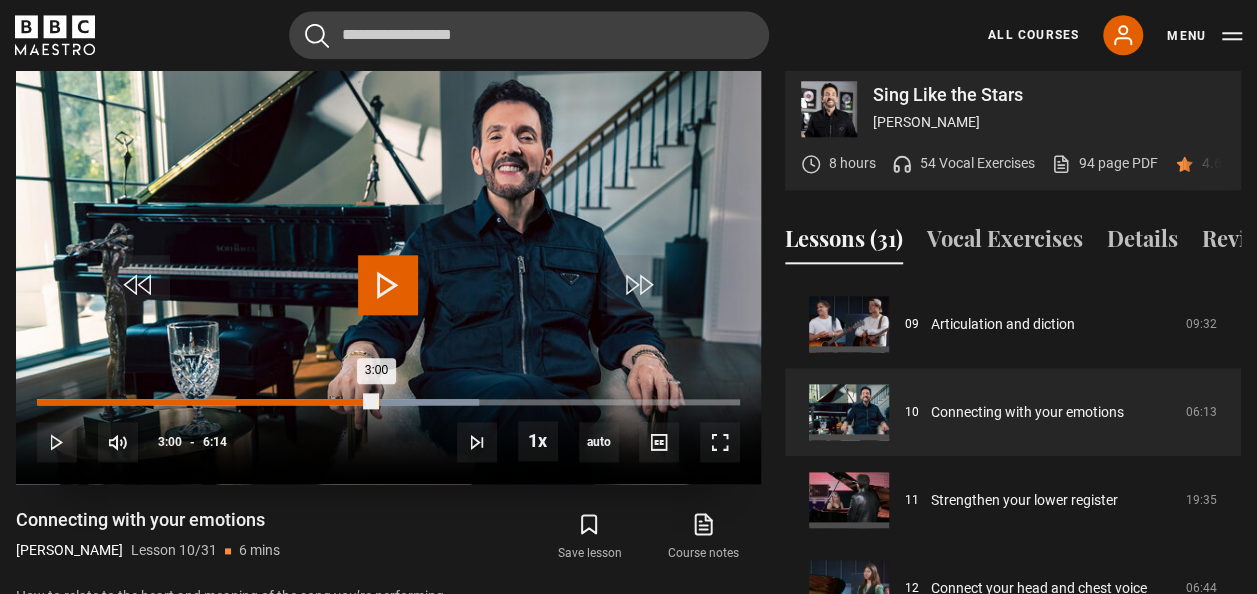 click on "Loaded :  62.83% 3:00 3:00" at bounding box center (388, 402) 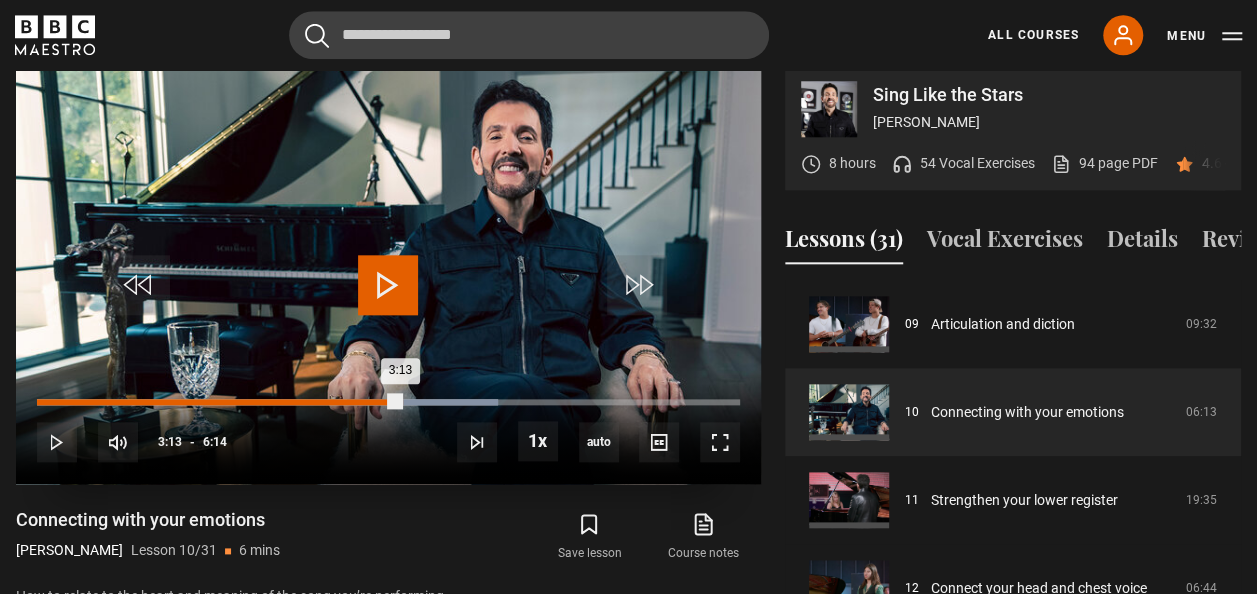 click on "Loaded :  65.51% 3:13 3:13" at bounding box center (388, 402) 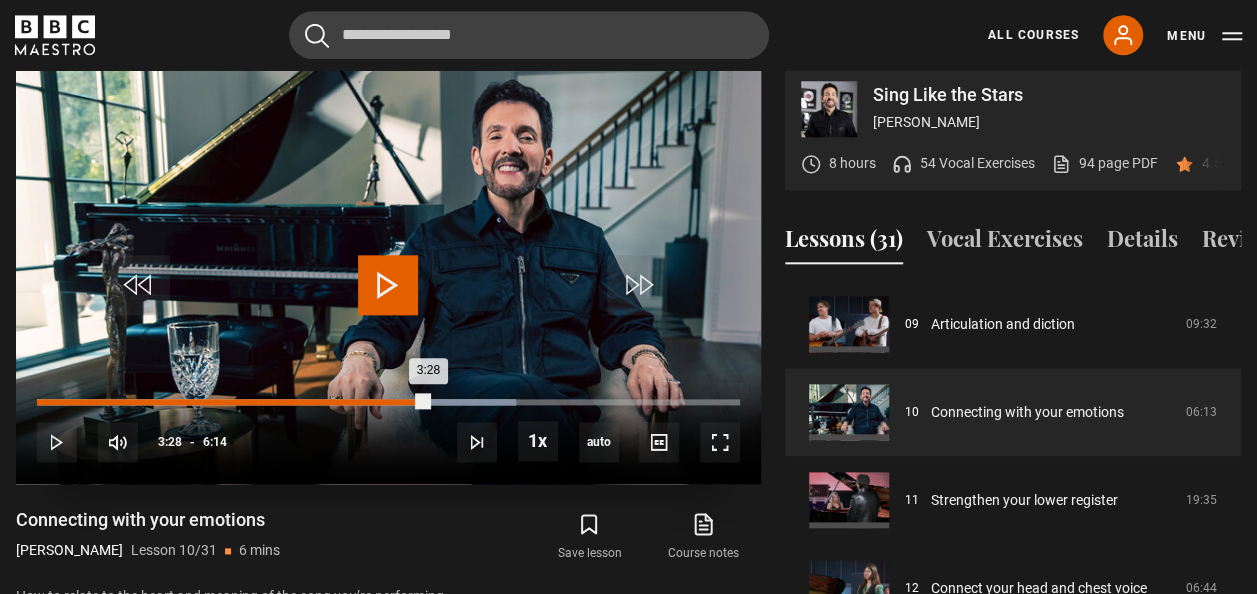 click on "Loaded :  68.18% 3:28 3:28" at bounding box center (388, 402) 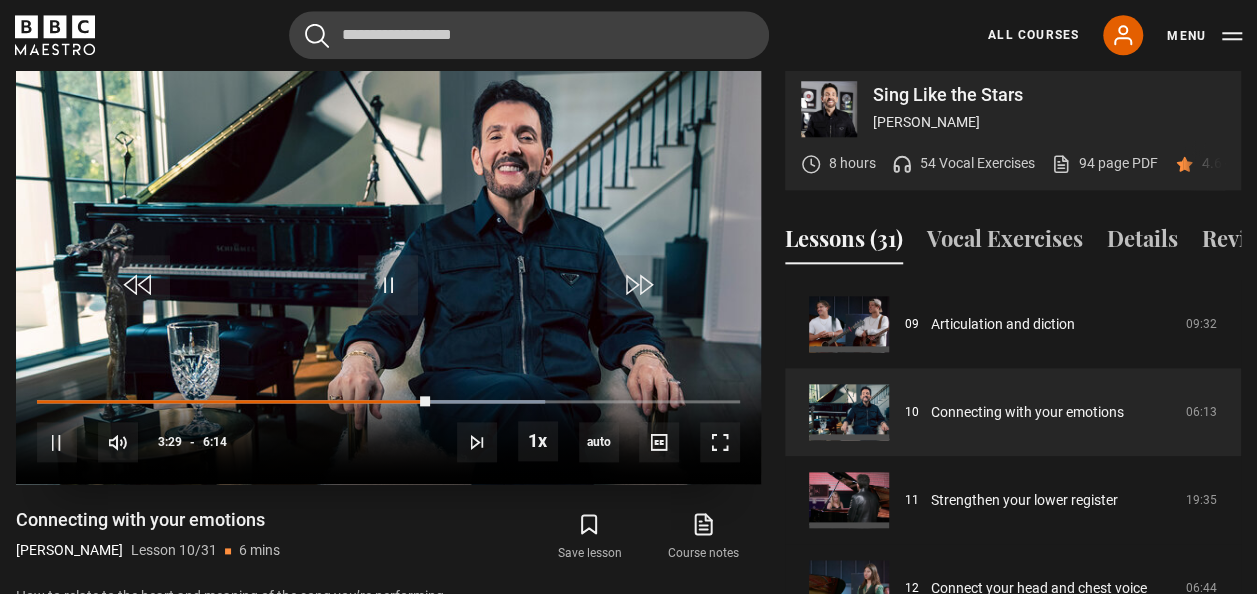 click on "10s Skip Back 10 seconds Pause 10s Skip Forward 10 seconds Loaded :  72.19% 3:41 3:29 Pause Mute Current Time  3:29 - Duration  6:14
Eric Vetro
Lesson 10
Connecting with your emotions
1x Playback Rate 2x 1.5x 1x , selected 0.5x auto Quality 360p 720p 1080p 2160p Auto , selected Captions captions off , selected English  Captions" at bounding box center (388, 429) 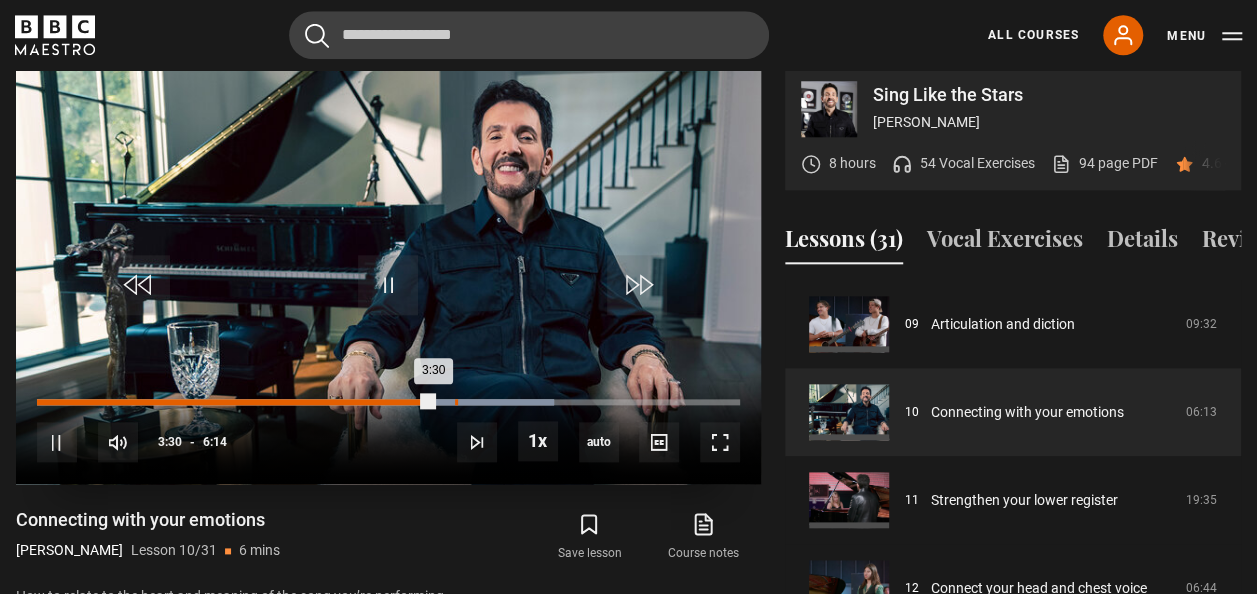 click on "Loaded :  73.53% 3:42 3:30" at bounding box center (388, 402) 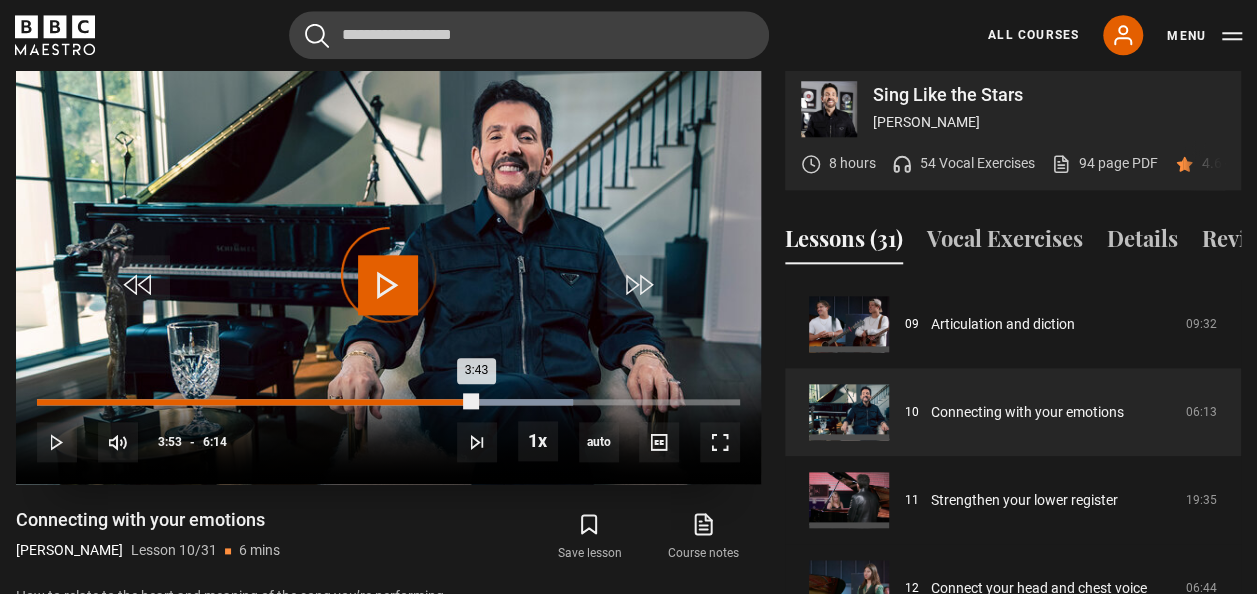 click on "Loaded :  76.20% 3:53 3:43" at bounding box center (388, 402) 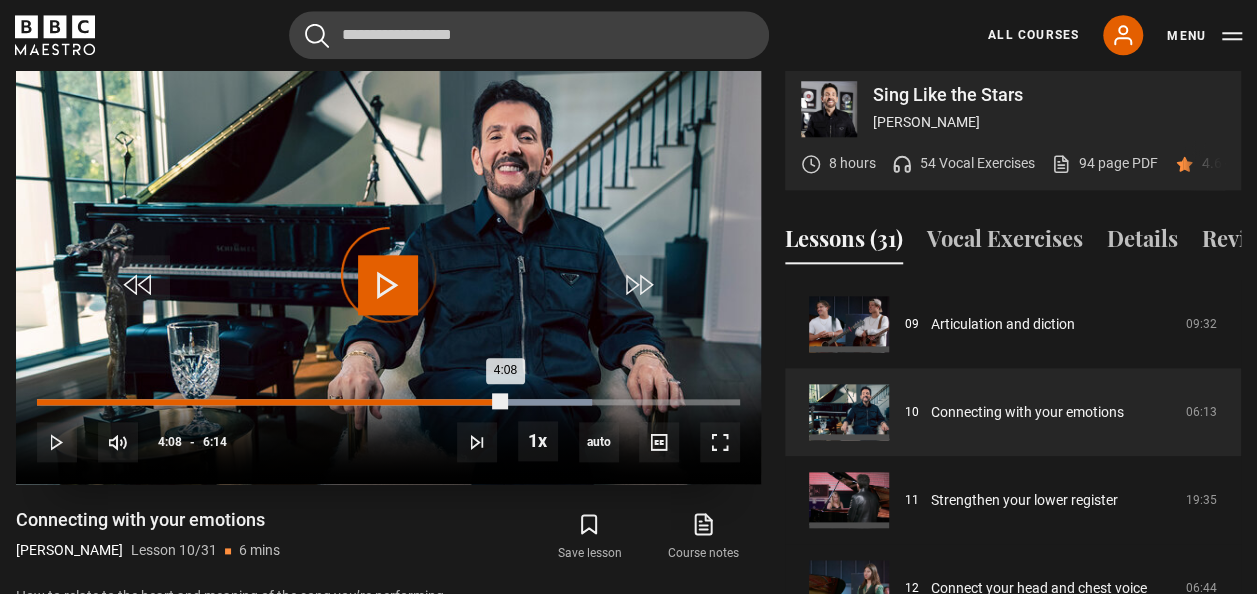 click on "Loaded :  78.88% 4:08 4:08" at bounding box center [388, 402] 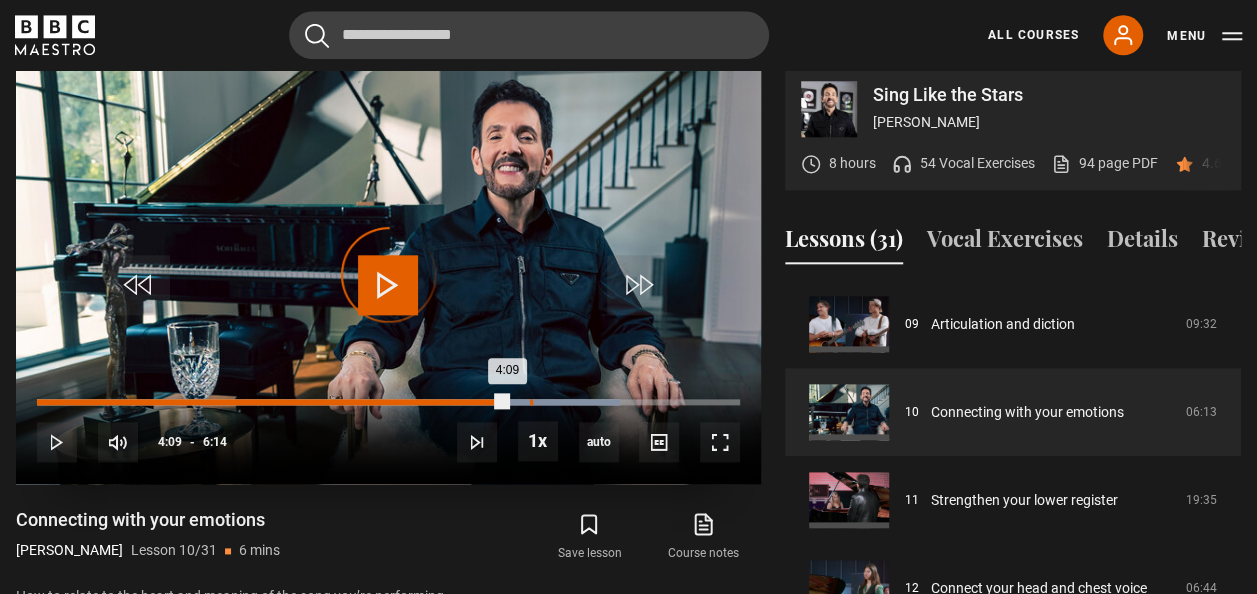 click on "Loaded :  82.89% 4:22 4:09" at bounding box center [388, 402] 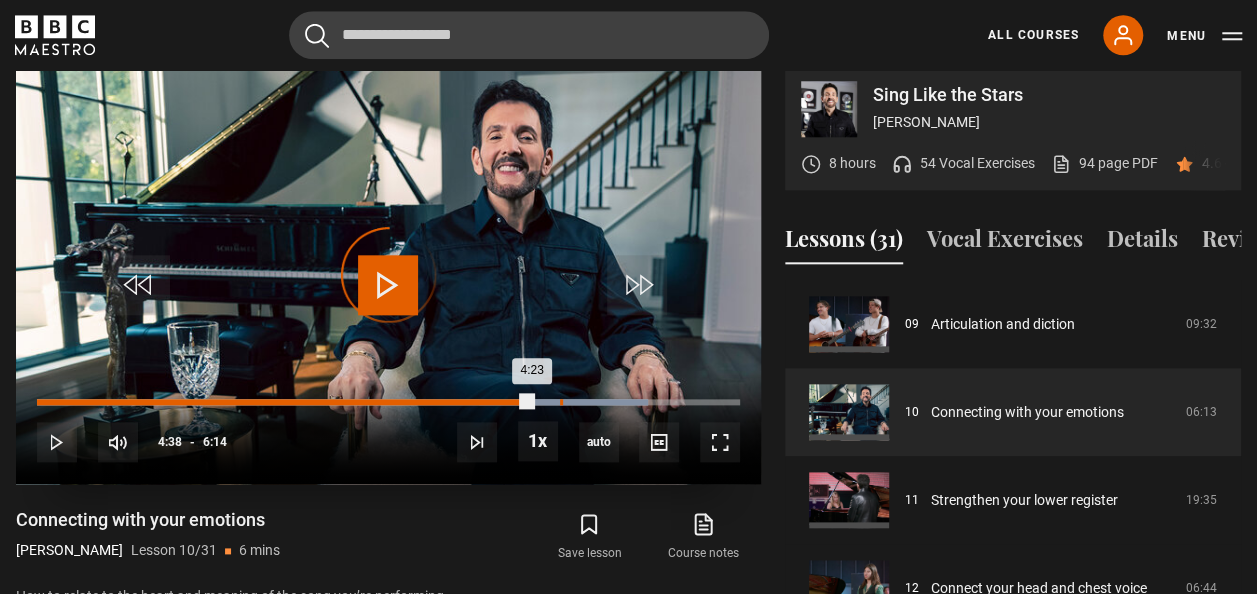 click on "Loaded :  86.90% 4:38 4:23" at bounding box center (388, 402) 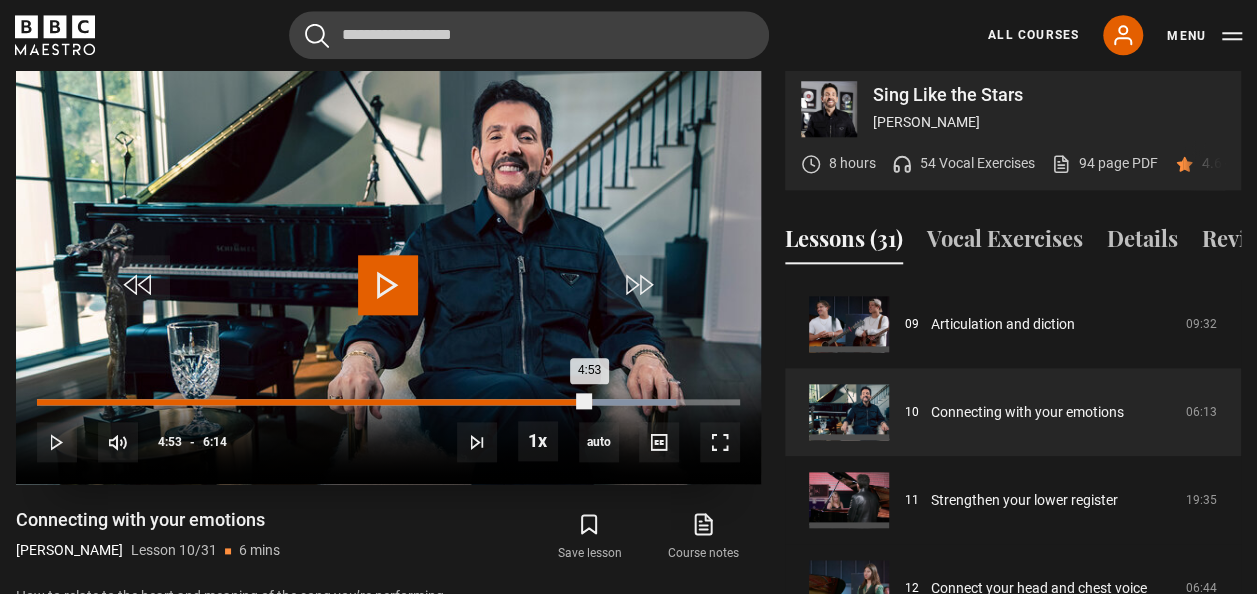 click on "Loaded :  90.91% 4:53 4:53" at bounding box center (388, 402) 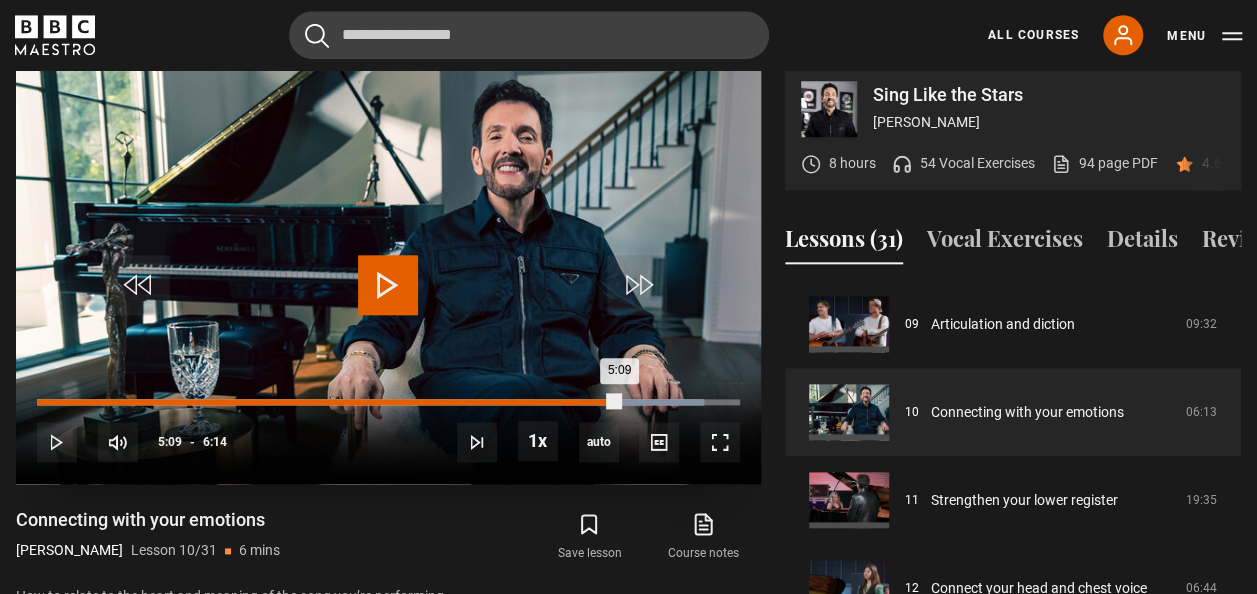 click on "Loaded :  94.92% 5:09 5:09" at bounding box center [388, 402] 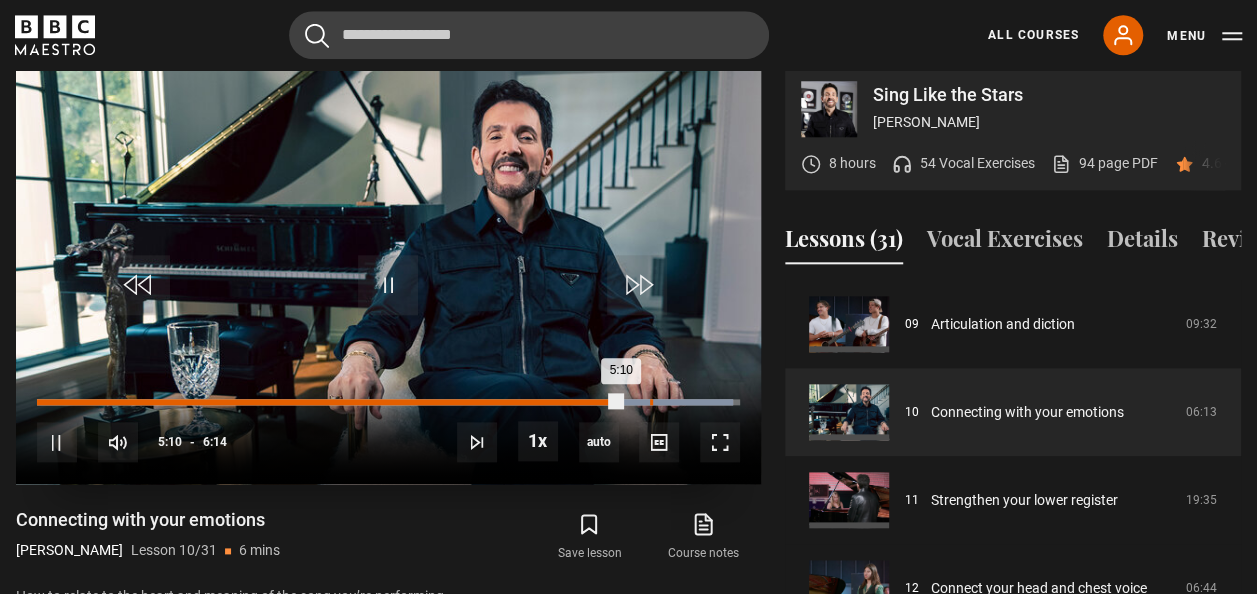 click on "Loaded :  98.93% 5:26 5:10" at bounding box center (388, 402) 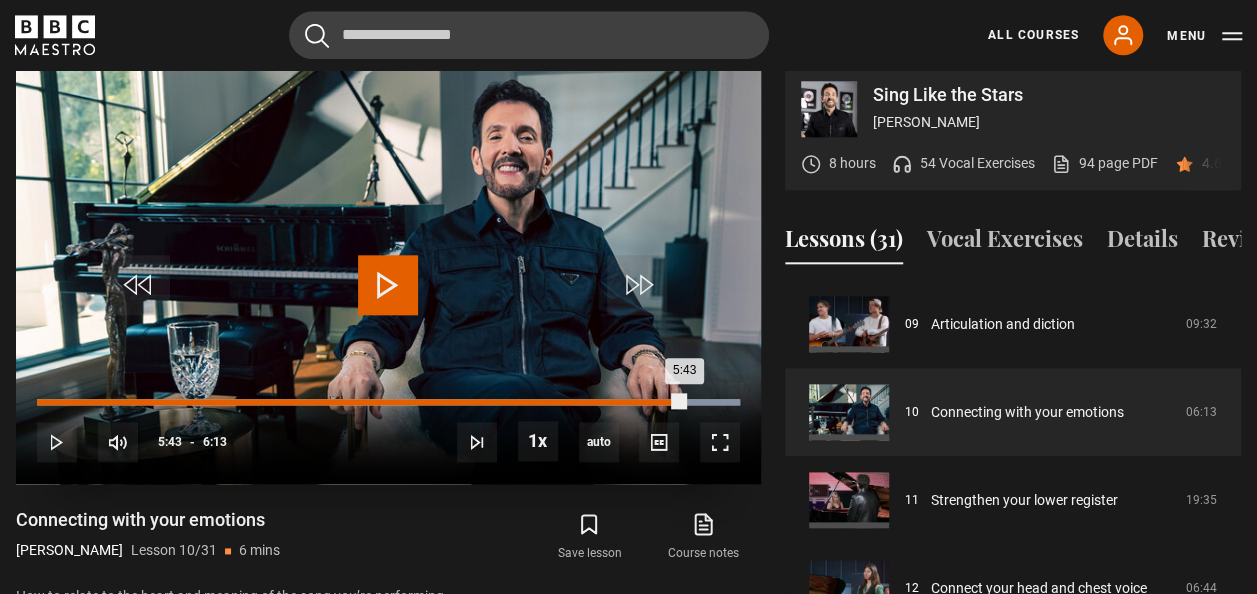 click on "Loaded :  100.00% 5:43 5:43" at bounding box center [388, 402] 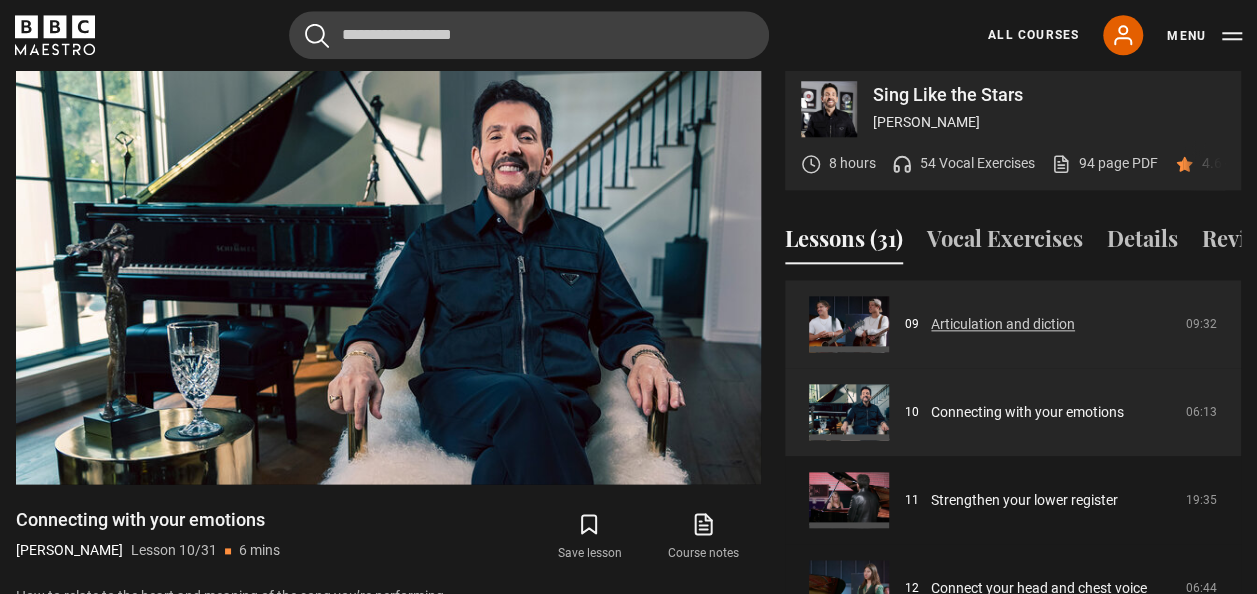 click on "Articulation and diction" at bounding box center [1003, 324] 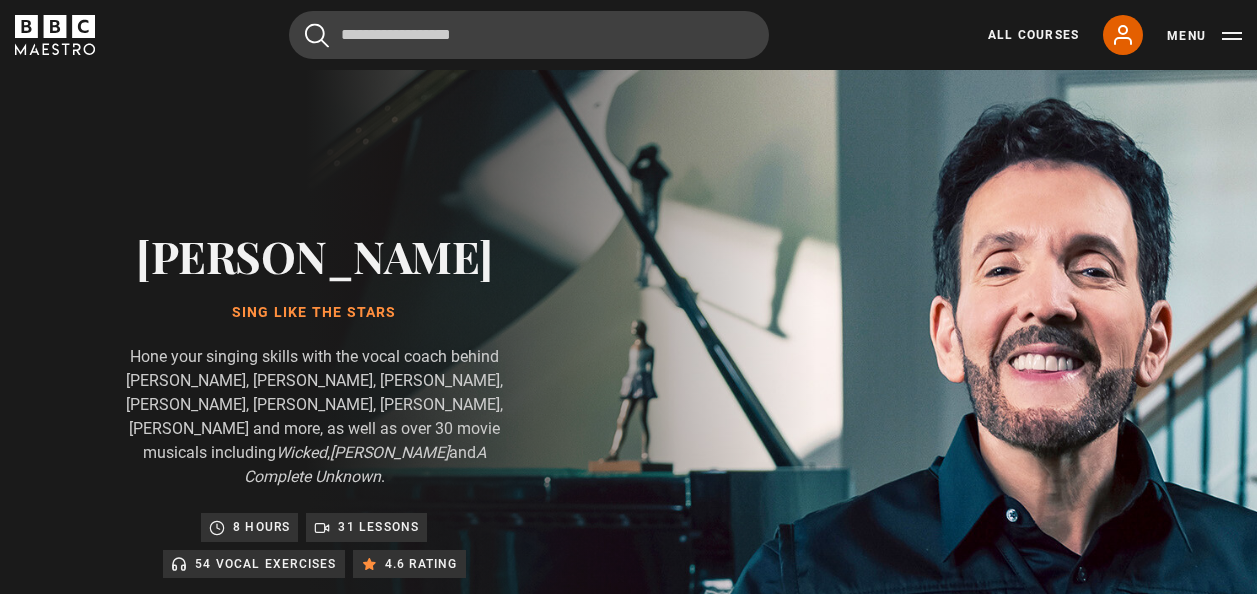 scroll, scrollTop: 956, scrollLeft: 0, axis: vertical 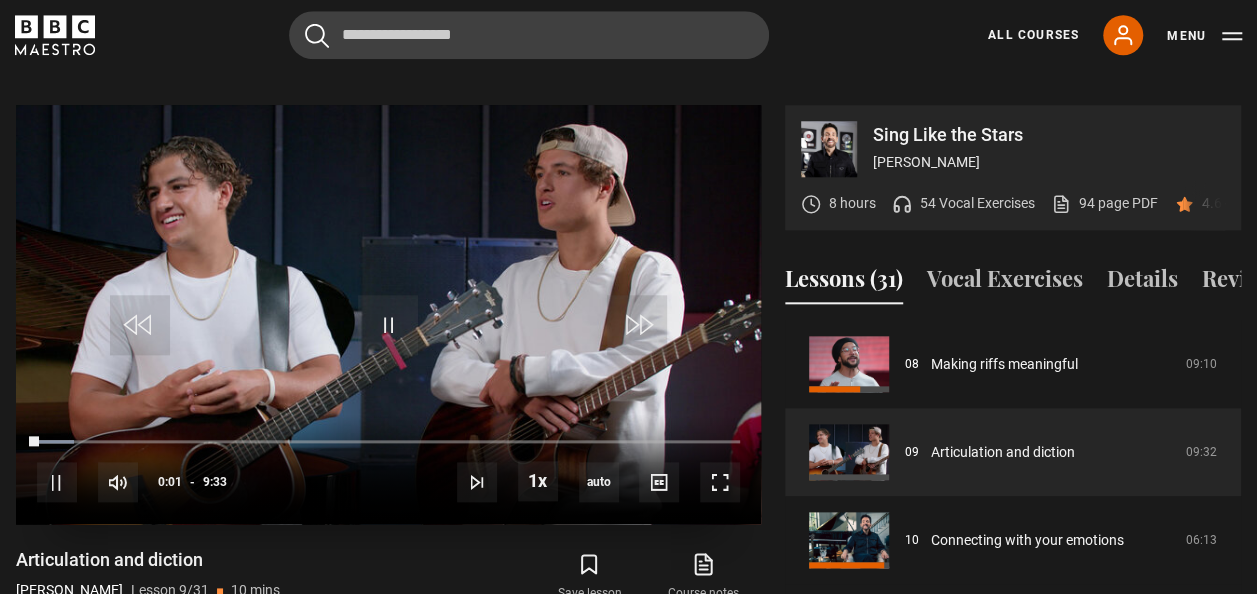 click on "10s Skip Back 10 seconds Pause 10s Skip Forward 10 seconds Loaded :  5.24% 0:01 Pause Mute Current Time  0:01 - Duration  9:33
[PERSON_NAME]
Lesson 9
Articulation and diction
1x Playback Rate 2x 1.5x 1x , selected 0.5x auto Quality 360p 720p 1080p 2160p Auto , selected Captions captions off , selected English  Captions" at bounding box center [388, 469] 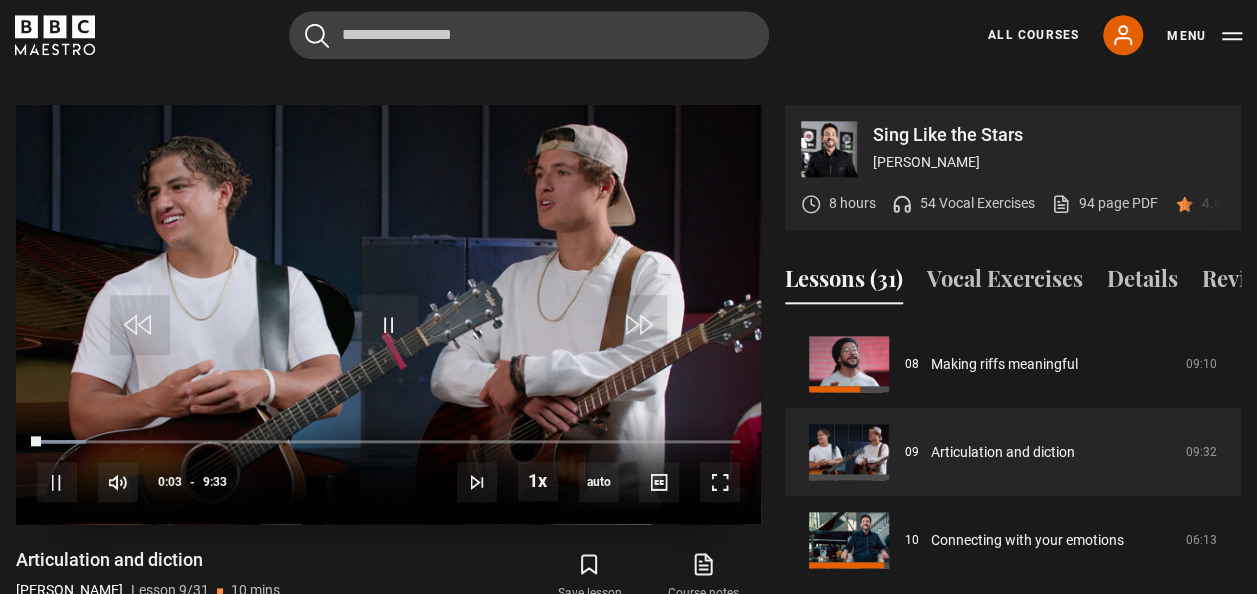 click on "10s Skip Back 10 seconds Pause 10s Skip Forward 10 seconds Loaded :  6.98% 2:00 0:03 Pause Mute Current Time  0:03 - Duration  9:33
[PERSON_NAME]
Lesson 9
Articulation and diction
1x Playback Rate 2x 1.5x 1x , selected 0.5x auto Quality 360p 720p 1080p 2160p Auto , selected Captions captions off , selected English  Captions" at bounding box center (388, 469) 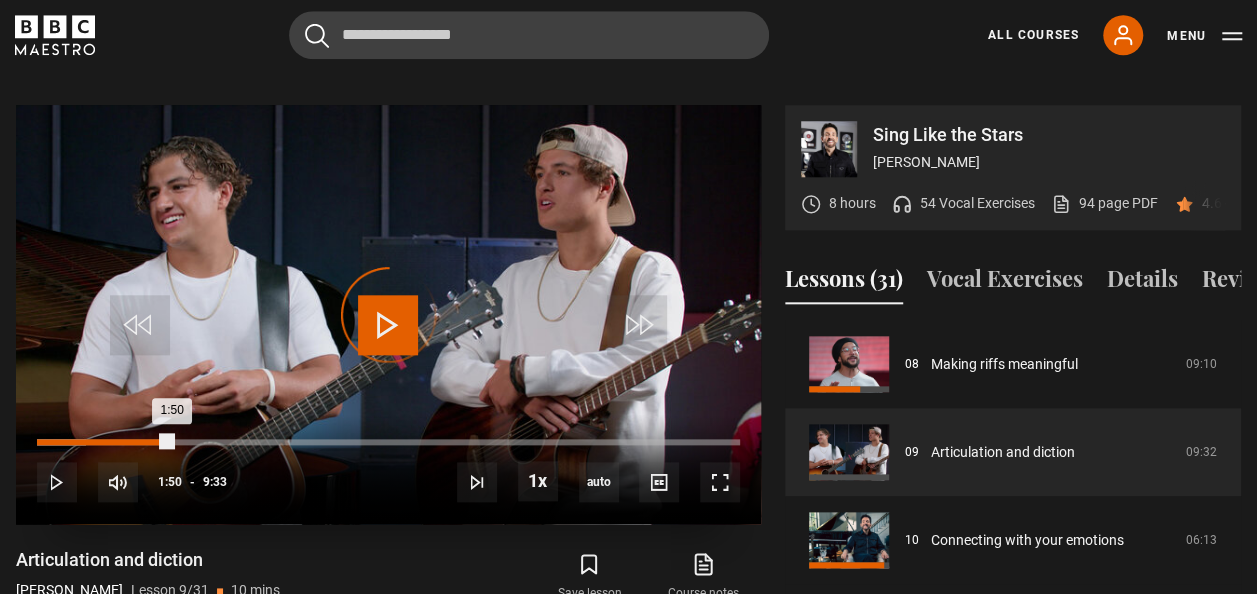 click on "Loaded :  6.98% 1:50 1:50" at bounding box center (388, 442) 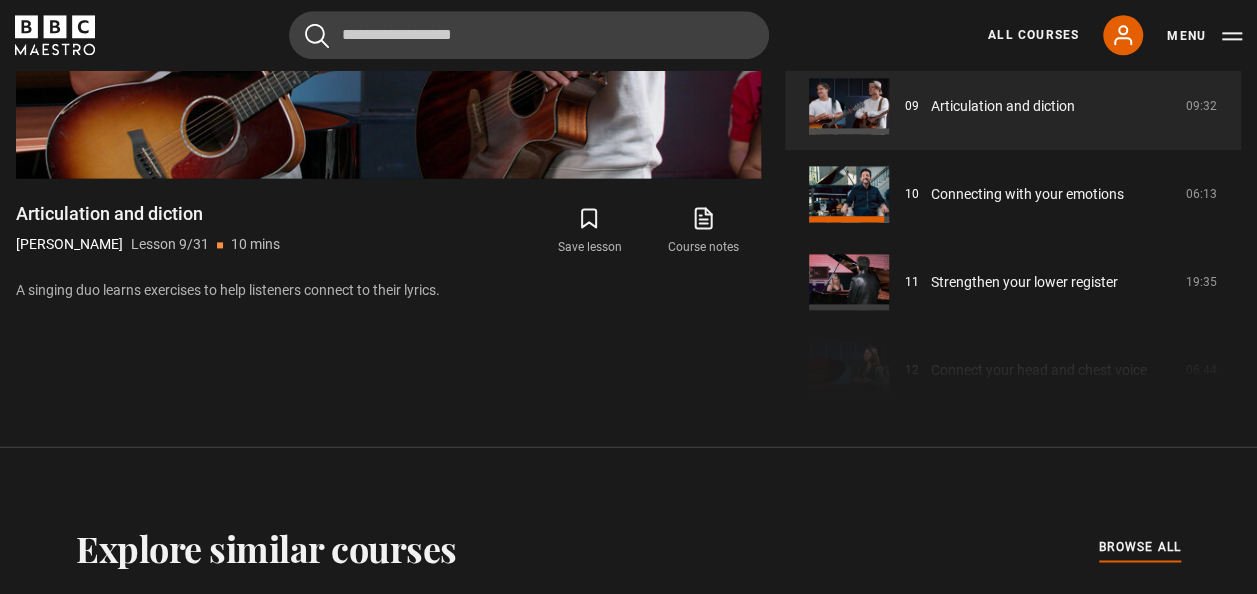 scroll, scrollTop: 1396, scrollLeft: 0, axis: vertical 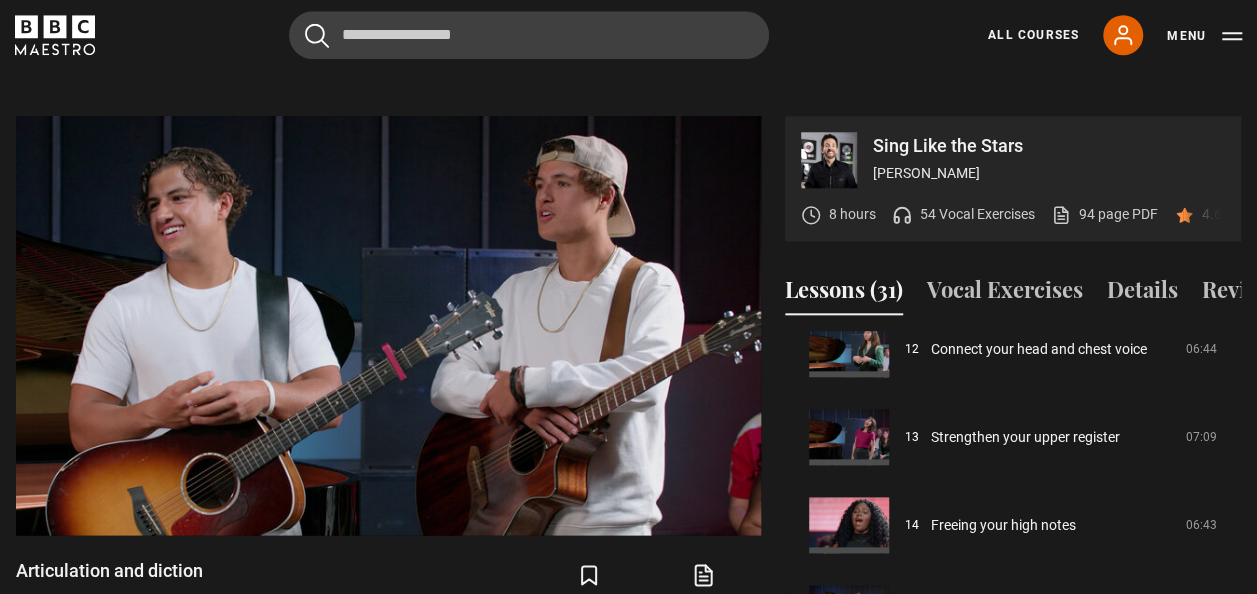 click on "Sing Like the Stars
[PERSON_NAME]
8 hours
54 Vocal Exercises
94 page PDF
(opens in new tab)
4.6 (56)
Video Player is loading. Play Lesson Articulation and diction  10s Skip Back 10 seconds Pause 10s Skip Forward 10 seconds Loaded :  74.17% 2:51 6:01 Pause Mute Current Time  6:01 - Duration  9:33
[PERSON_NAME]
Lesson 9
Articulation and diction
1x 2x 1.5x" at bounding box center (628, 439) 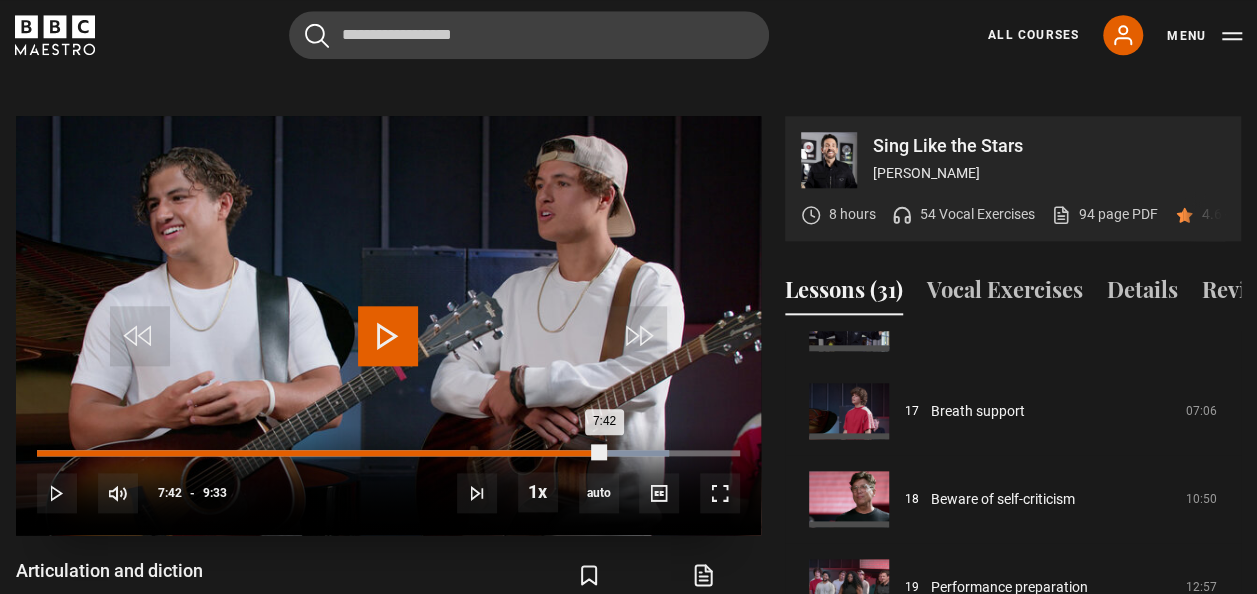 click on "Loaded :  89.88% 7:42 7:42" at bounding box center [388, 453] 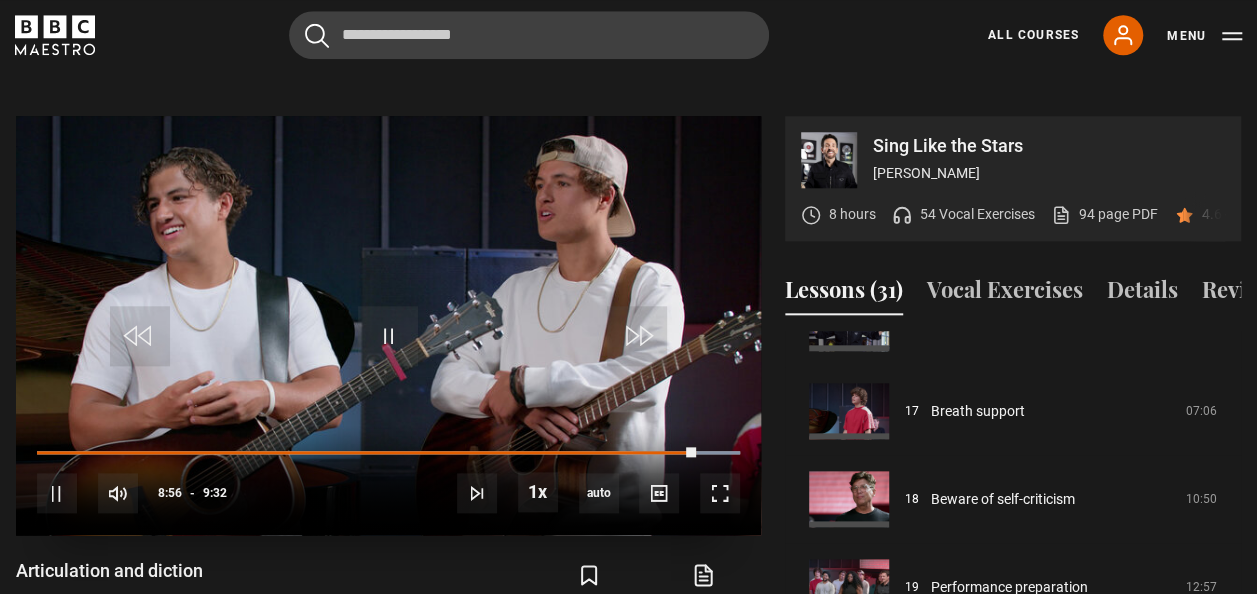 click on "10s Skip Back 10 seconds Pause 10s Skip Forward 10 seconds Loaded :  100.00% 8:01 8:56 Pause Mute Current Time  8:56 - Duration  9:32
[PERSON_NAME]
Lesson 9
Articulation and diction
1x Playback Rate 2x 1.5x 1x , selected 0.5x auto Quality 360p 720p 1080p 2160p Auto , selected Captions captions off , selected English  Captions" at bounding box center [388, 480] 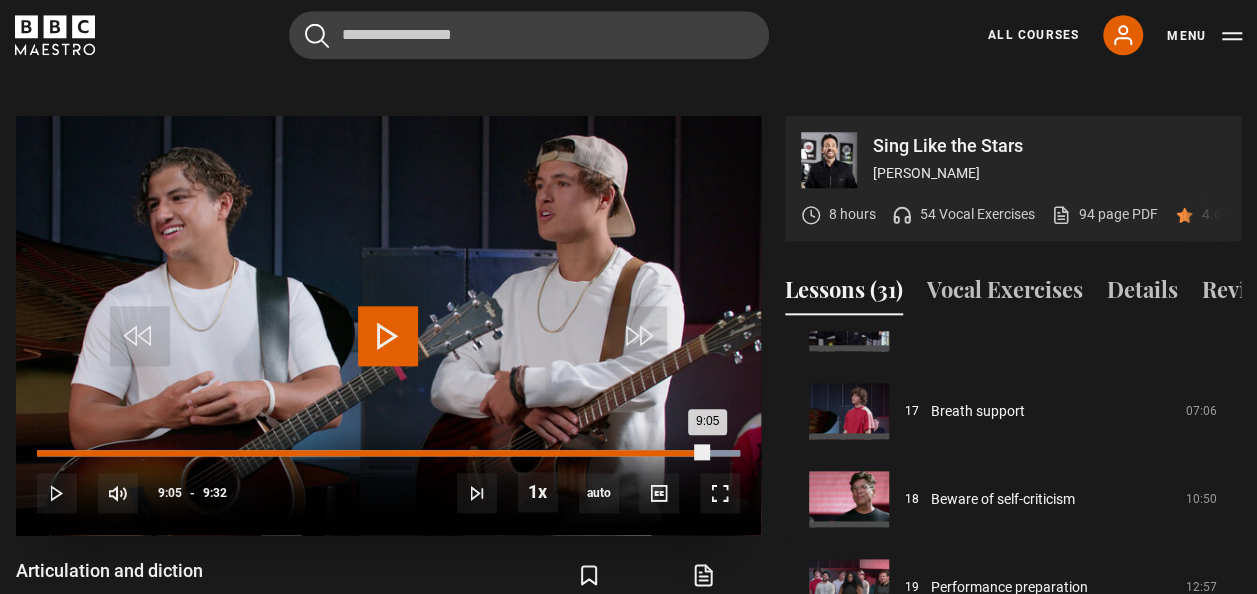 click on "Loaded :  100.00% 9:04 9:05" at bounding box center (388, 453) 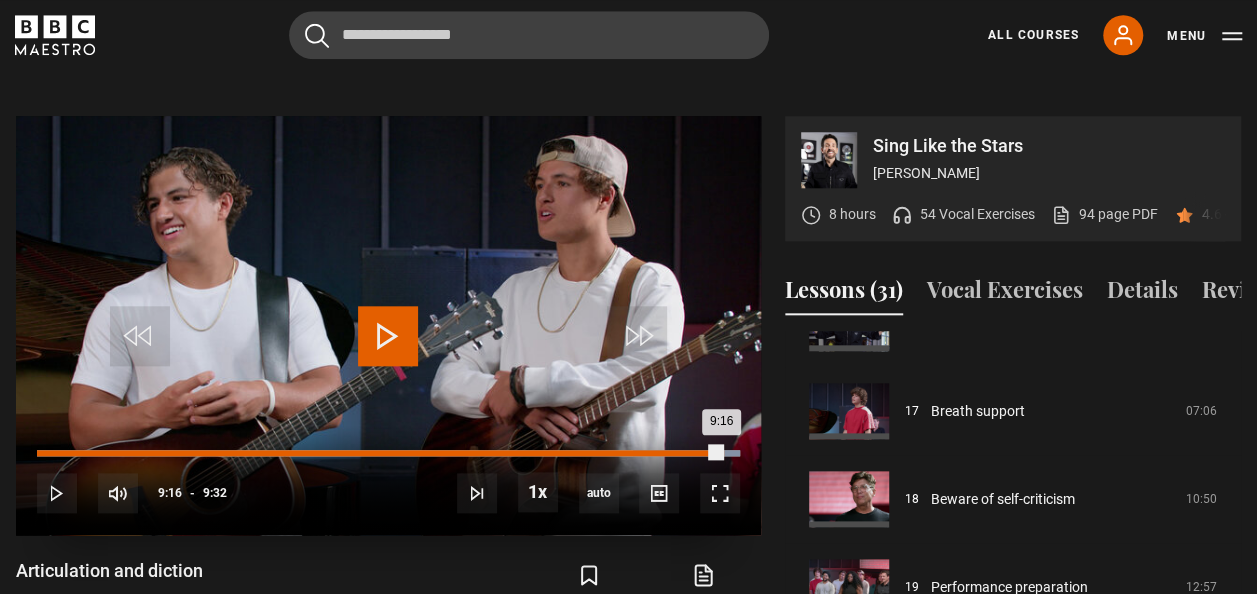 click on "Loaded :  100.00% 9:16 9:16" at bounding box center [388, 453] 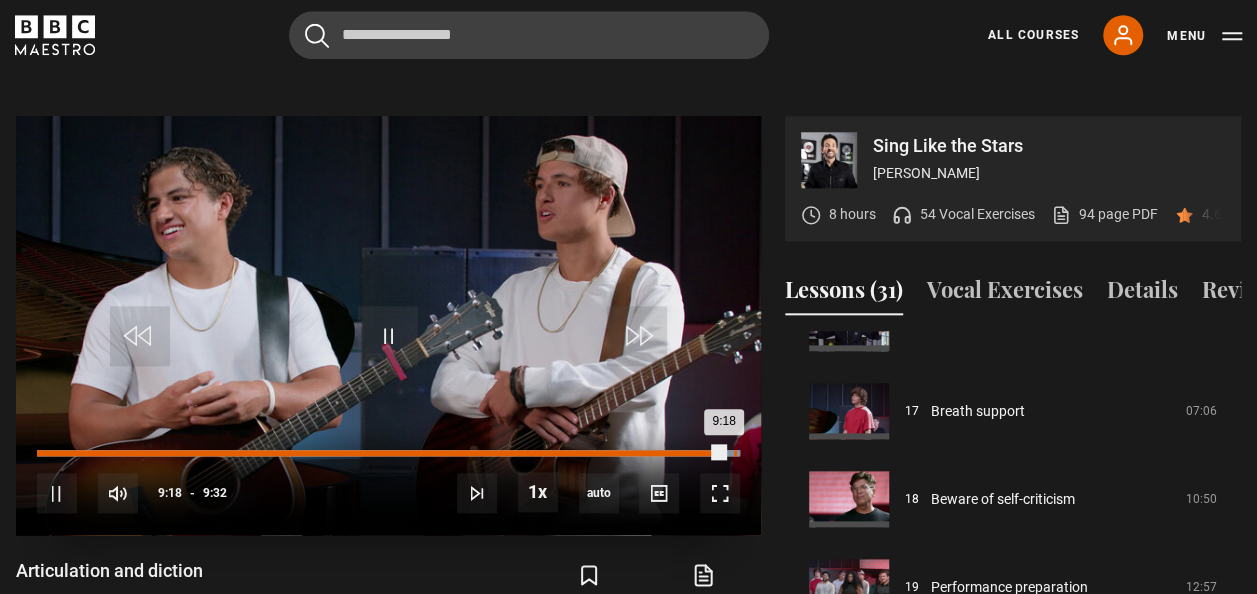 click on "10s Skip Back 10 seconds Pause 10s Skip Forward 10 seconds Loaded :  100.00% 9:27 9:18 Pause Mute Current Time  9:18 - Duration  9:32
[PERSON_NAME]
Lesson 9
Articulation and diction
1x Playback Rate 2x 1.5x 1x , selected 0.5x auto Quality 360p 720p 1080p 2160p Auto , selected Captions captions off , selected English  Captions" at bounding box center (388, 480) 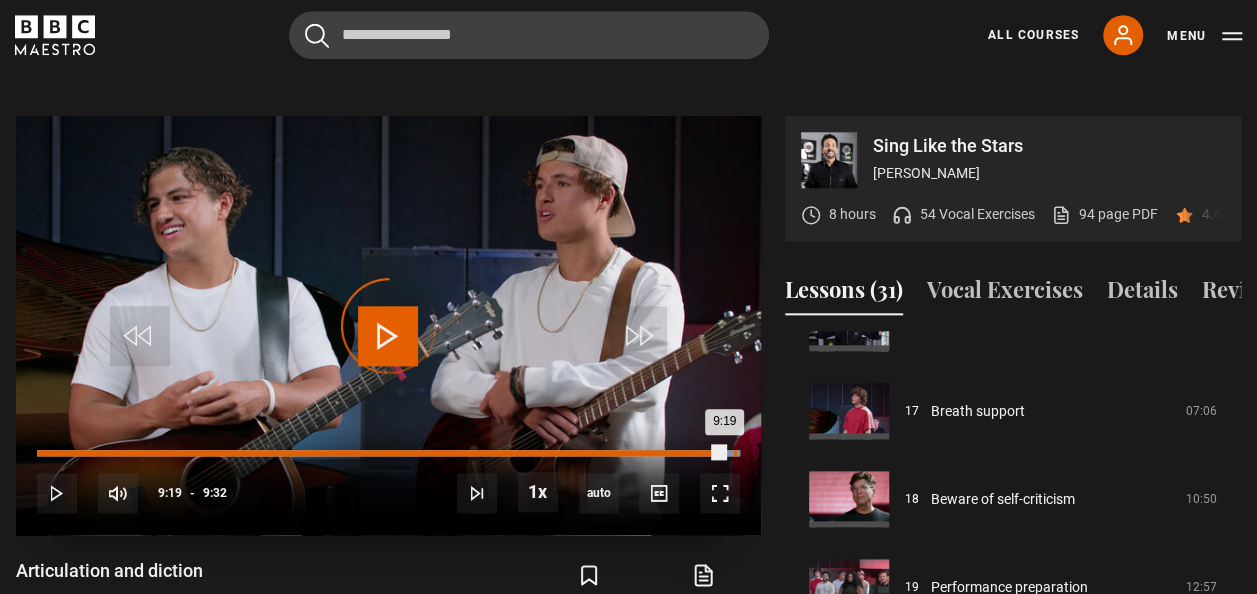 click on "Loaded :  100.00% 9:27 9:19" at bounding box center (388, 453) 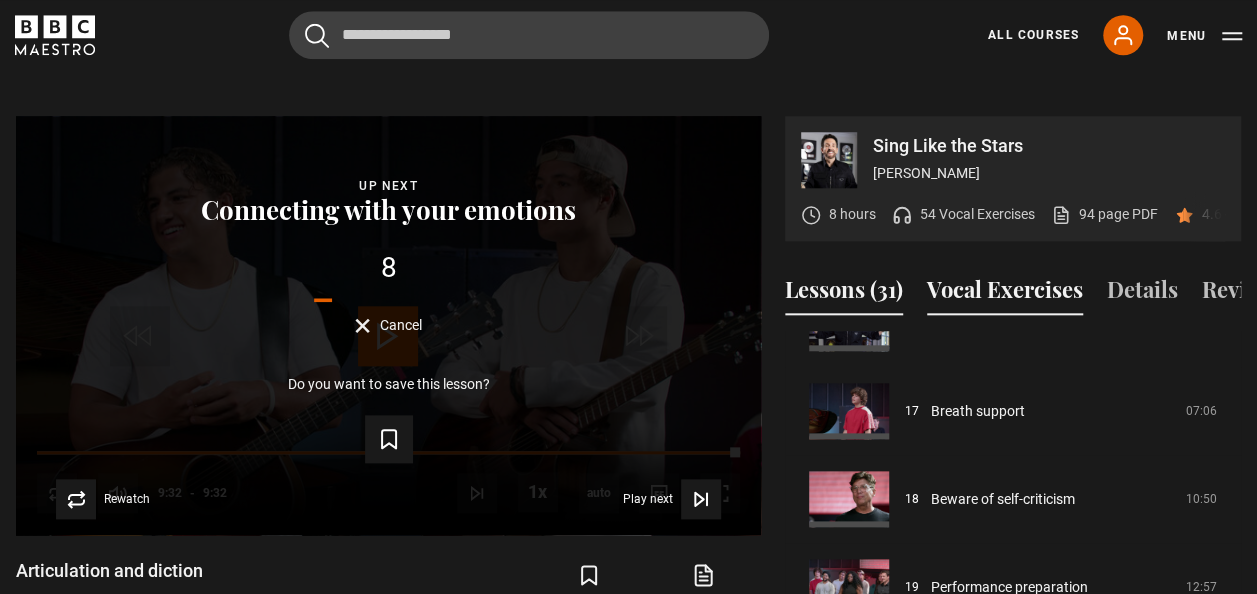 click on "Vocal Exercises" at bounding box center (1005, 294) 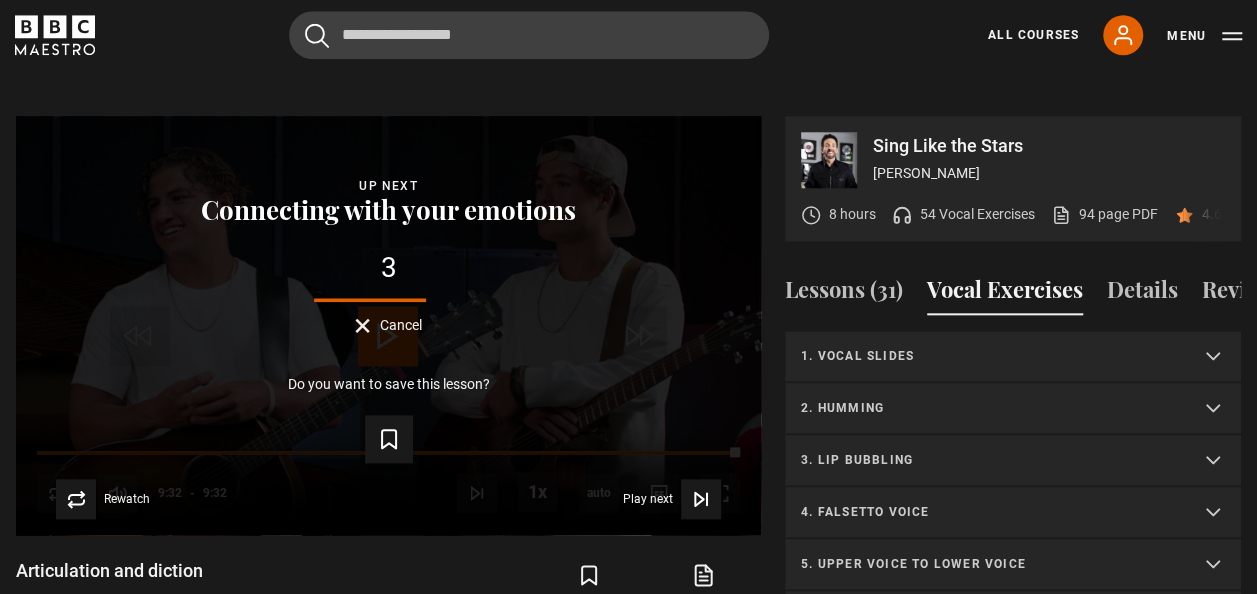 scroll, scrollTop: 378, scrollLeft: 0, axis: vertical 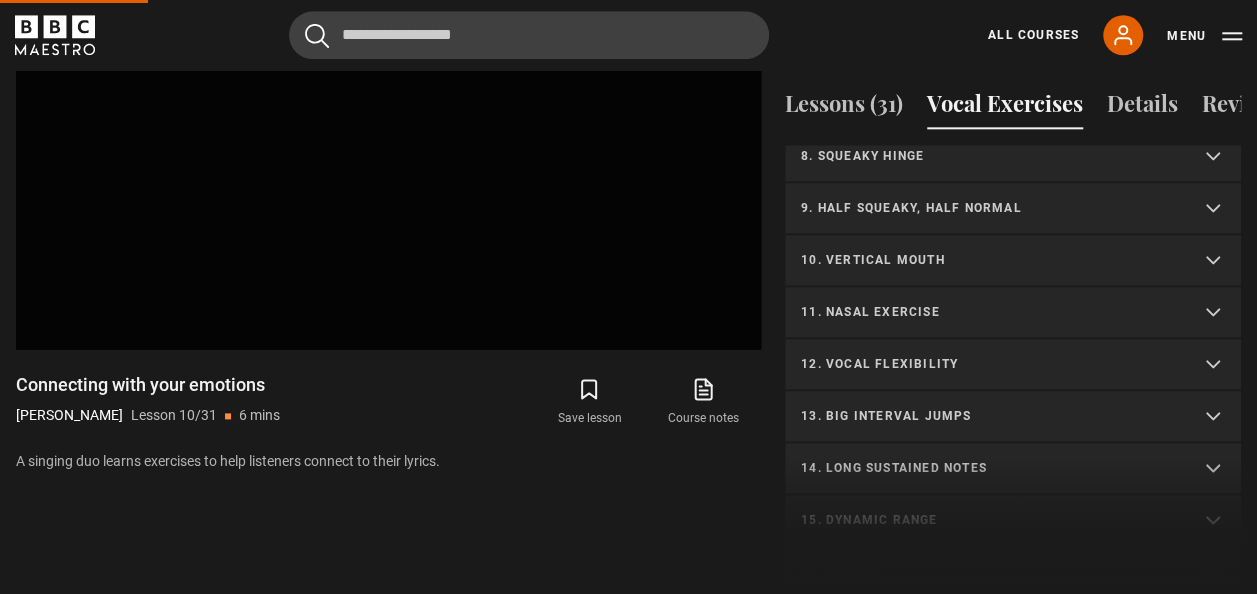 click on "1. Vocal slides
Level 1 | All Voices
04:23
Level 2 | All Voices
06:30
Level 3 | All Voices
01:53
2. Humming
Level 1 | Sopranos & Altos
02:31
Level 2 | Sopranos & Altos
01:44" at bounding box center [1013, 361] 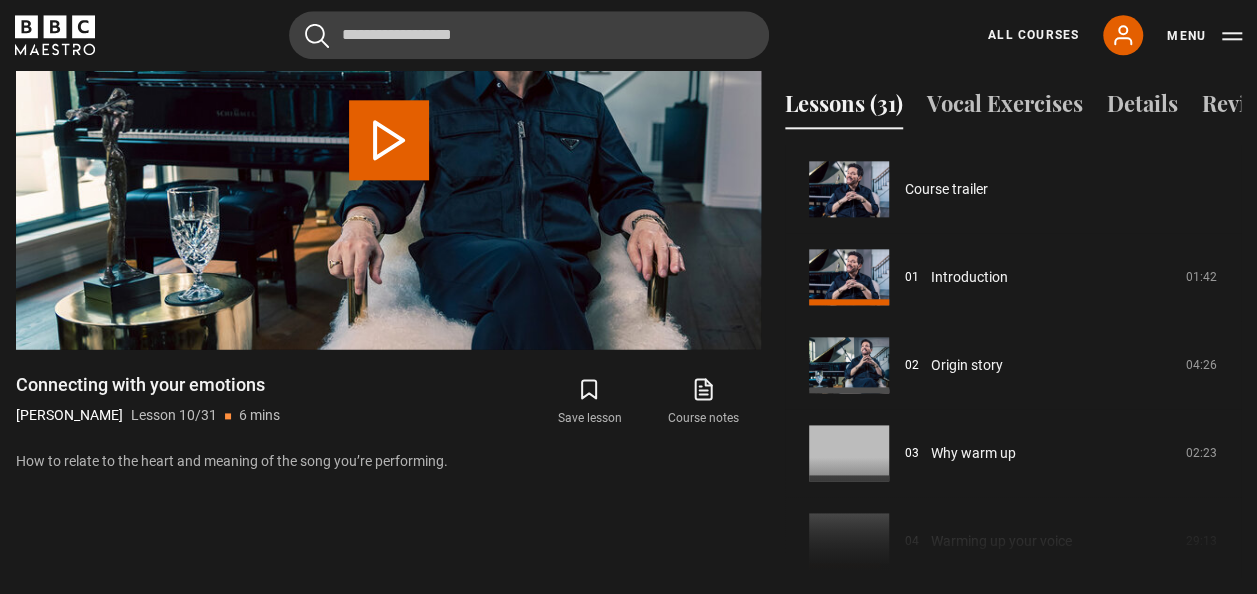 scroll, scrollTop: 956, scrollLeft: 0, axis: vertical 